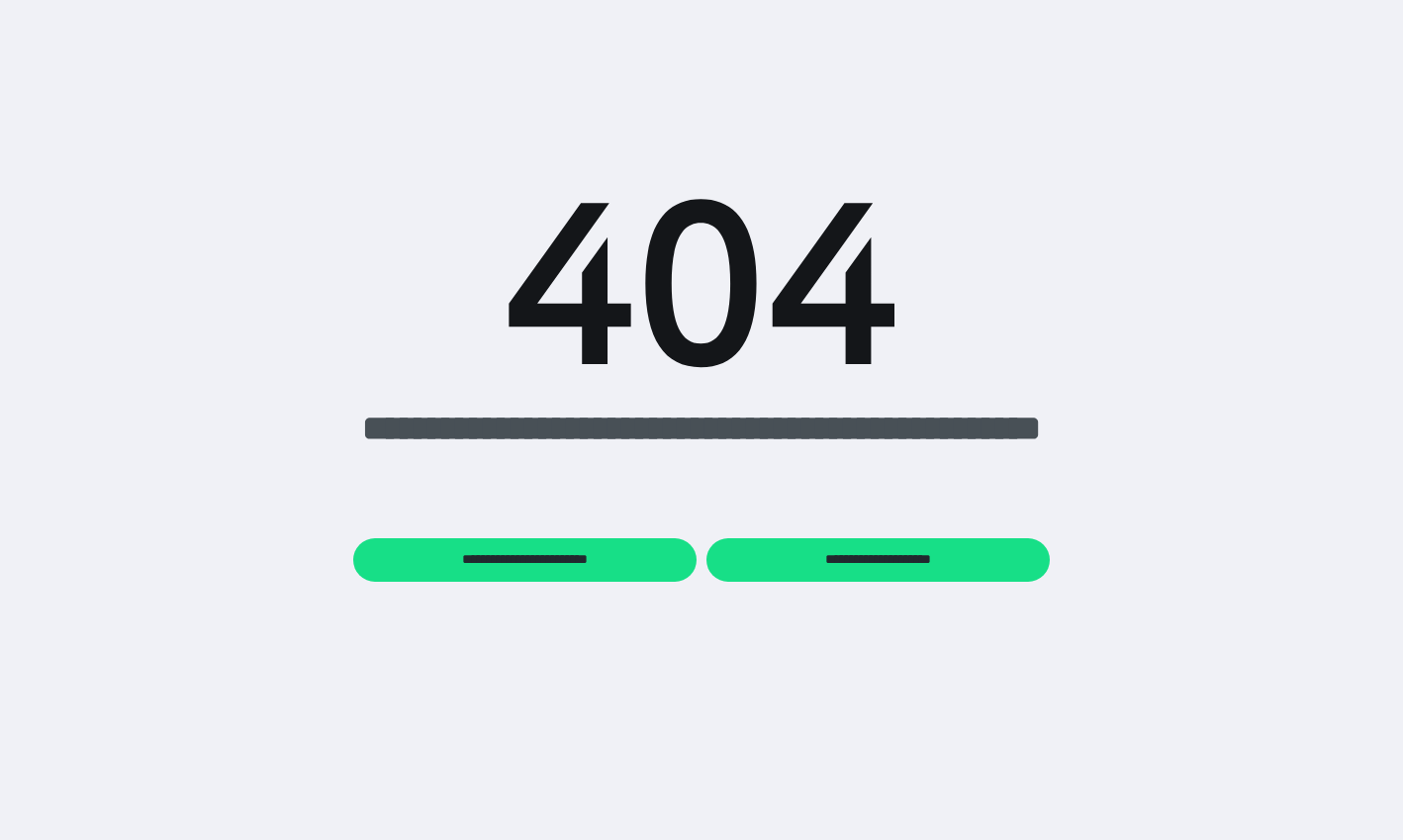 scroll, scrollTop: 0, scrollLeft: 0, axis: both 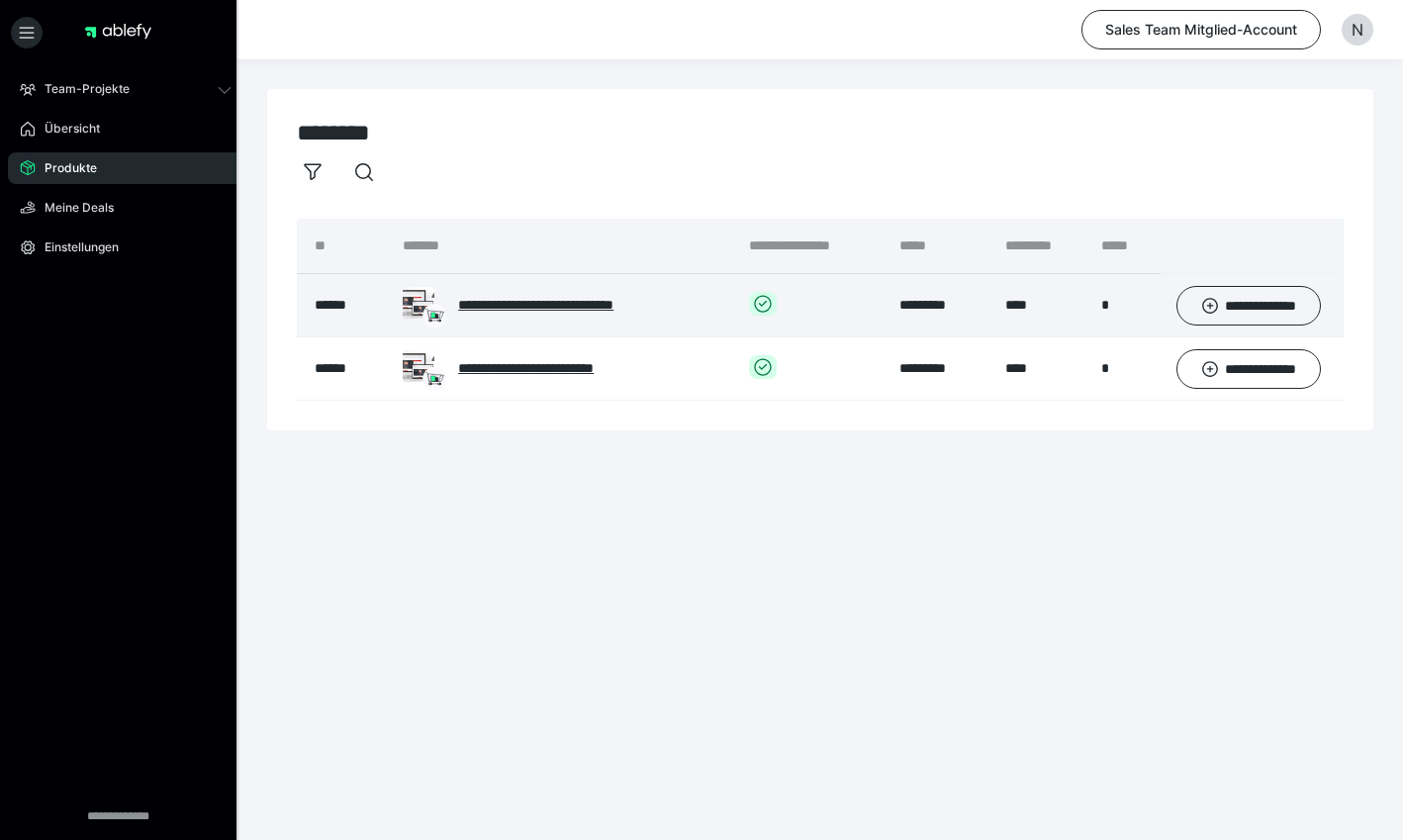 click on "**********" at bounding box center (581, 305) 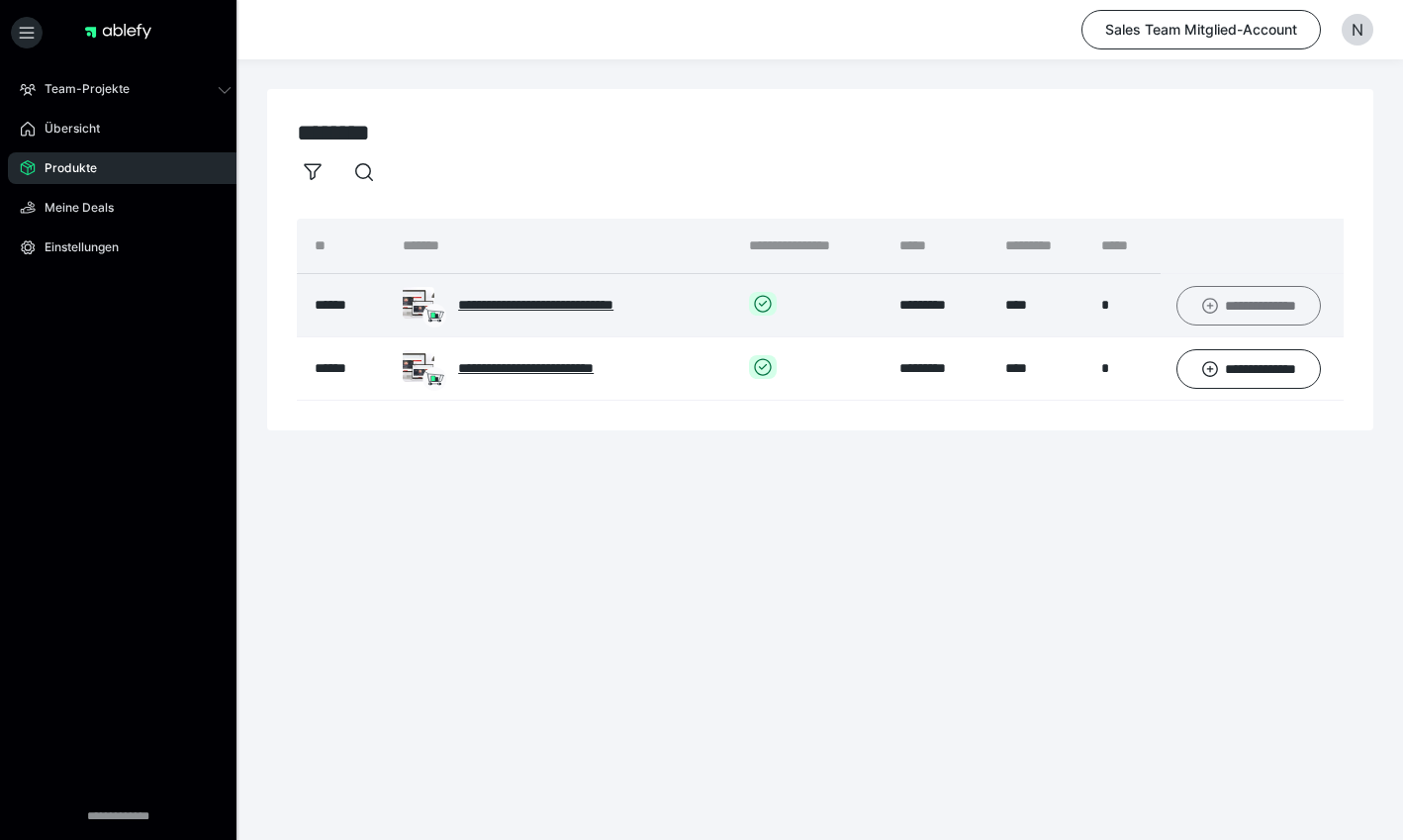 click on "**********" at bounding box center [1249, 306] 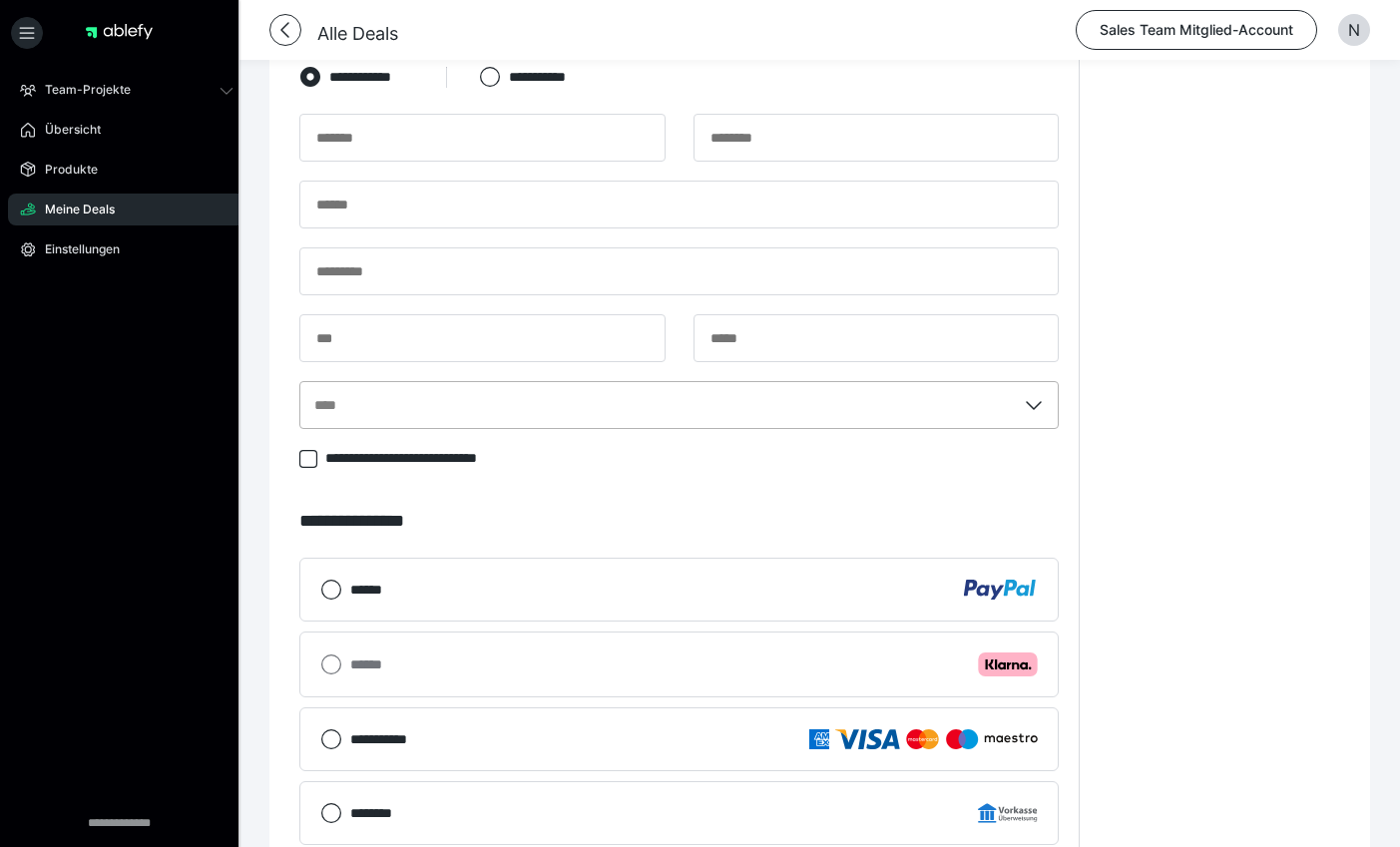 scroll, scrollTop: 599, scrollLeft: 0, axis: vertical 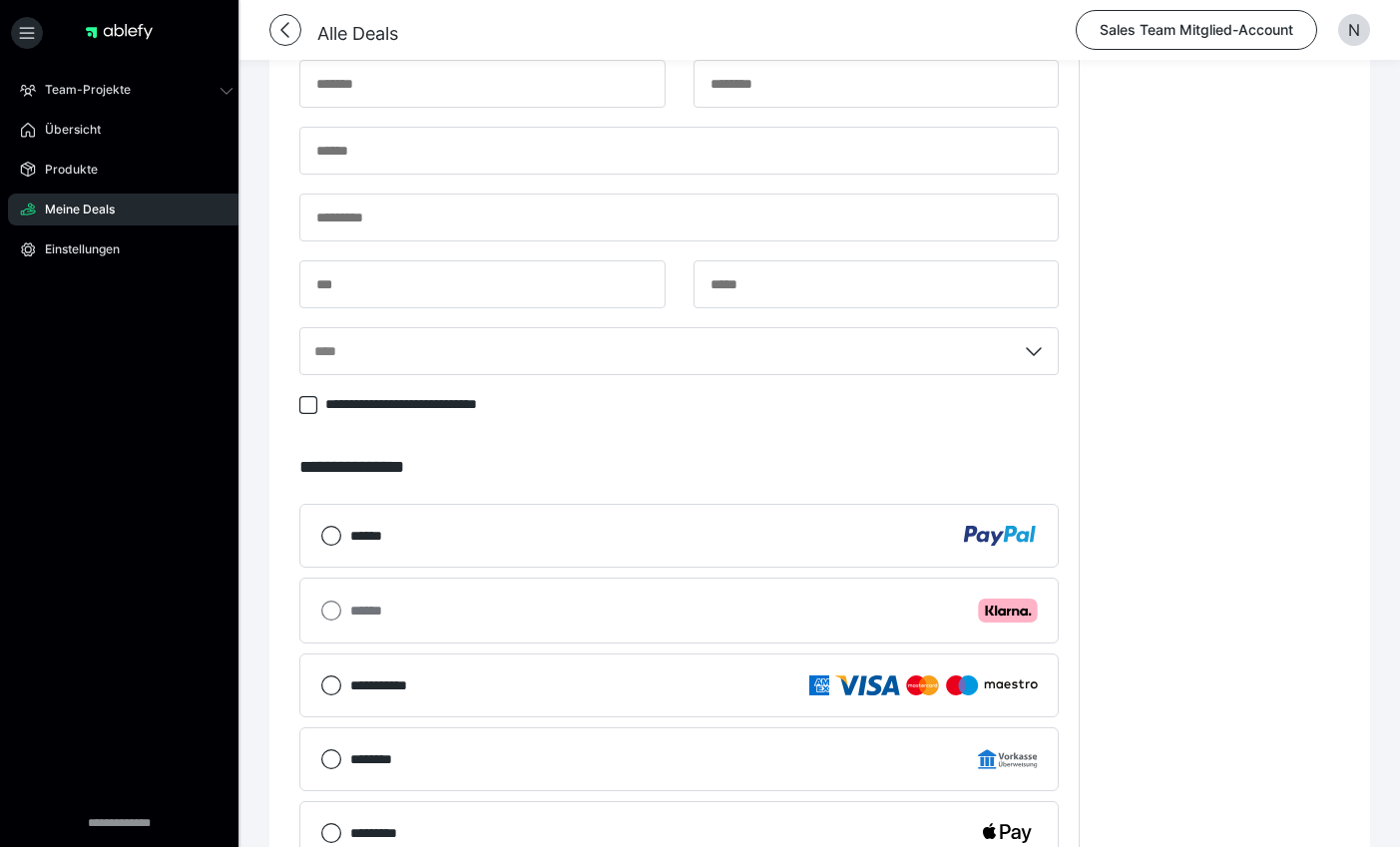 drag, startPoint x: 878, startPoint y: 627, endPoint x: 808, endPoint y: 628, distance: 70.00714 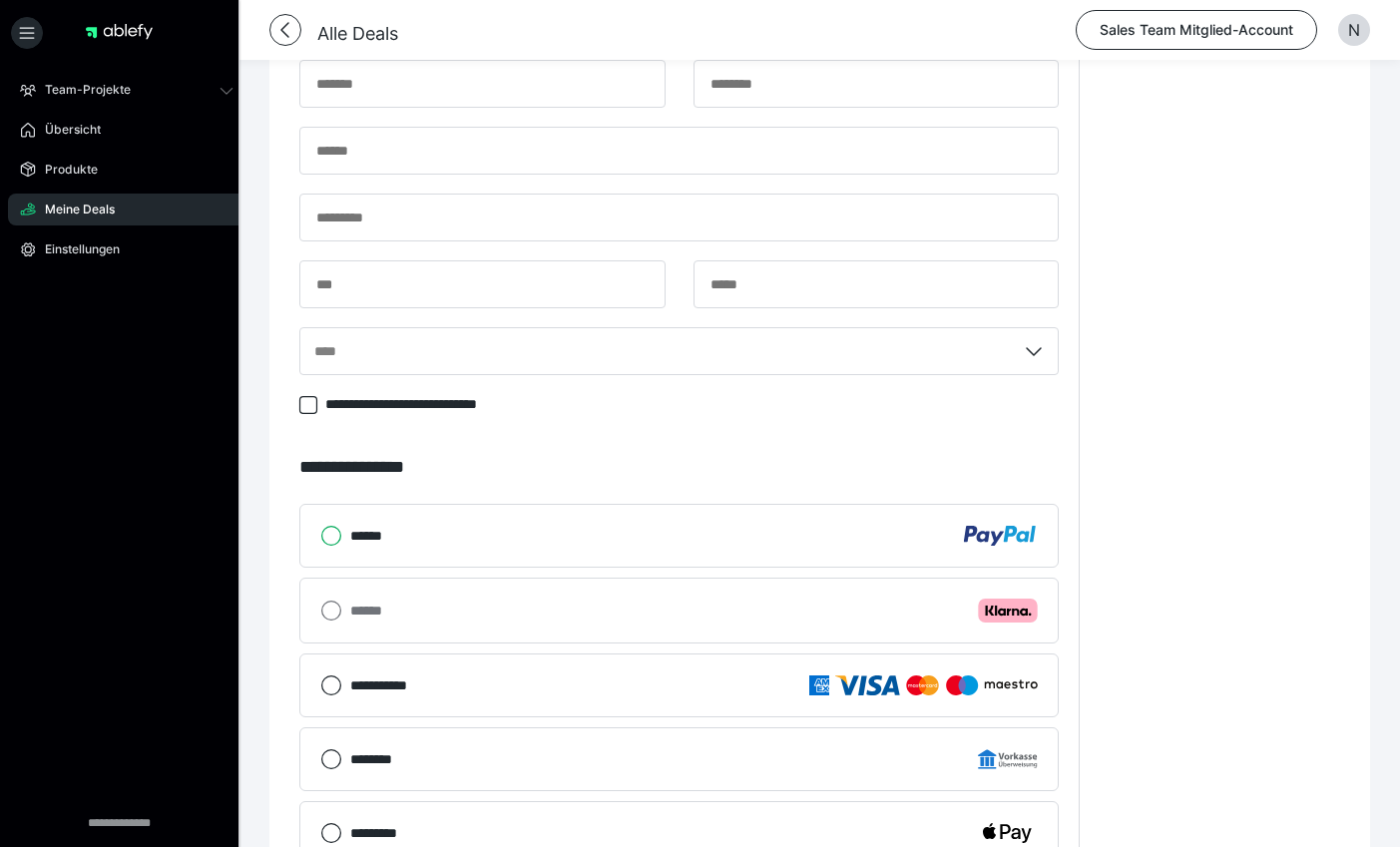 click on "******" at bounding box center (320, 536) 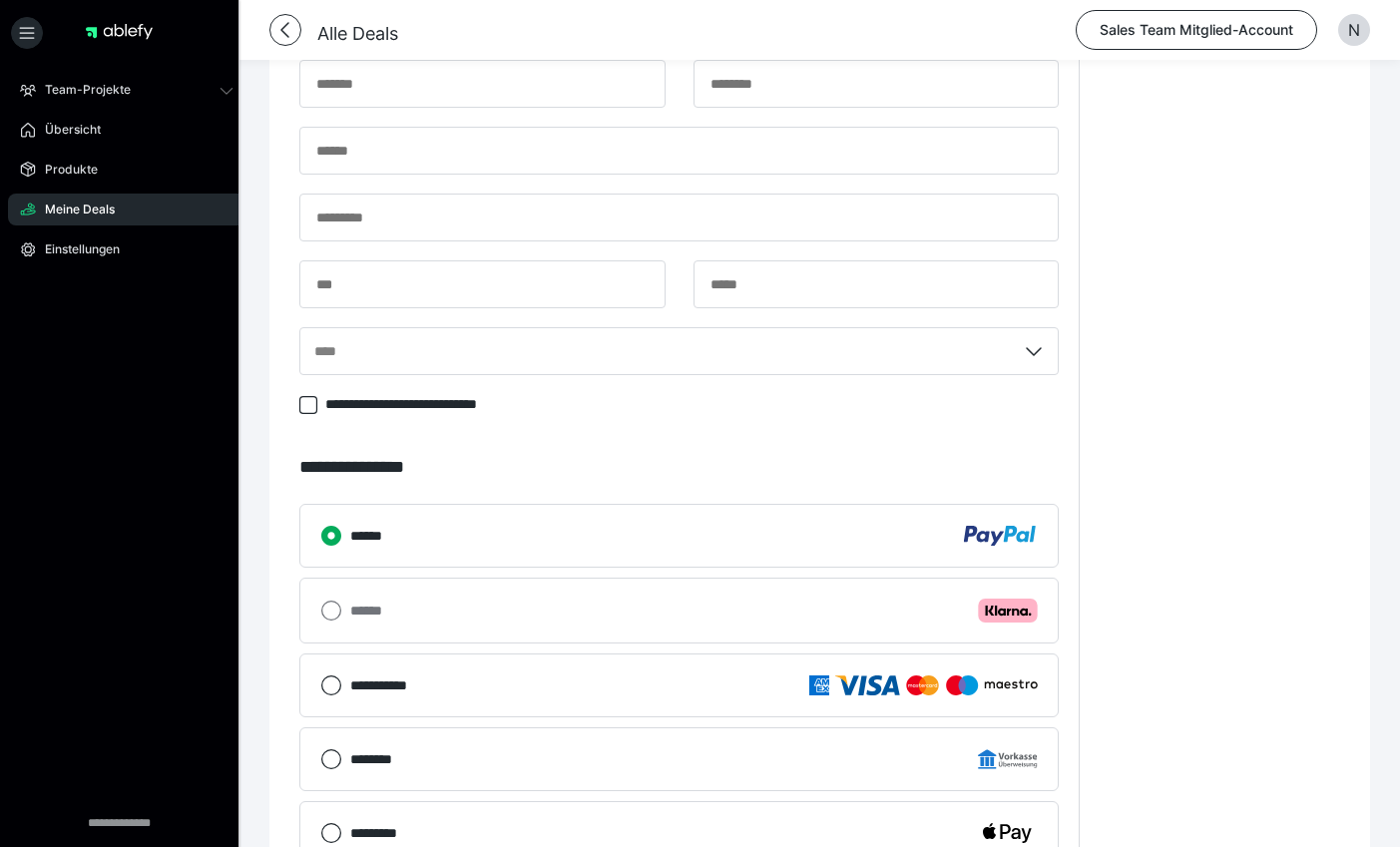 scroll, scrollTop: 698, scrollLeft: 0, axis: vertical 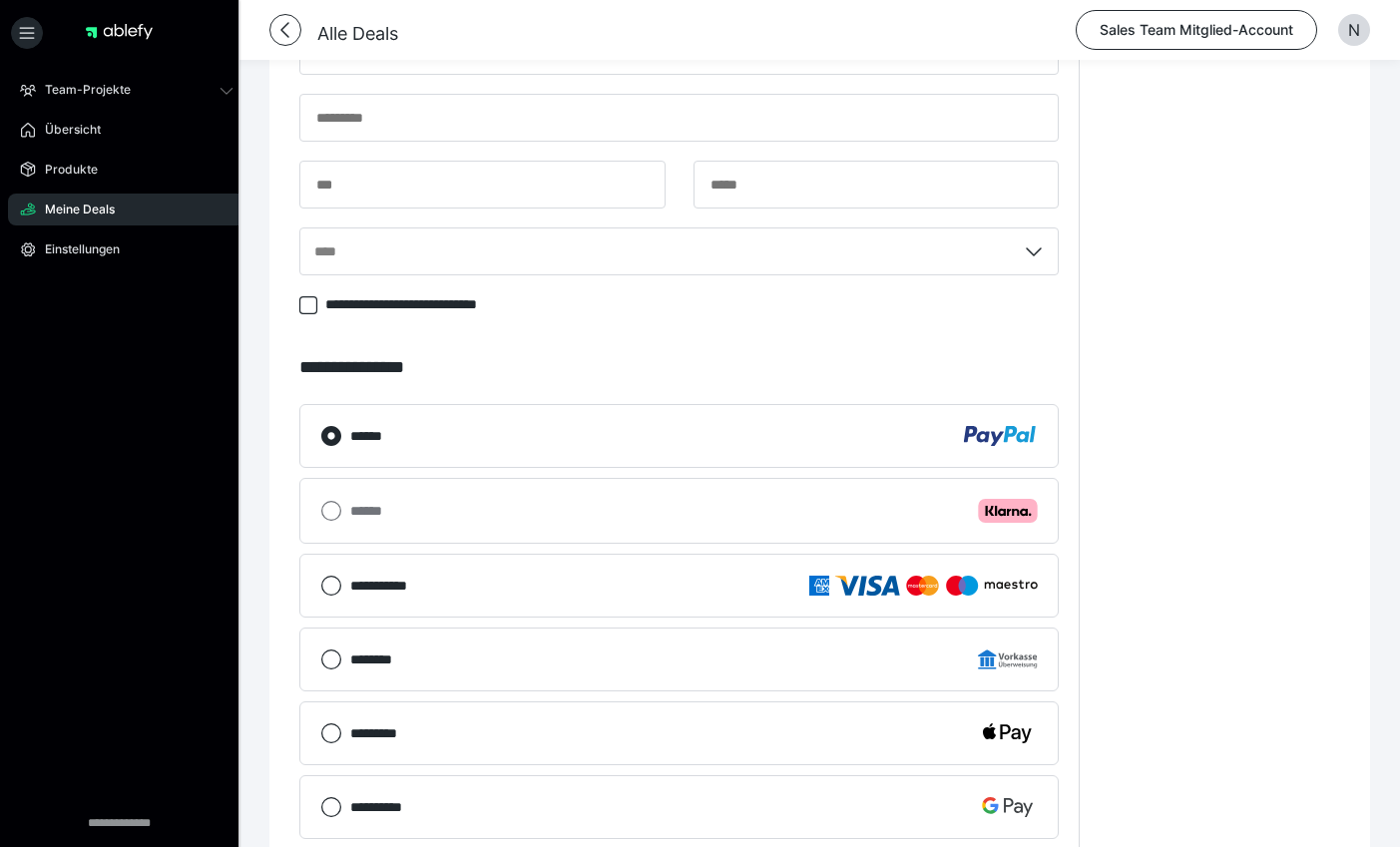 click on "****** .cls-1 {fill: #ffb3c7;}" at bounding box center (679, 511) 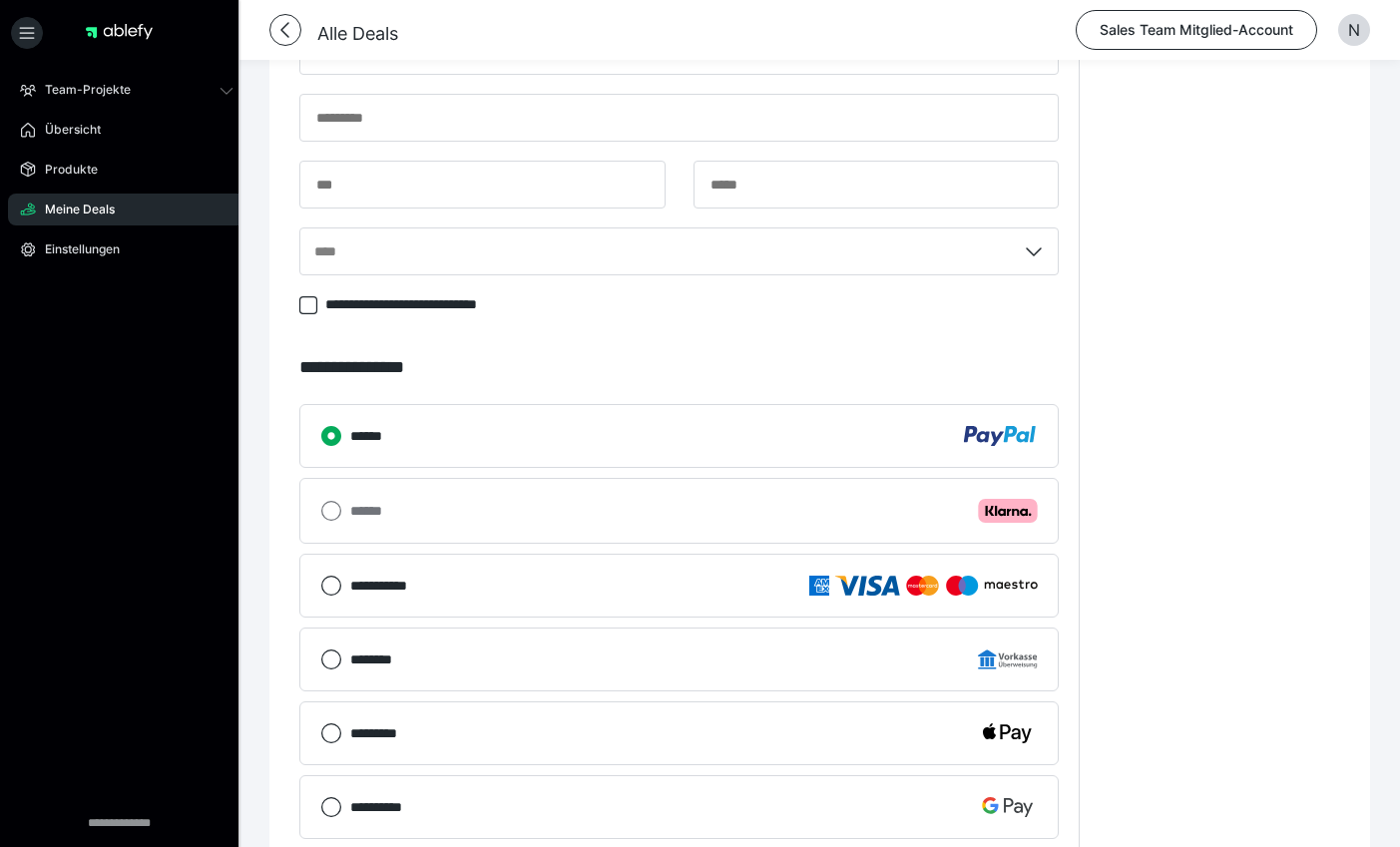 click on "******" at bounding box center (320, 436) 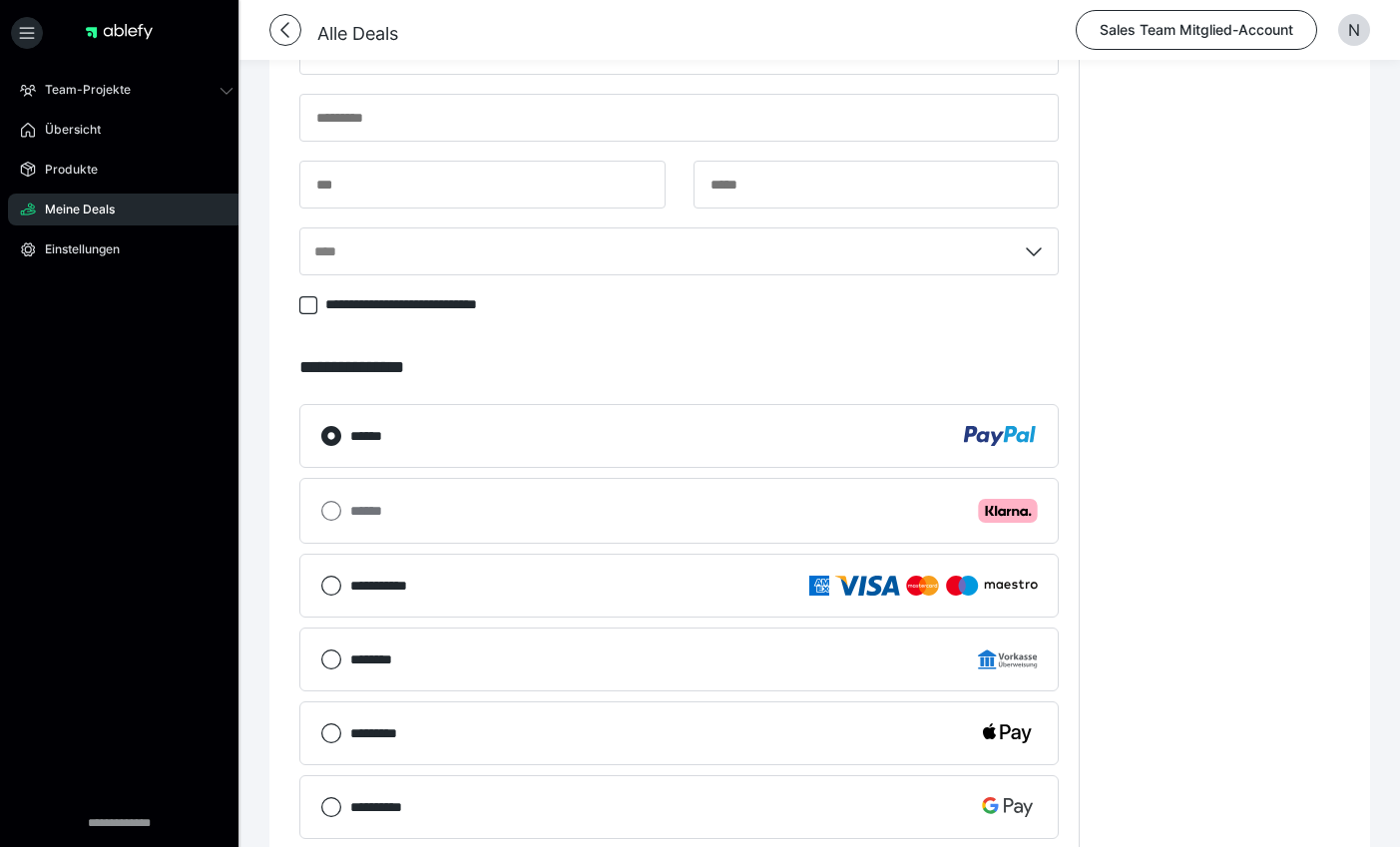 click on "****** .cls-1 {fill: #ffb3c7;}" at bounding box center (694, 511) 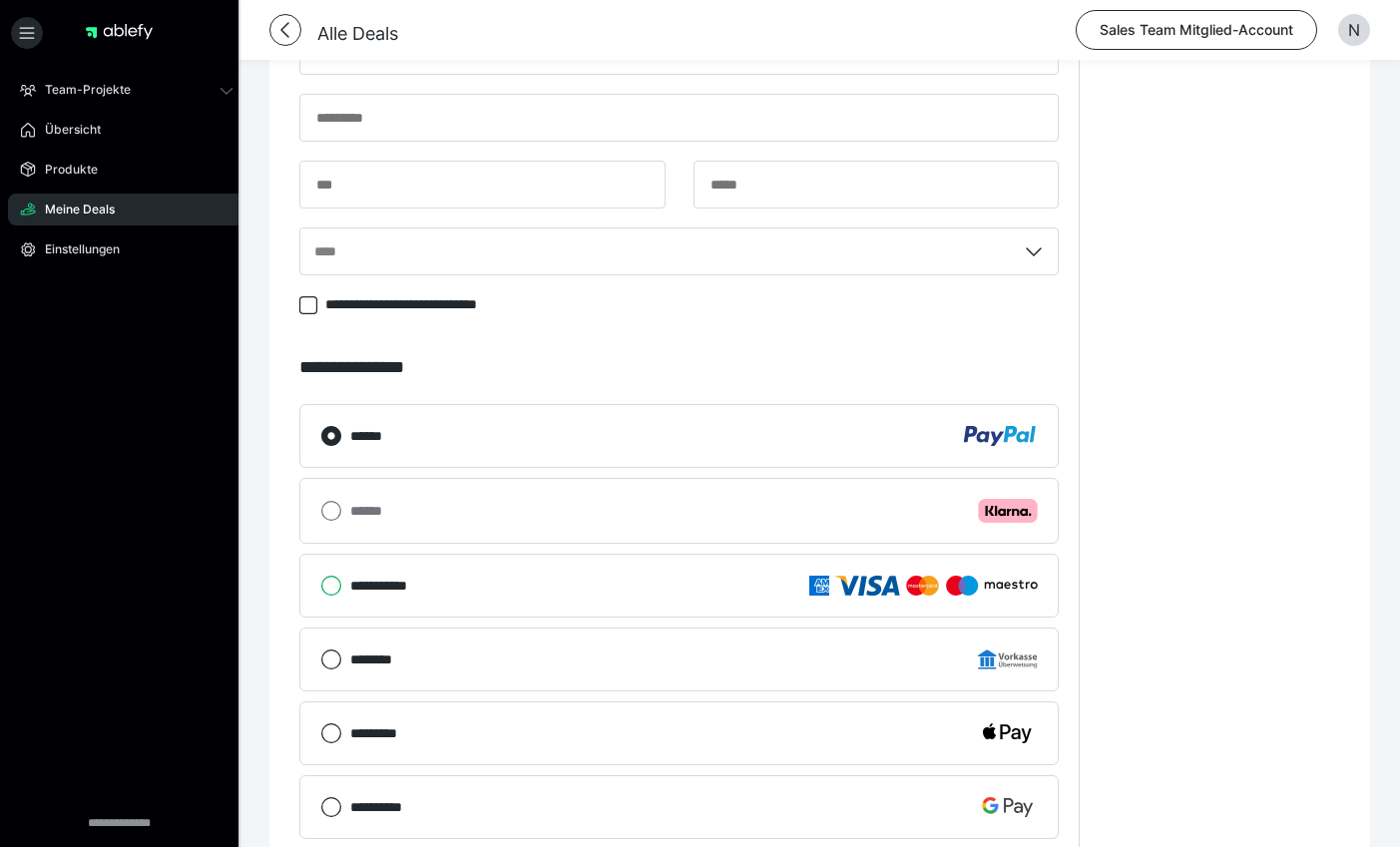 click on "**********" at bounding box center (320, 586) 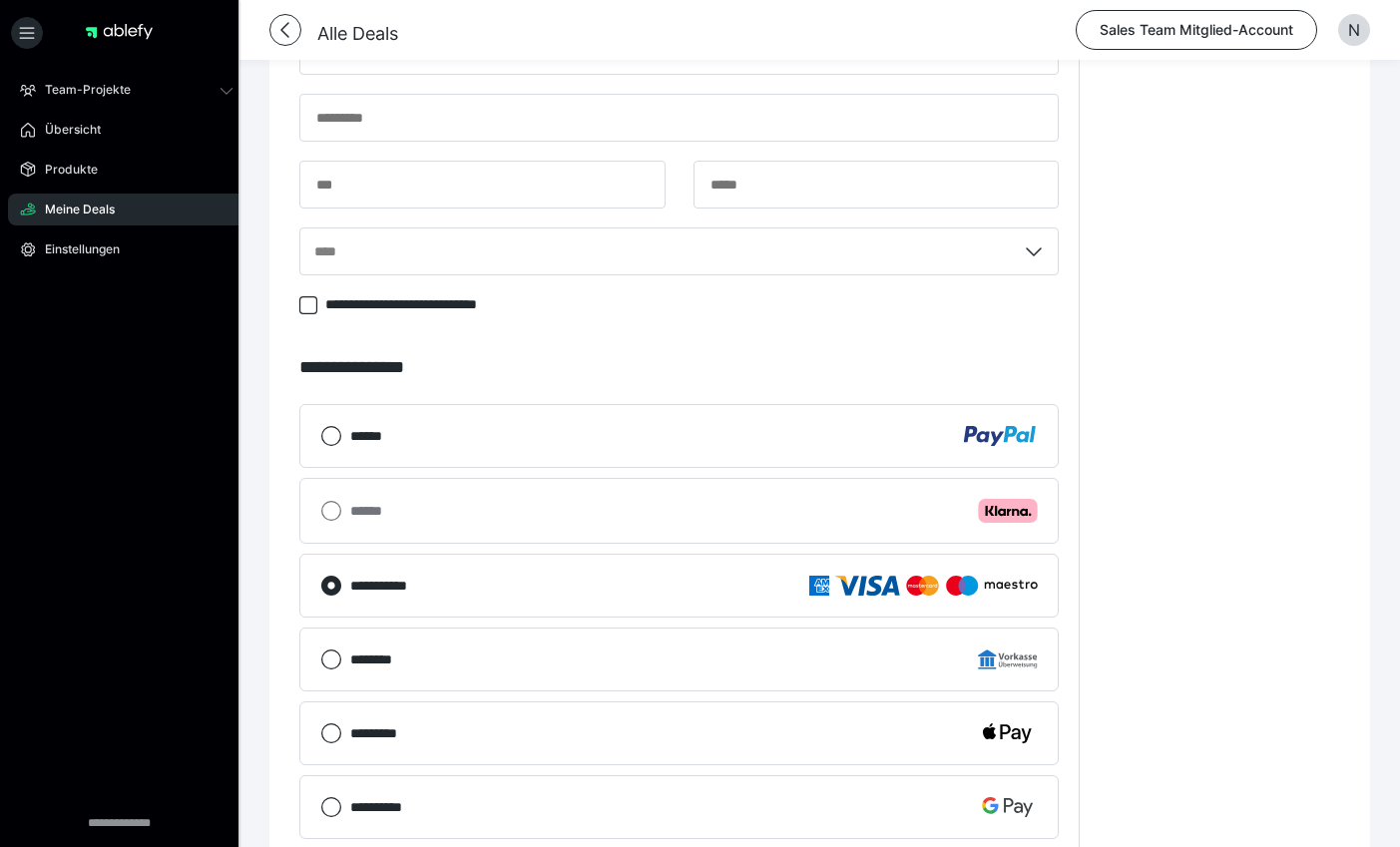 click on "******" at bounding box center (679, 436) 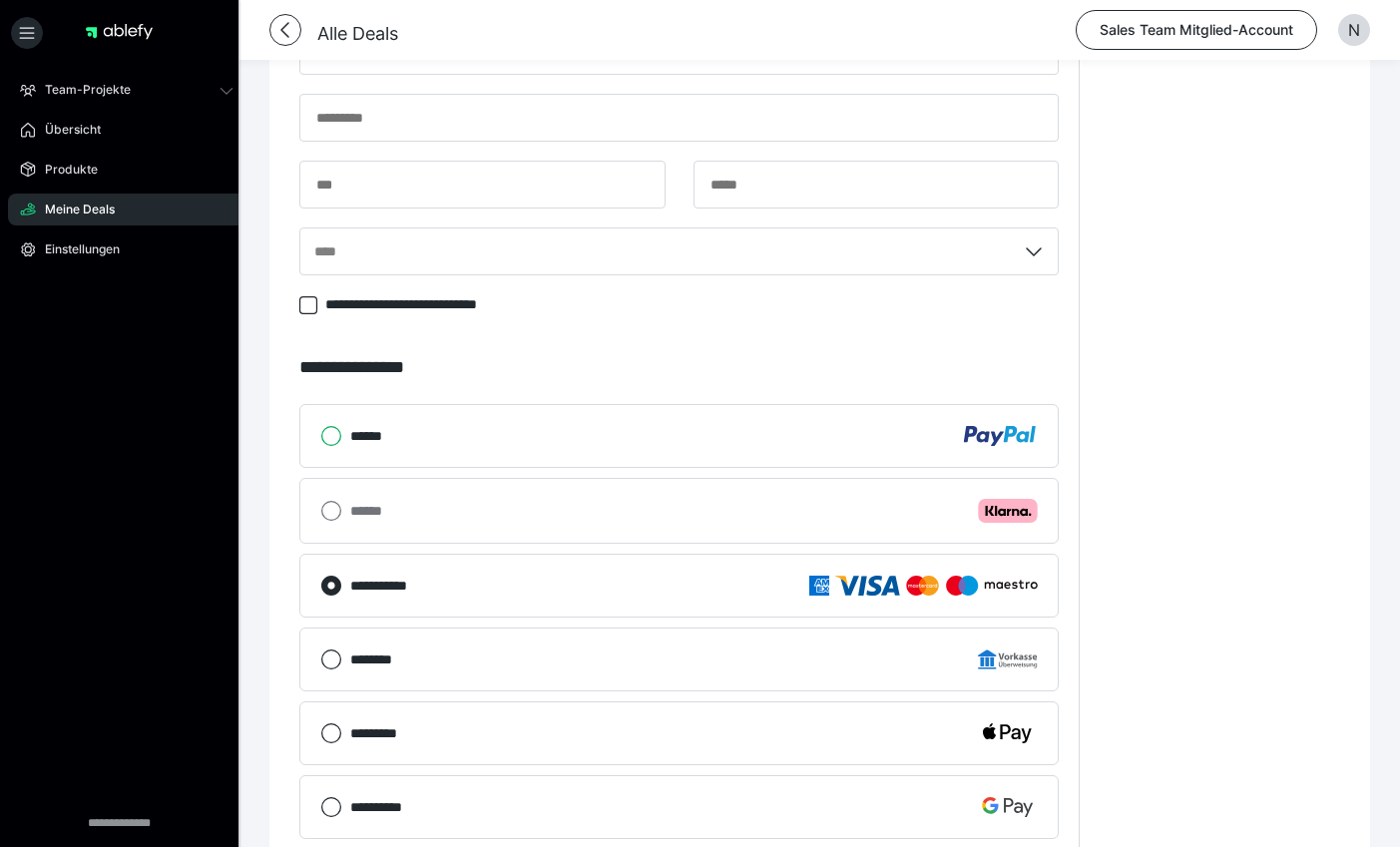 click on "******" at bounding box center [320, 436] 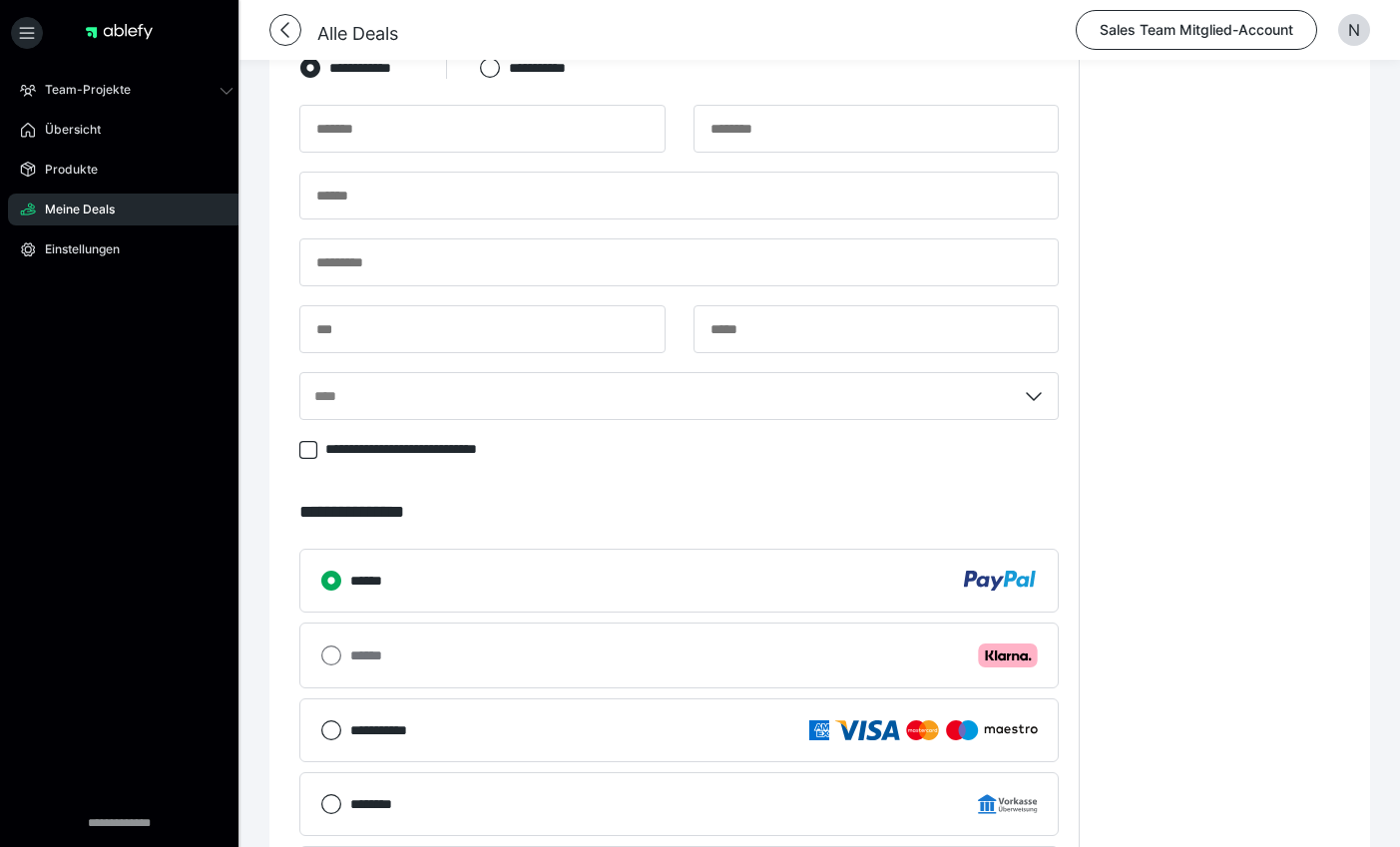 scroll, scrollTop: 499, scrollLeft: 0, axis: vertical 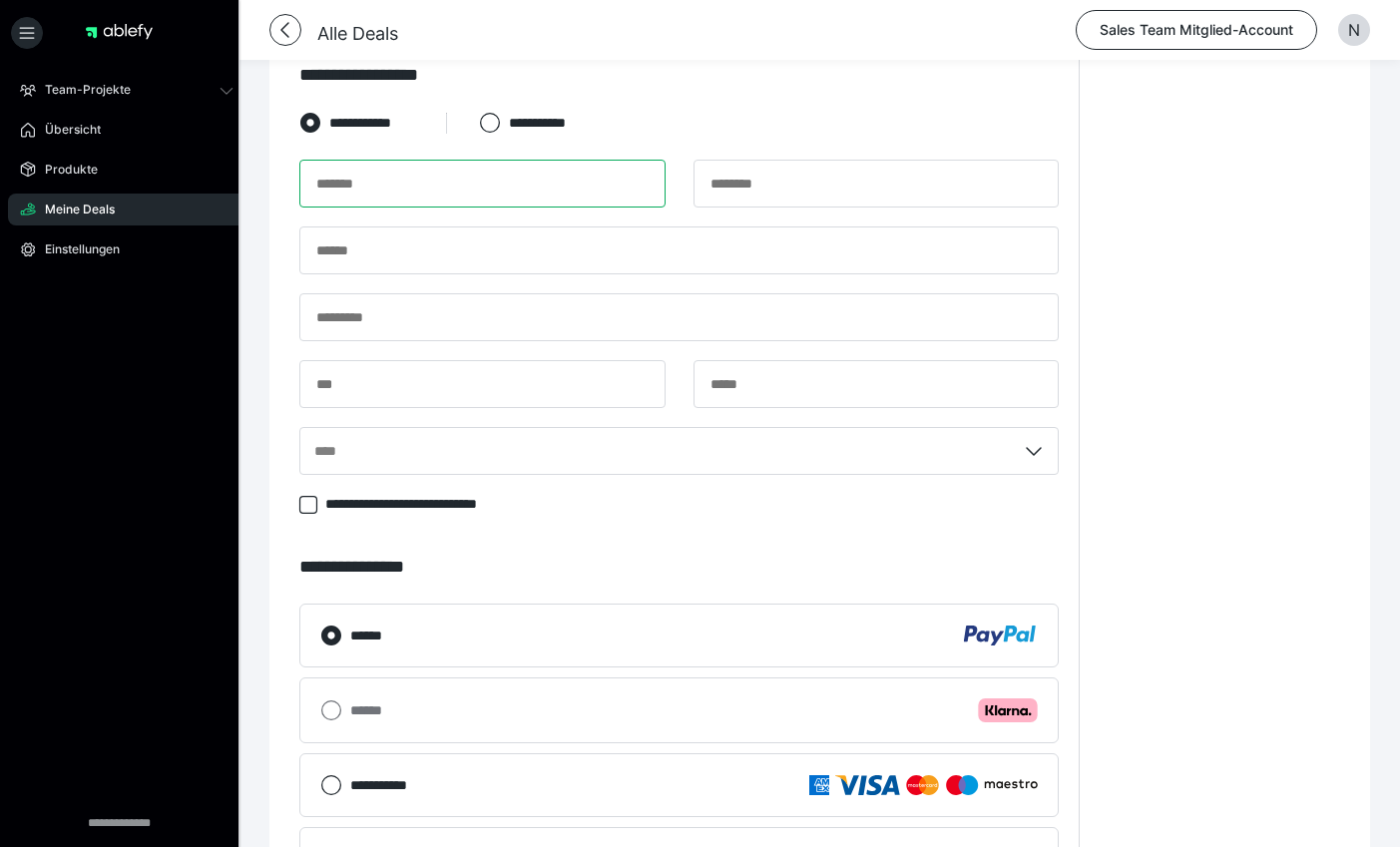 click at bounding box center (482, 184) 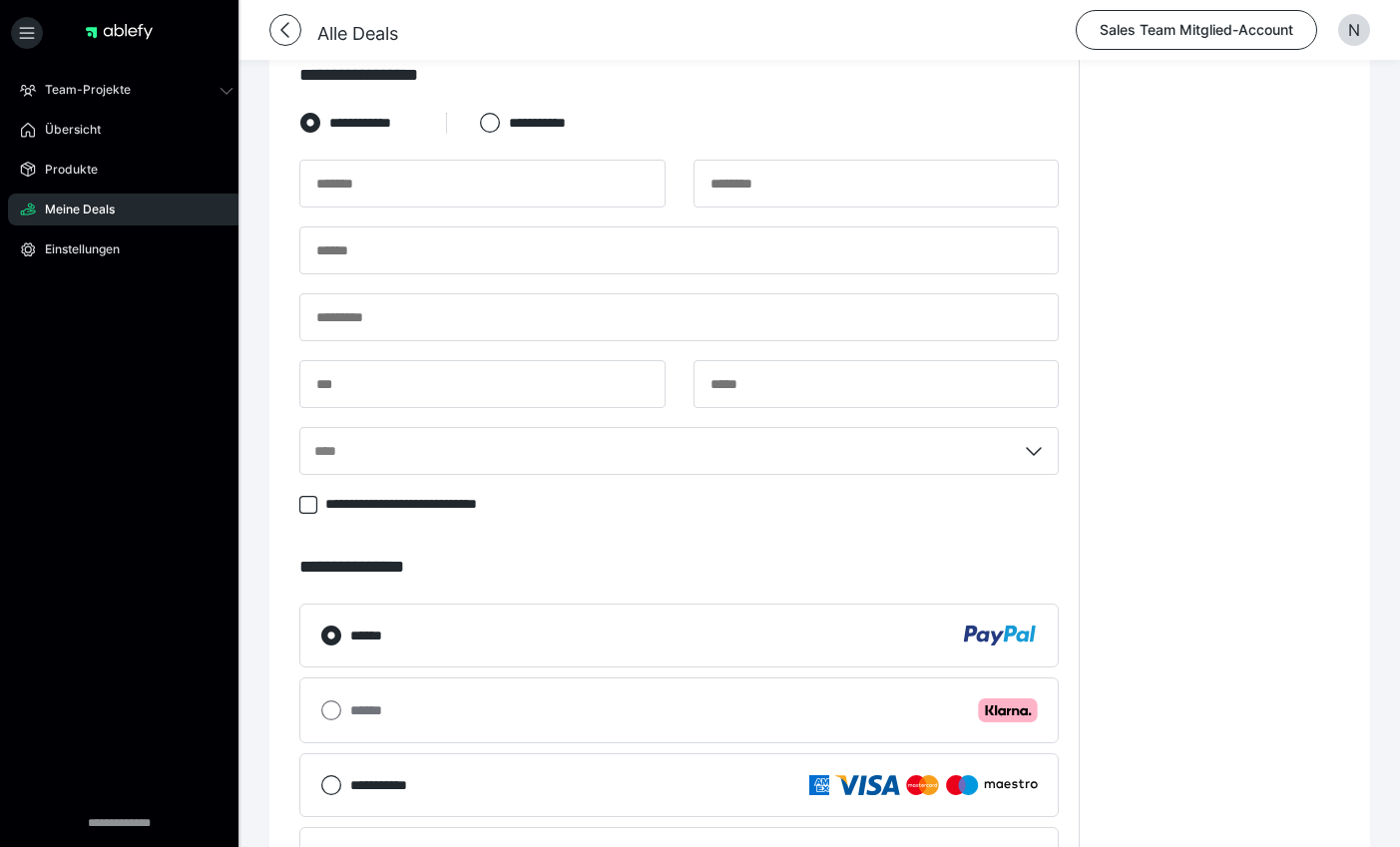 click on "****" at bounding box center (679, 326) 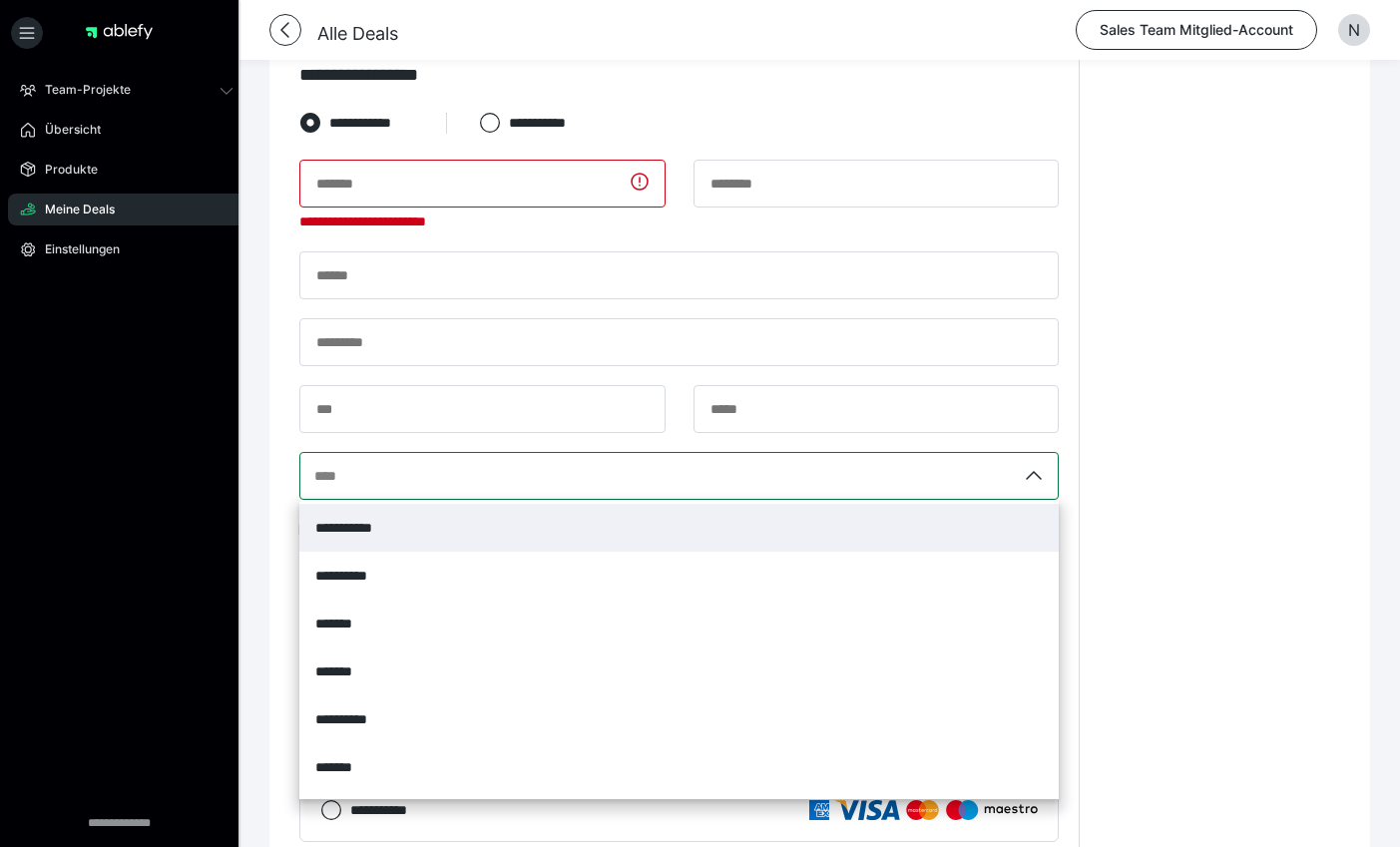 click on "**********" at bounding box center (356, 528) 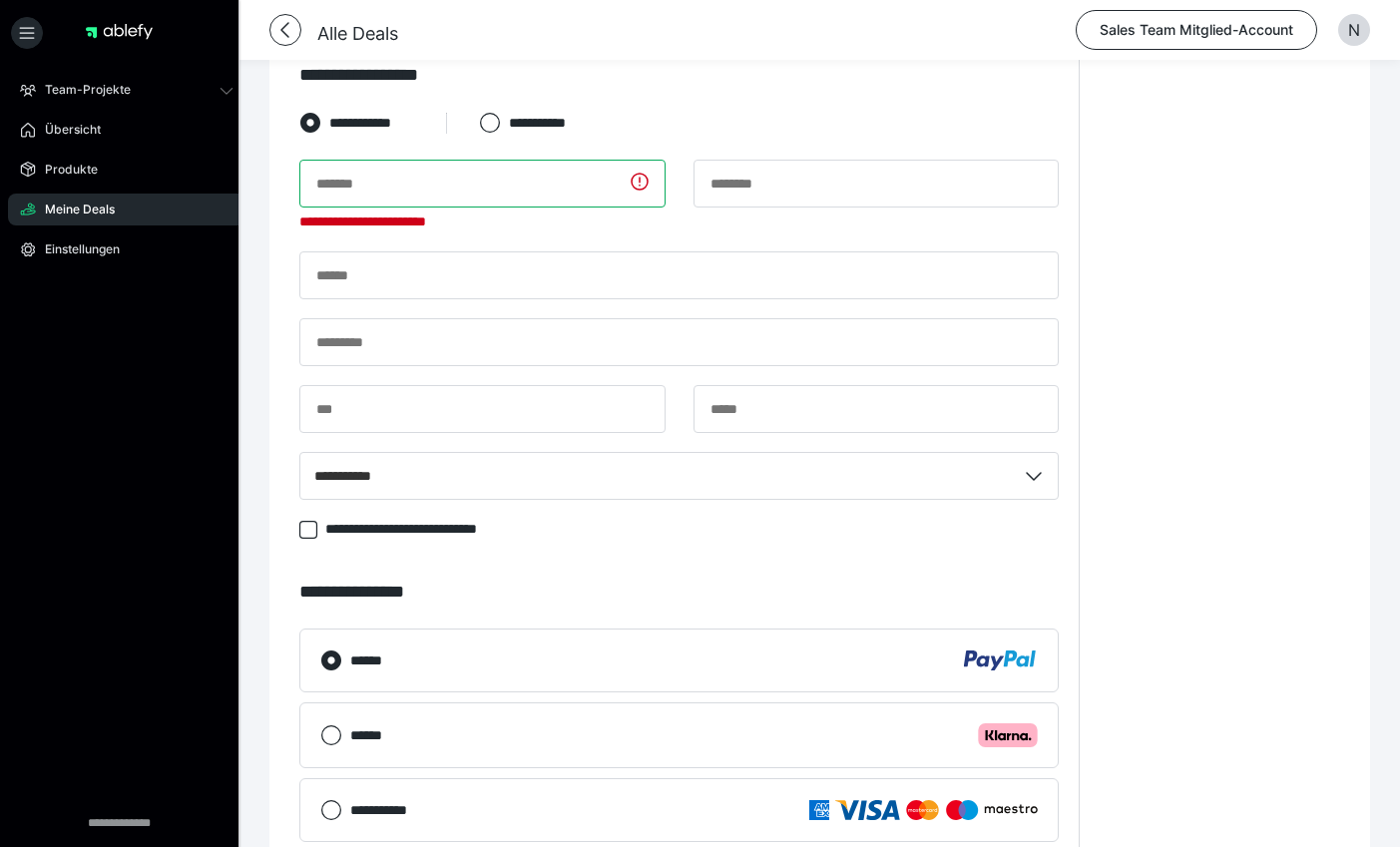 click at bounding box center [482, 184] 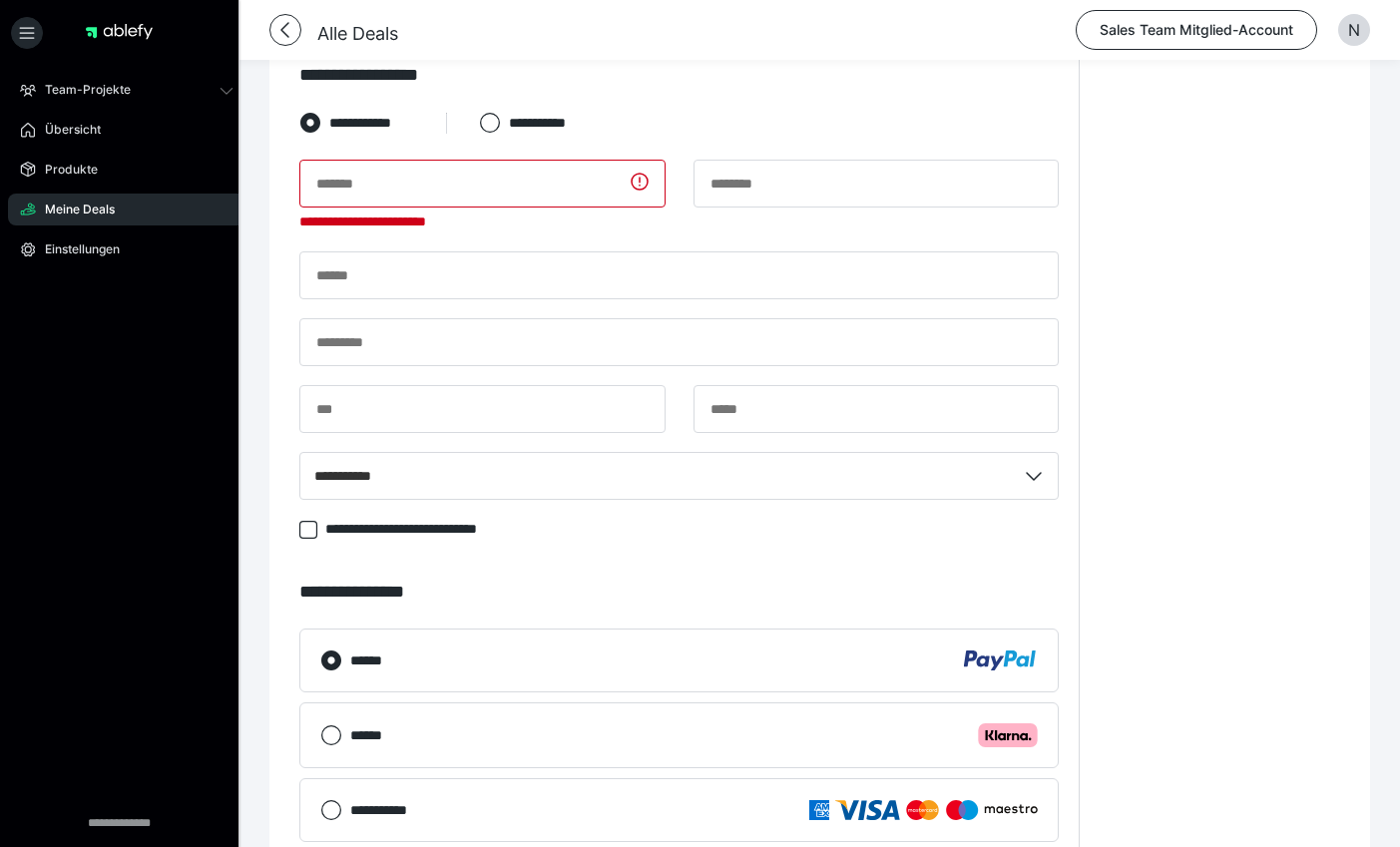click on "****** .cls-1 {fill: #ffb3c7;}" at bounding box center [679, 735] 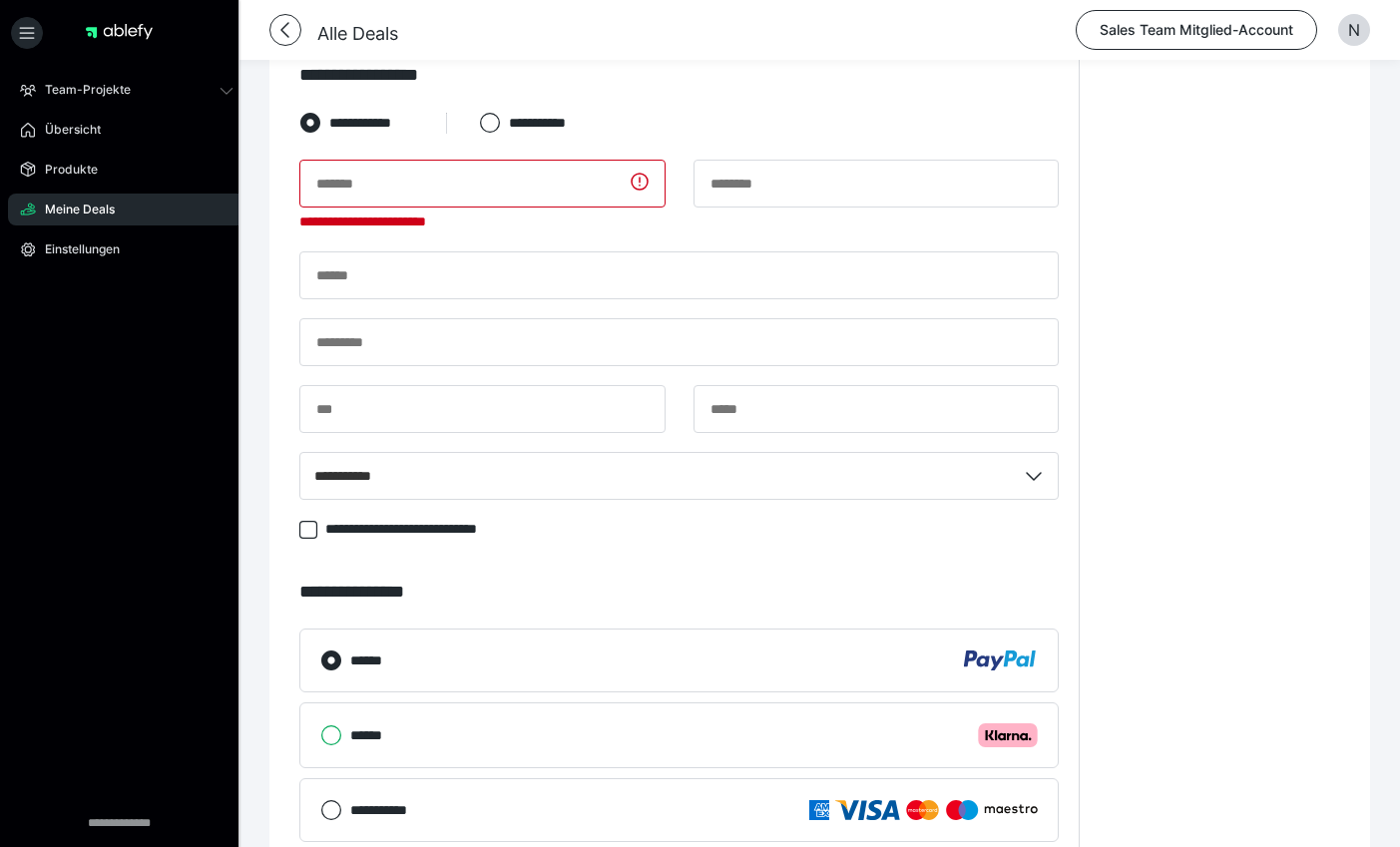 click on "****** .cls-1 {fill: #ffb3c7;}" at bounding box center (320, 735) 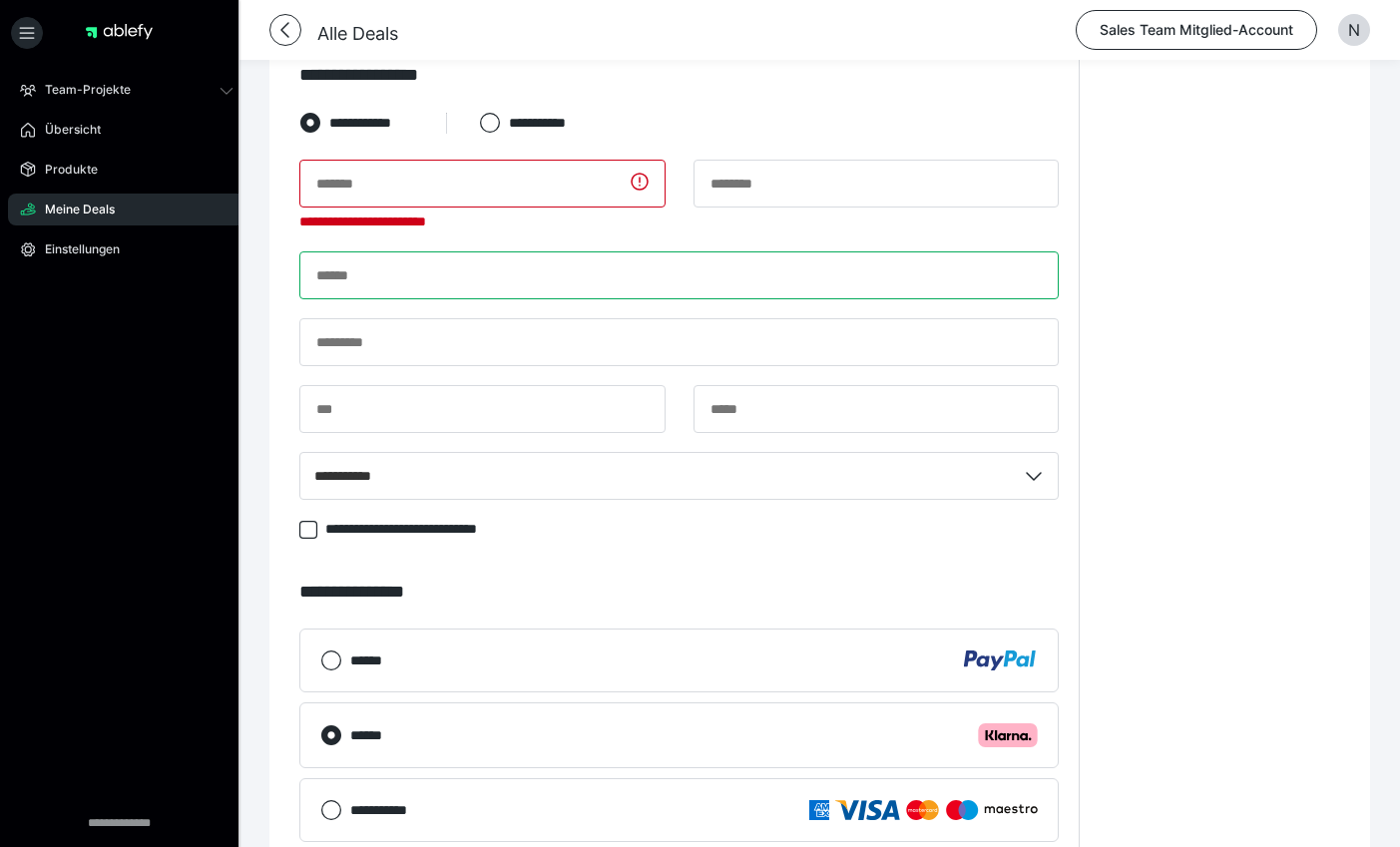 click at bounding box center [679, 275] 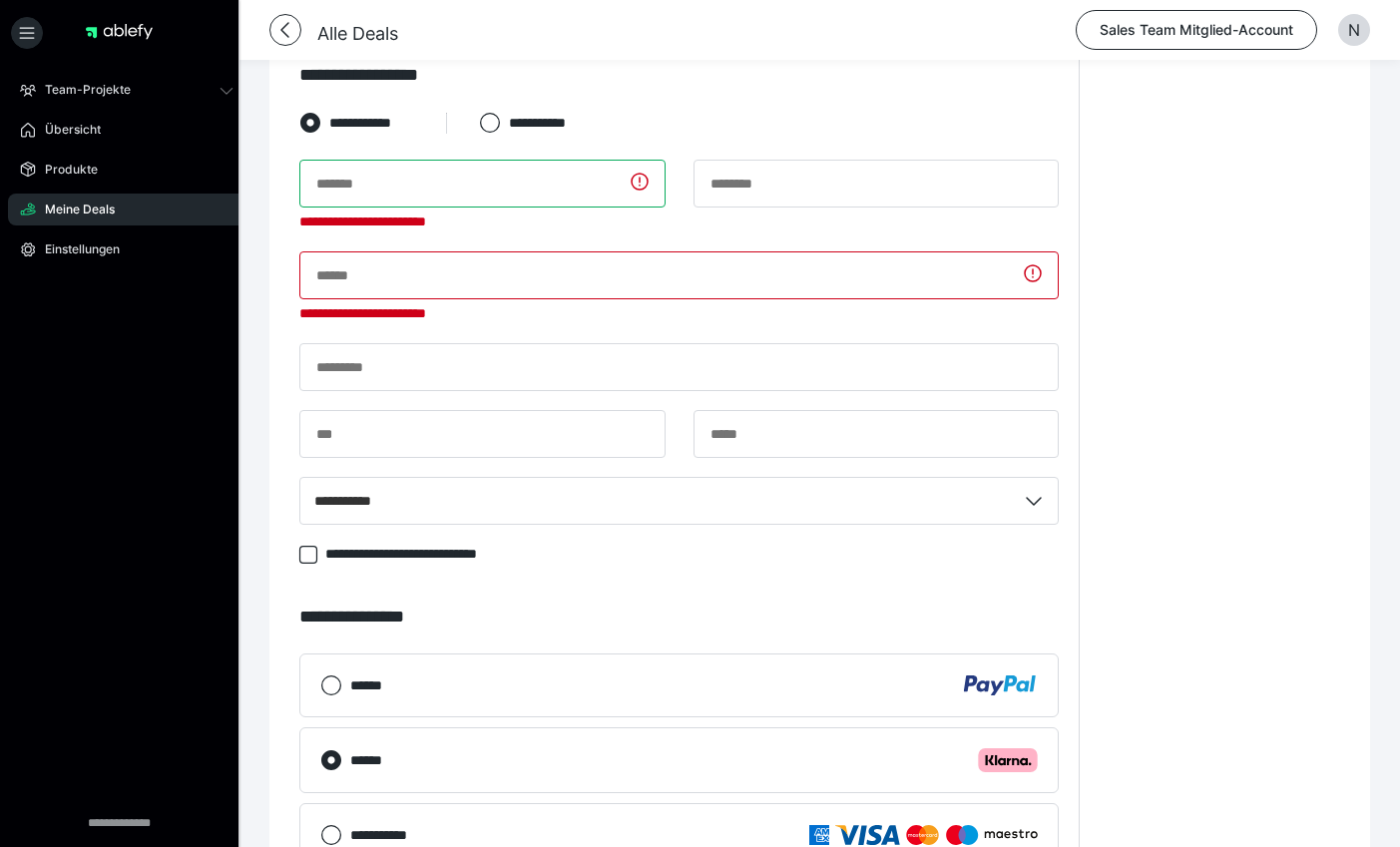 click at bounding box center [482, 184] 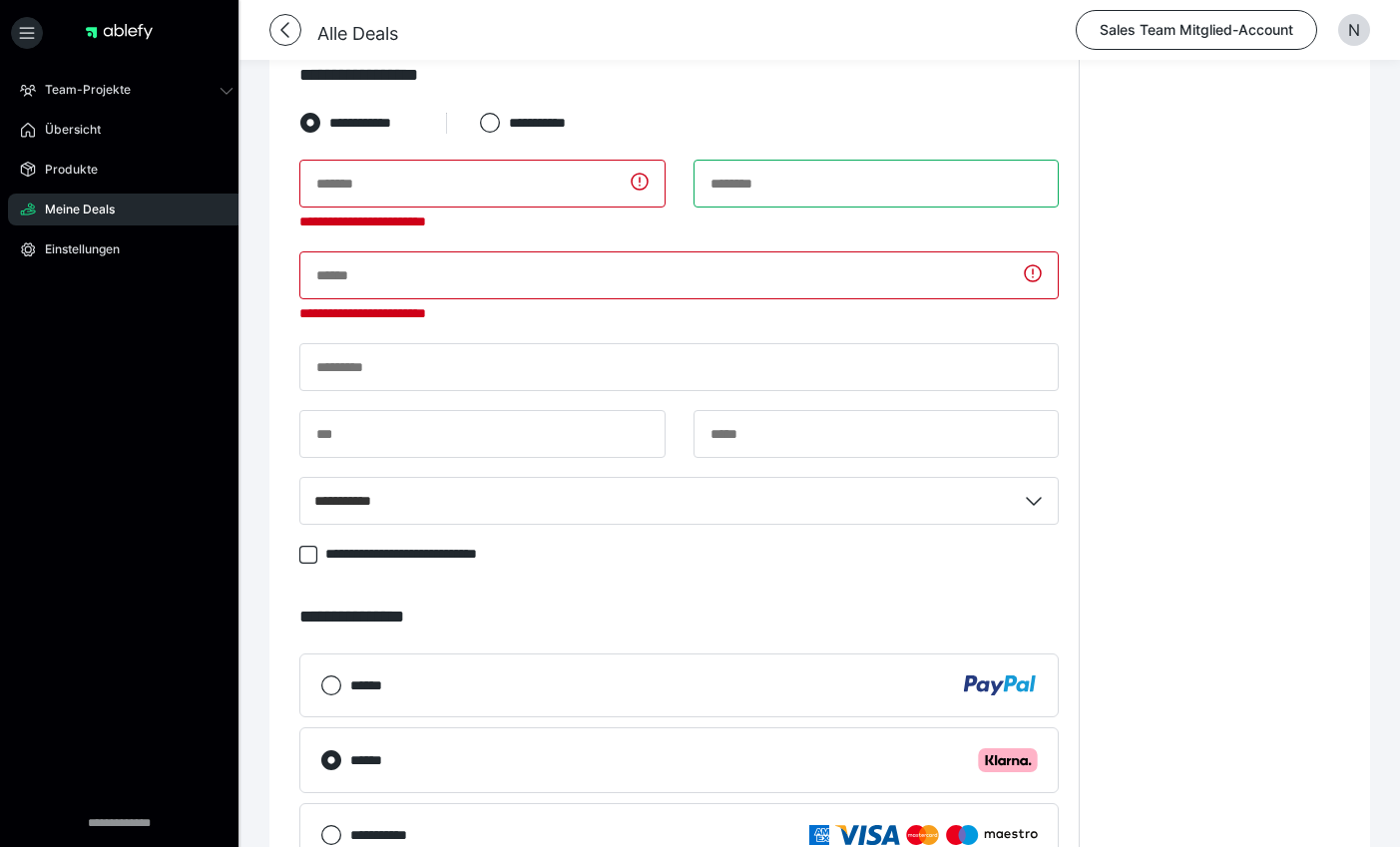 click at bounding box center (876, 184) 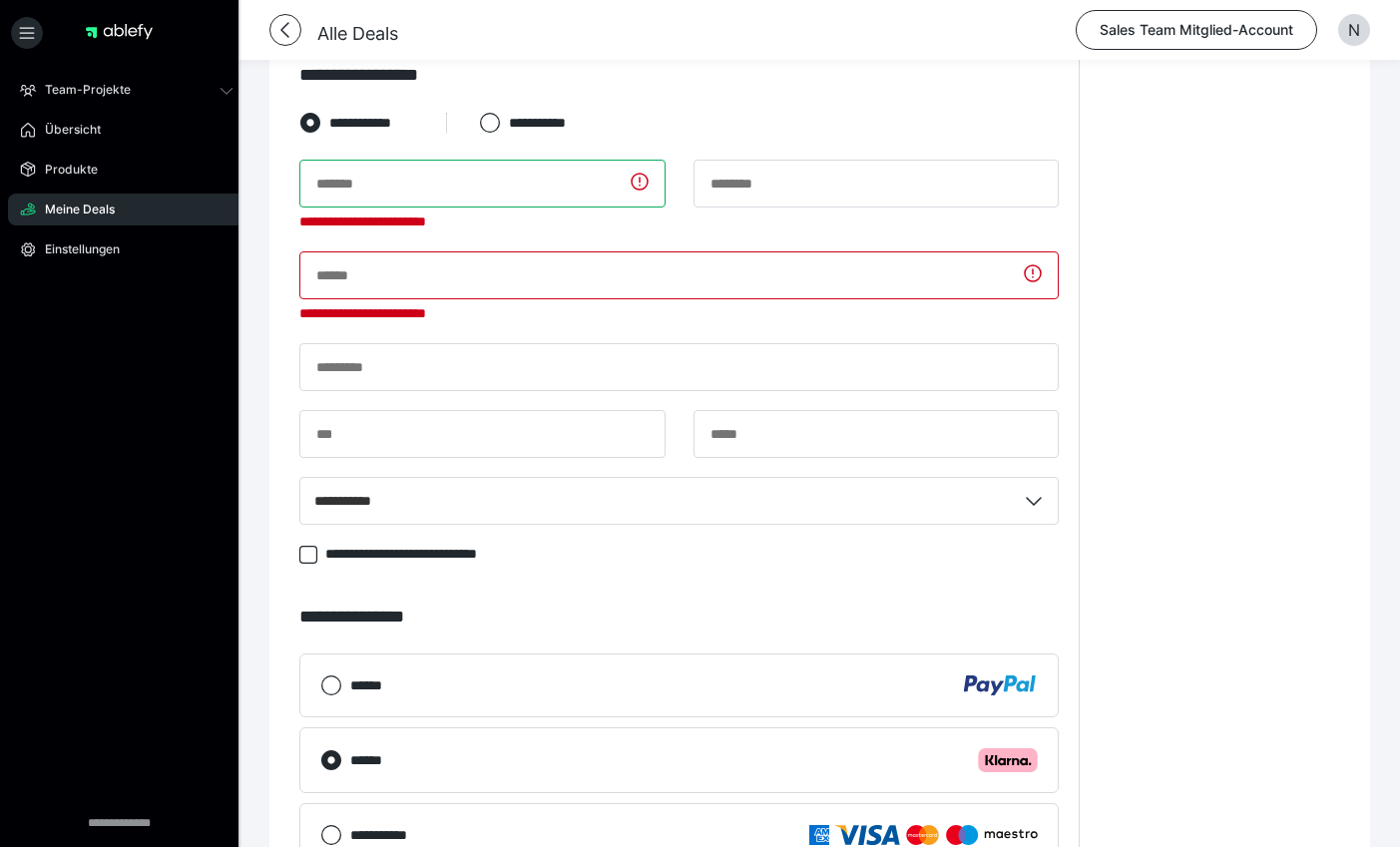 click at bounding box center (482, 184) 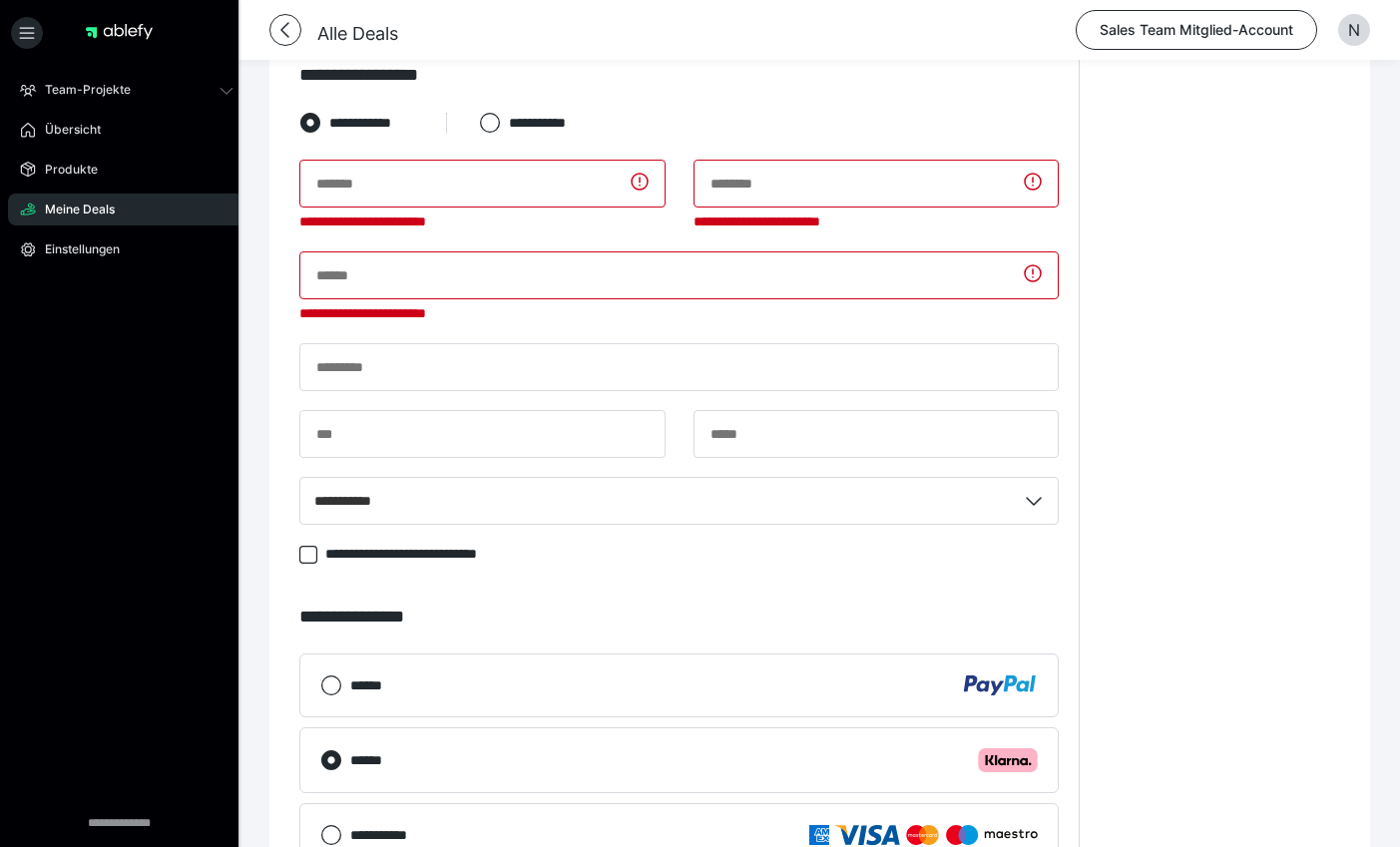 drag, startPoint x: 1171, startPoint y: 703, endPoint x: 1193, endPoint y: 680, distance: 31.827661 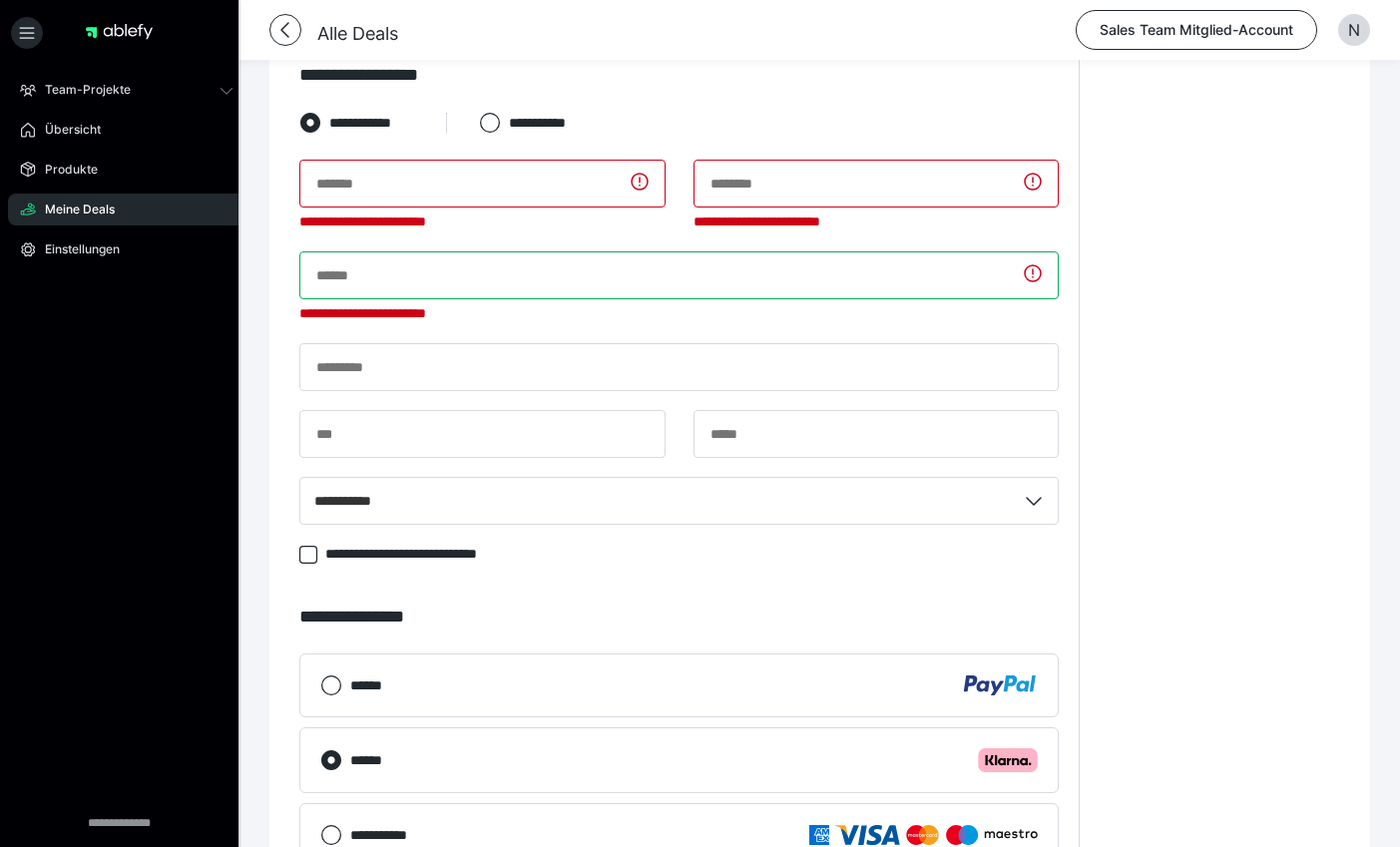 click at bounding box center [679, 275] 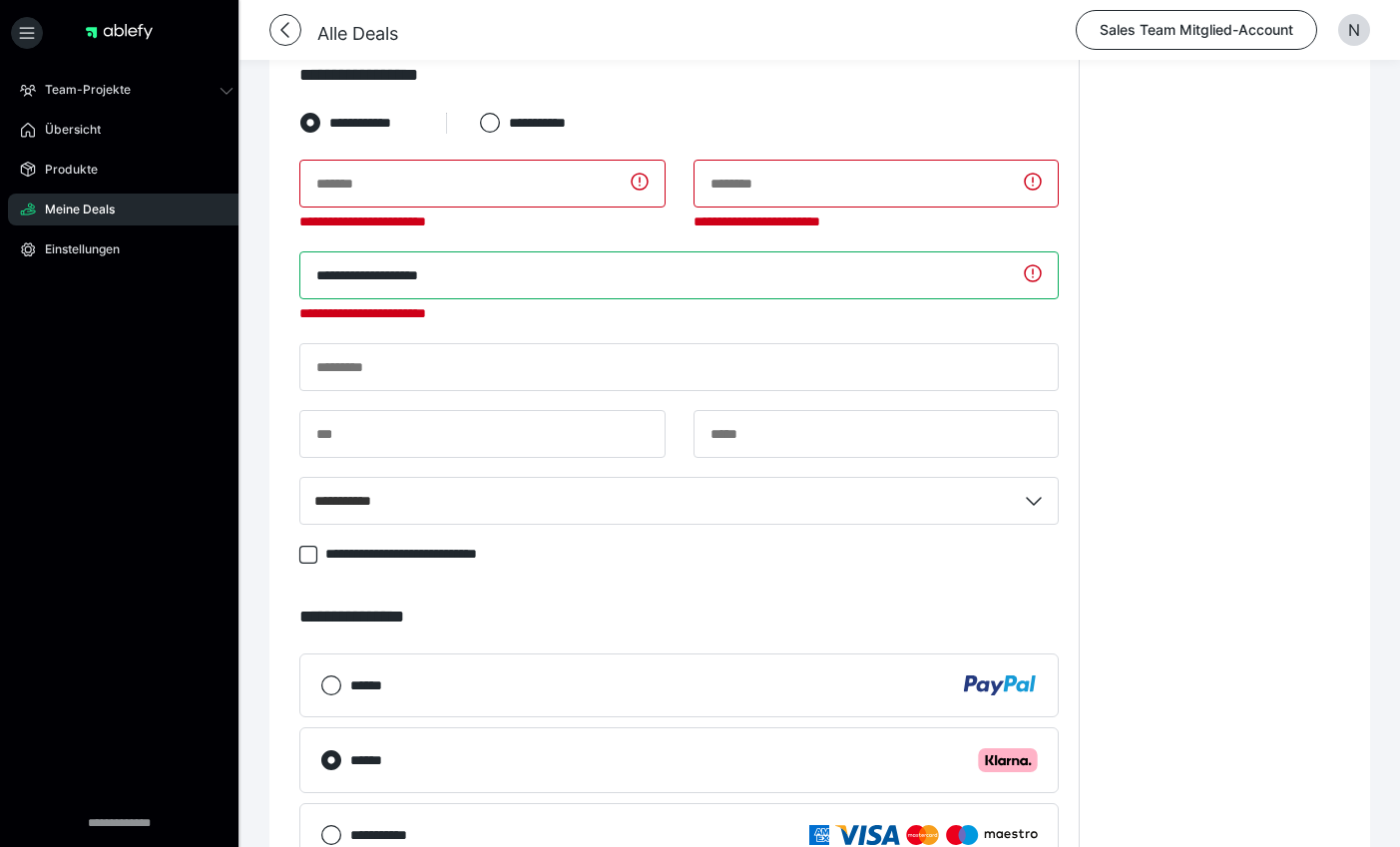 type on "**********" 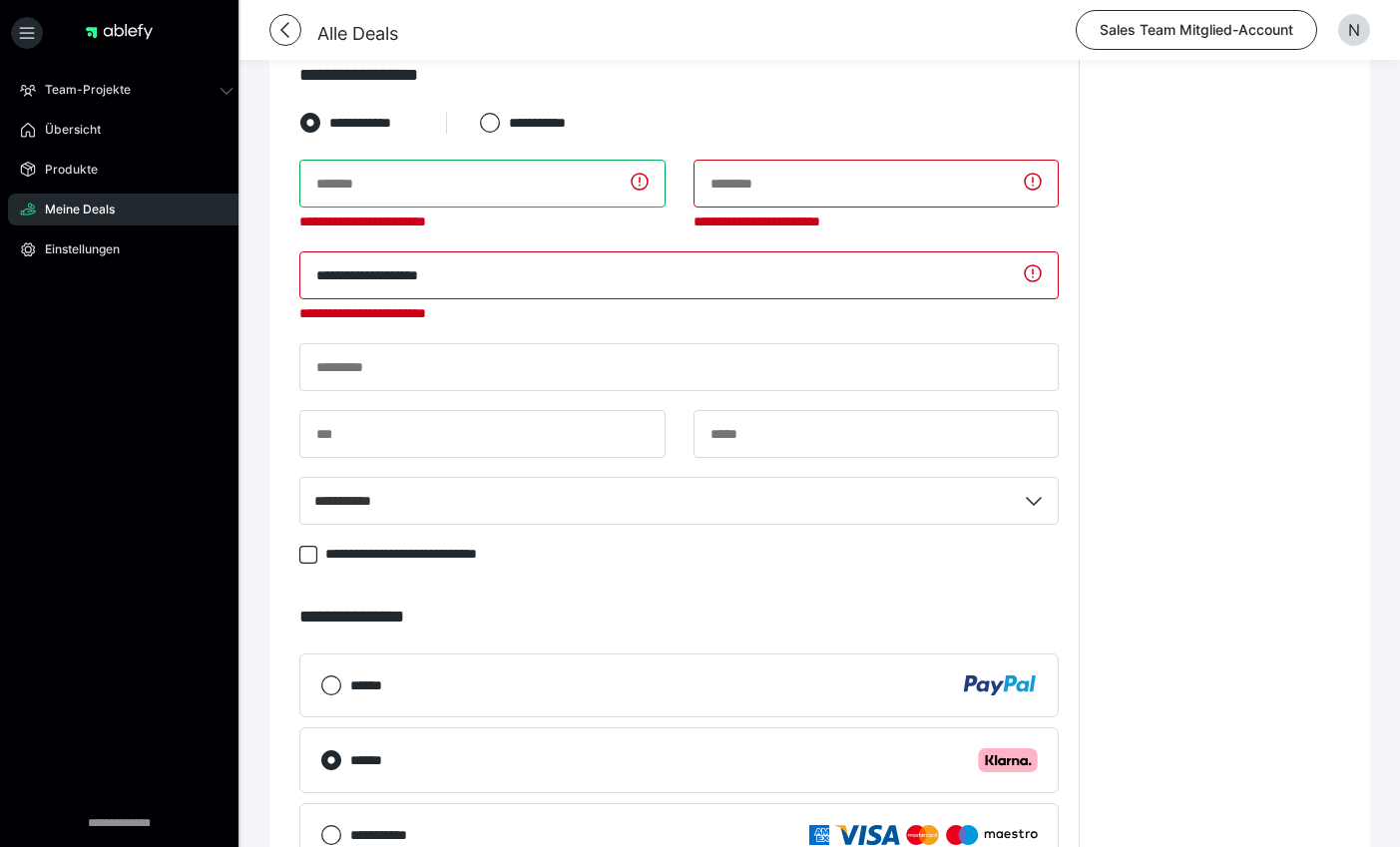 click at bounding box center [482, 184] 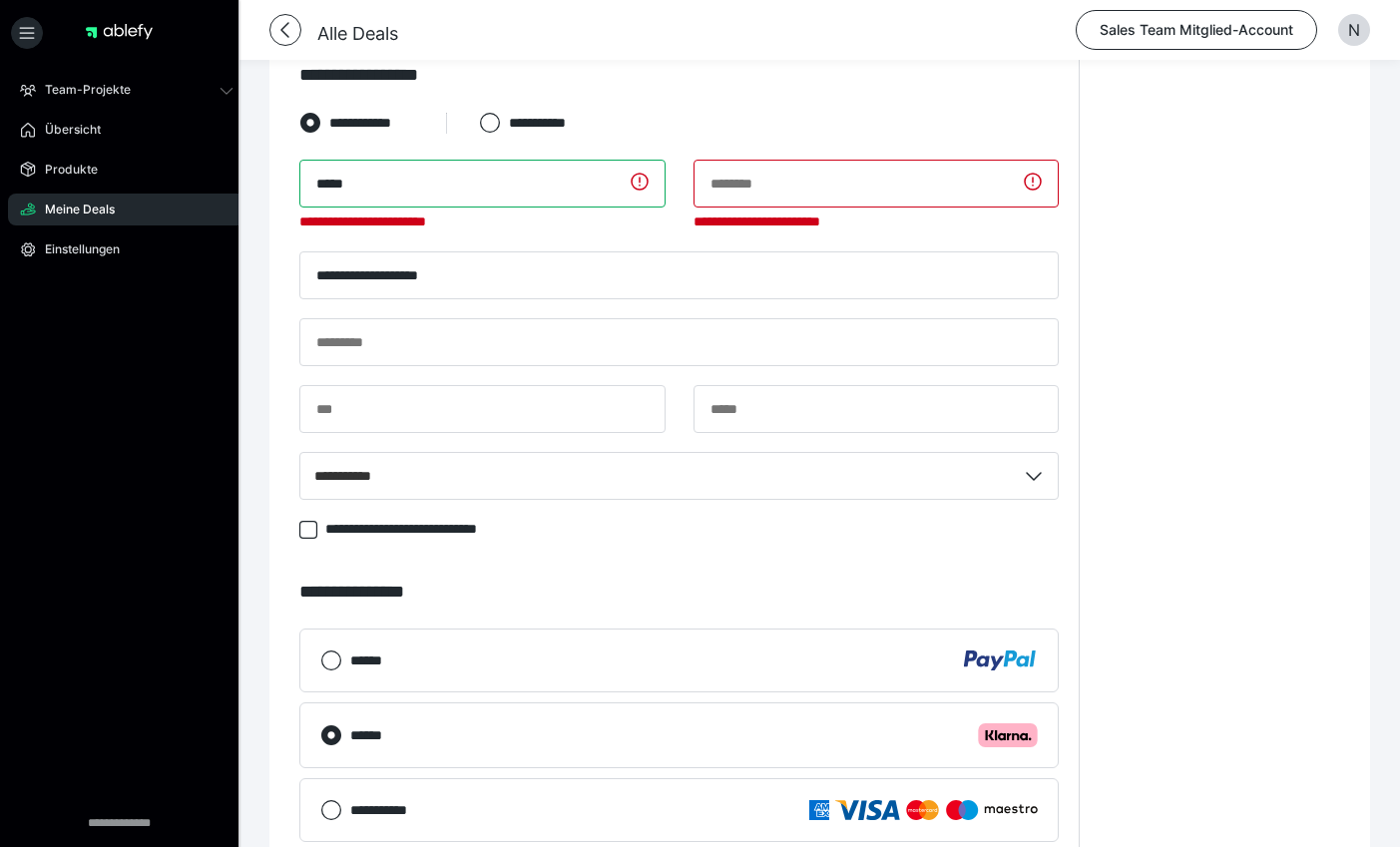 type on "*****" 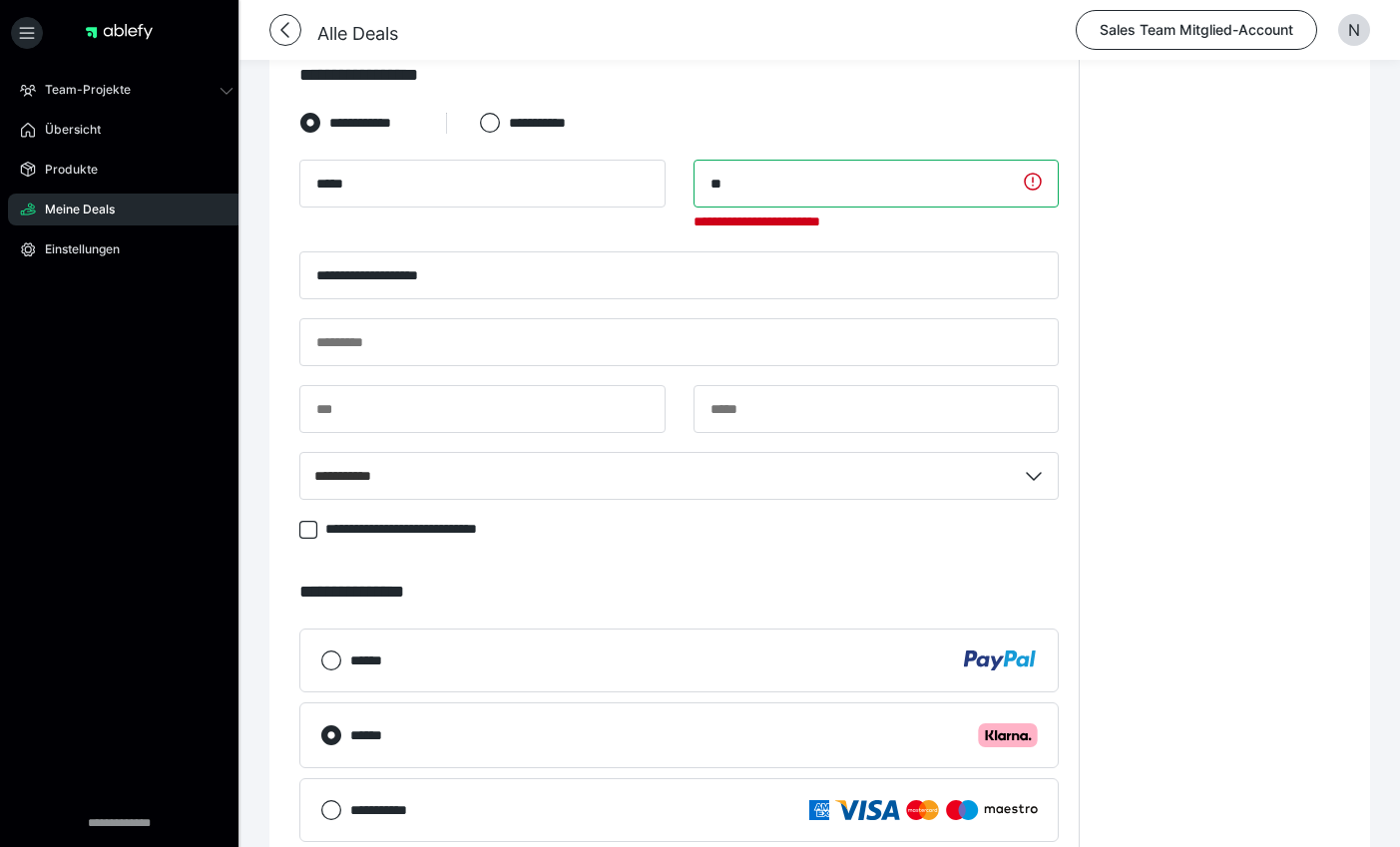 type on "*" 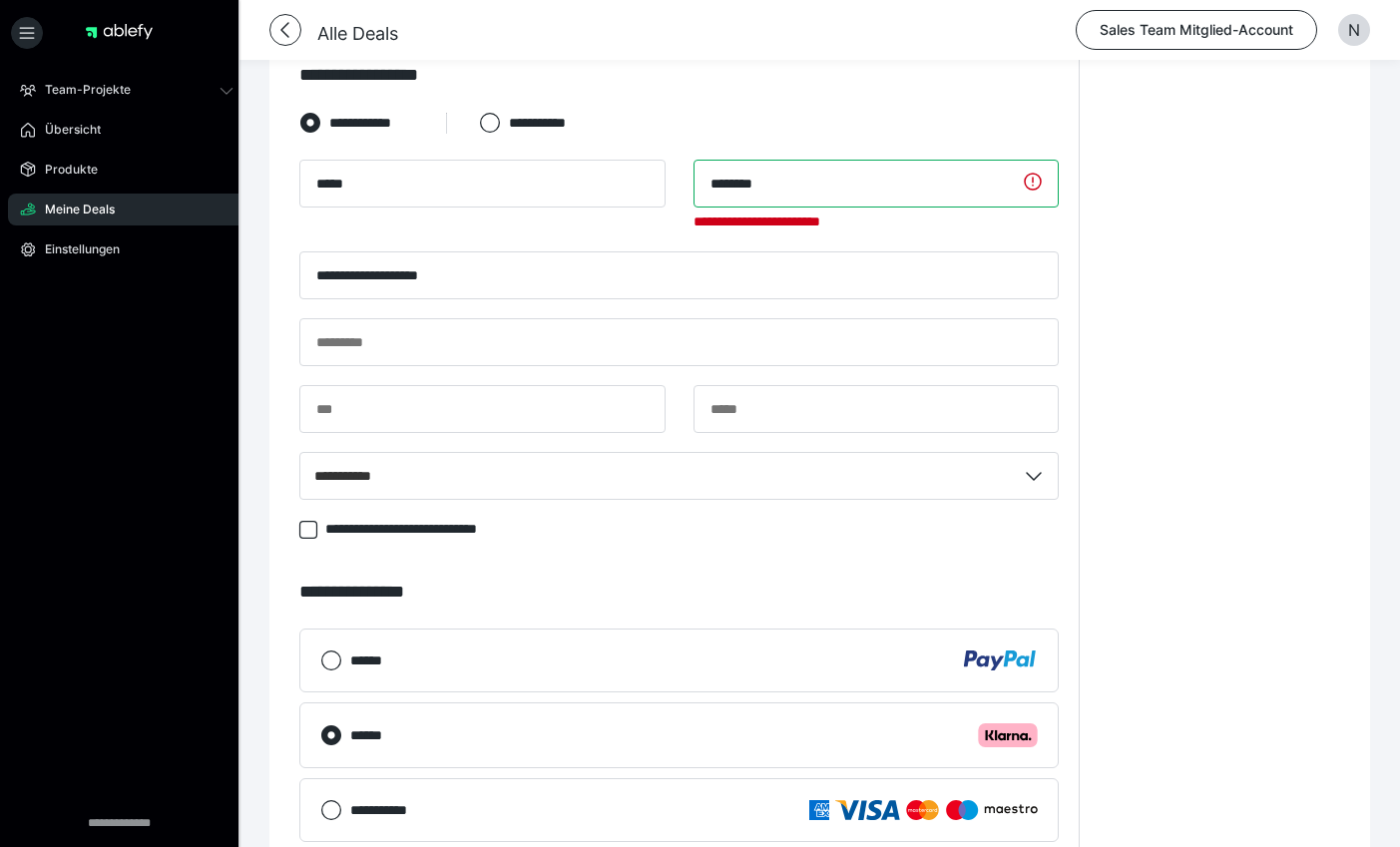 type on "********" 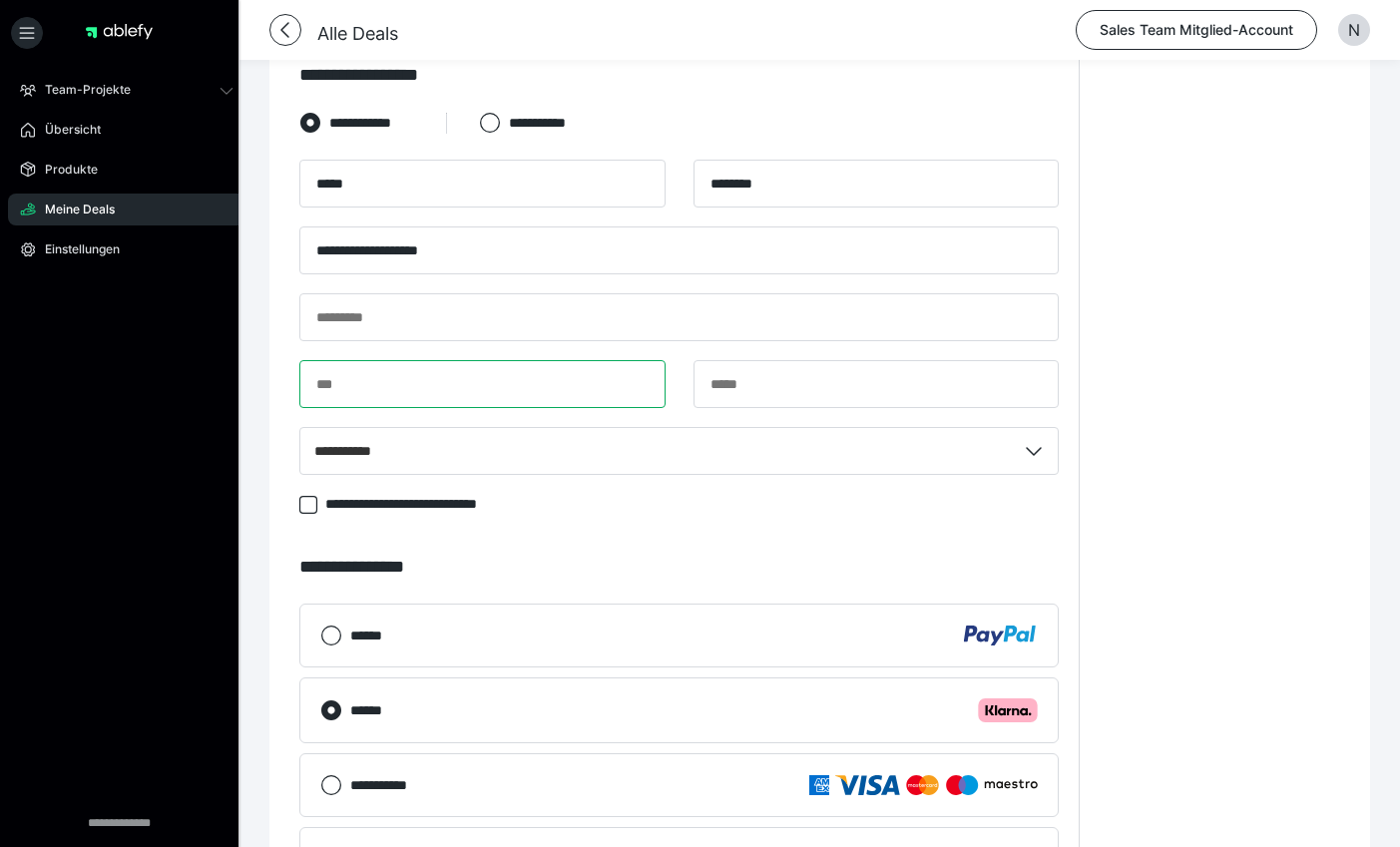click at bounding box center [482, 384] 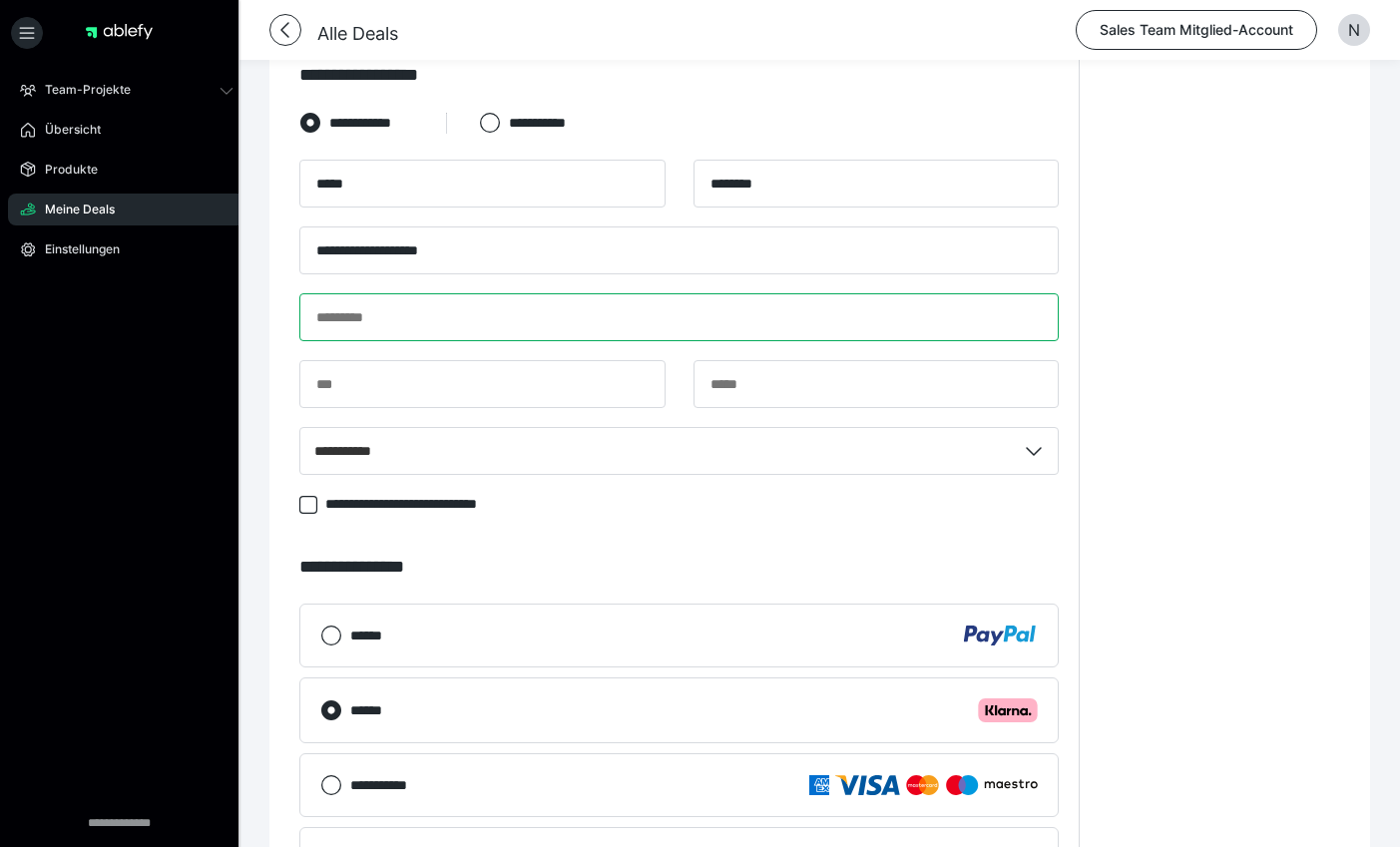 click at bounding box center (679, 317) 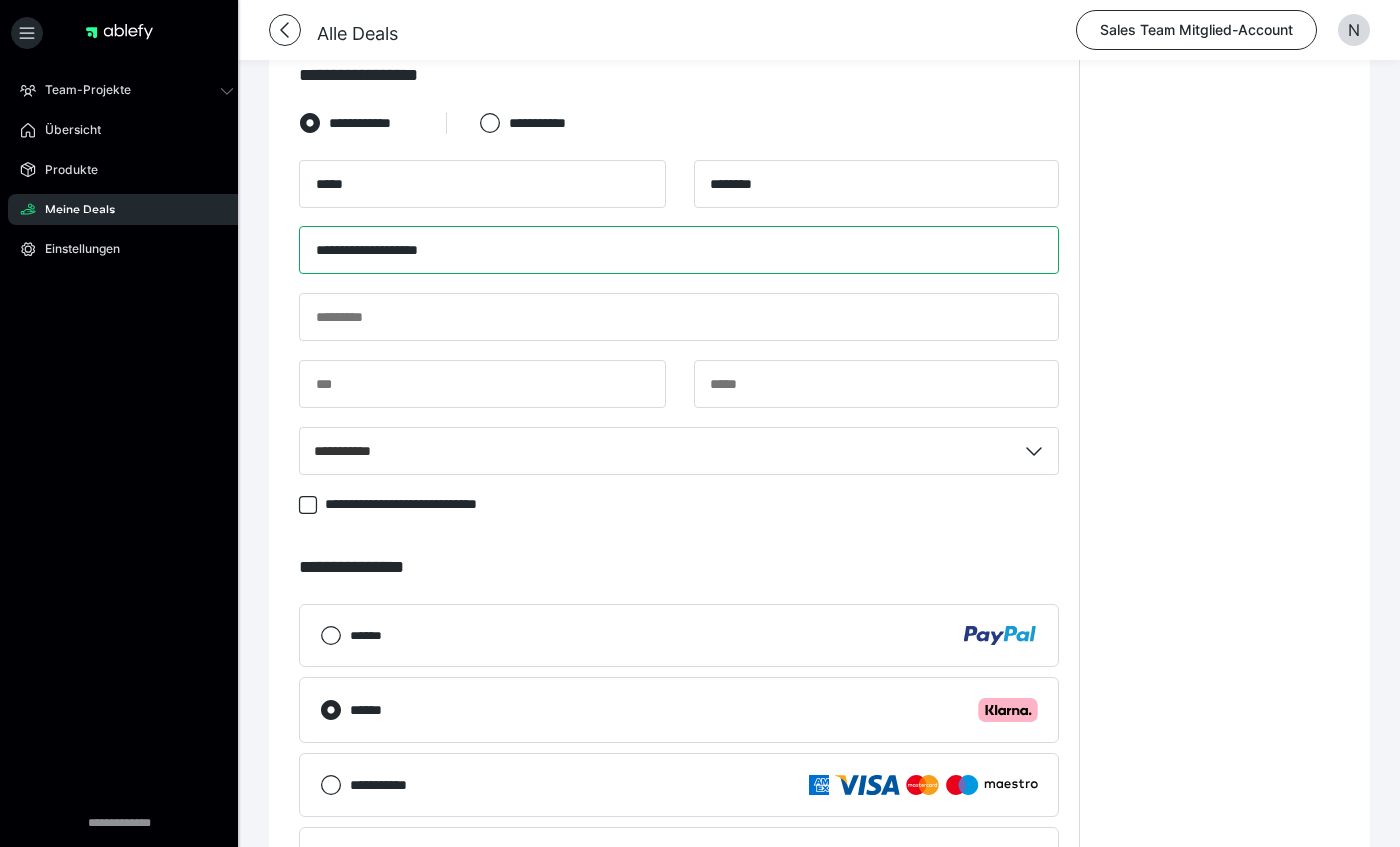 click on "**********" at bounding box center (679, 250) 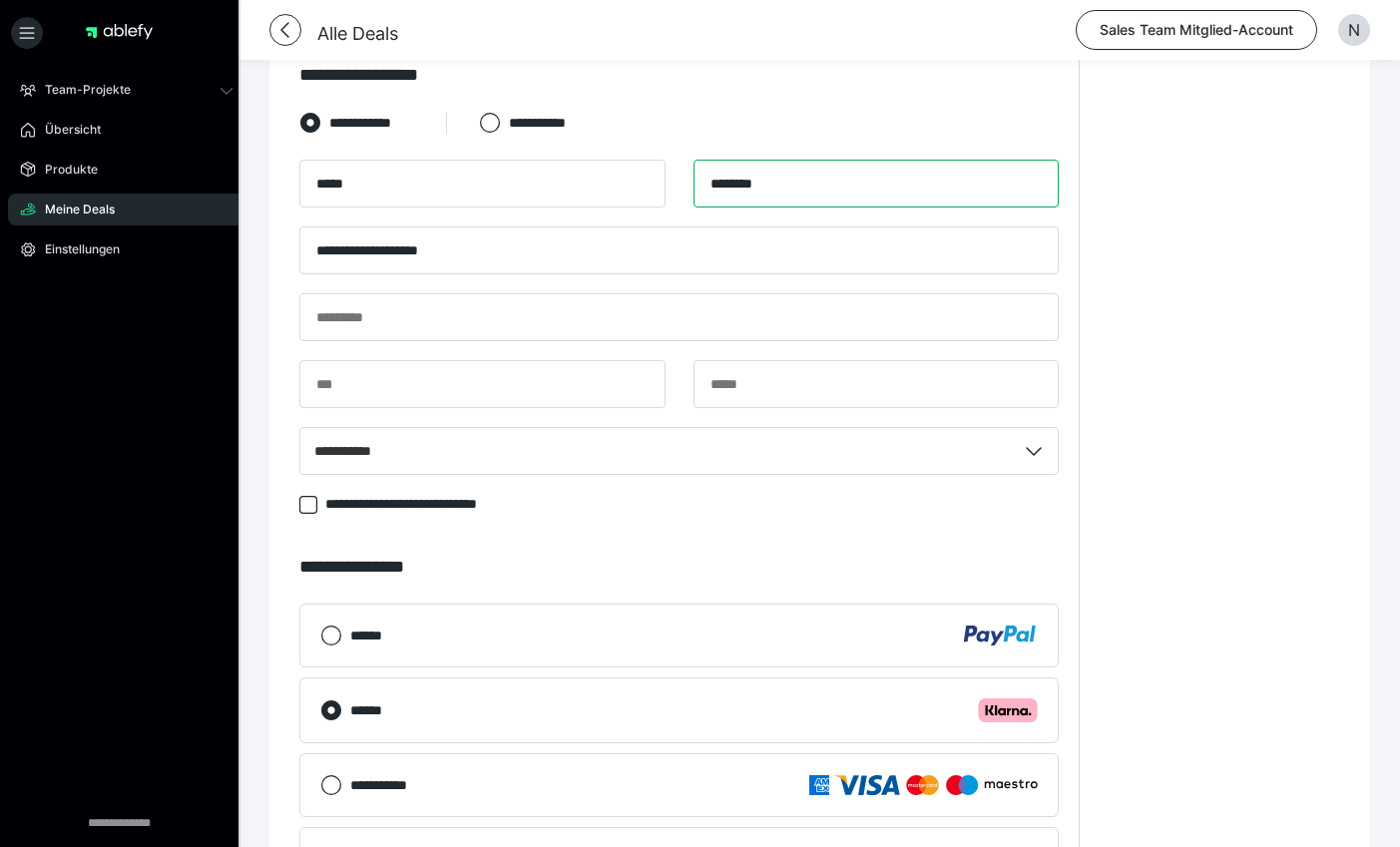 click on "********" at bounding box center [876, 184] 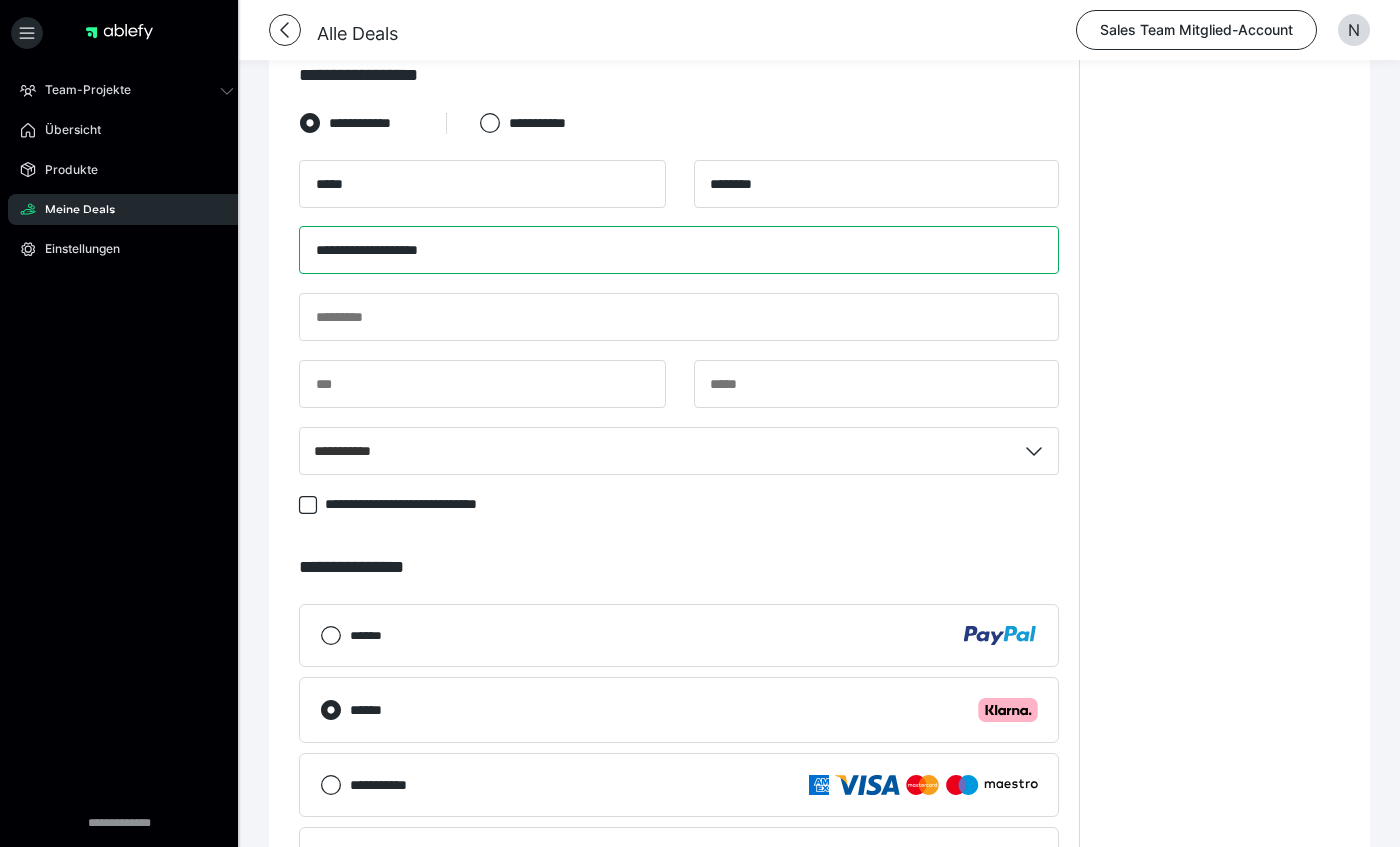 click on "**********" at bounding box center (679, 250) 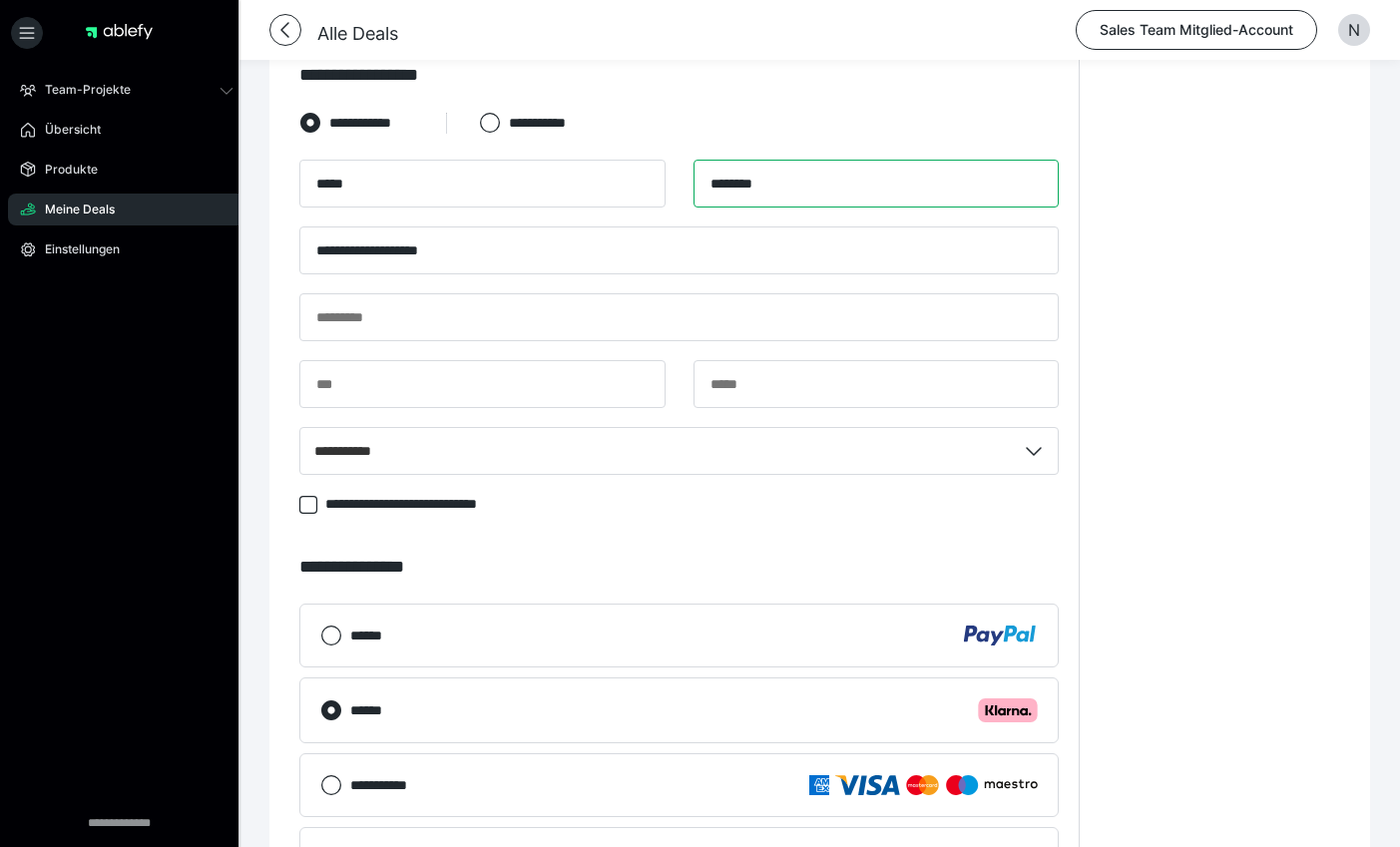 click on "********" at bounding box center [876, 184] 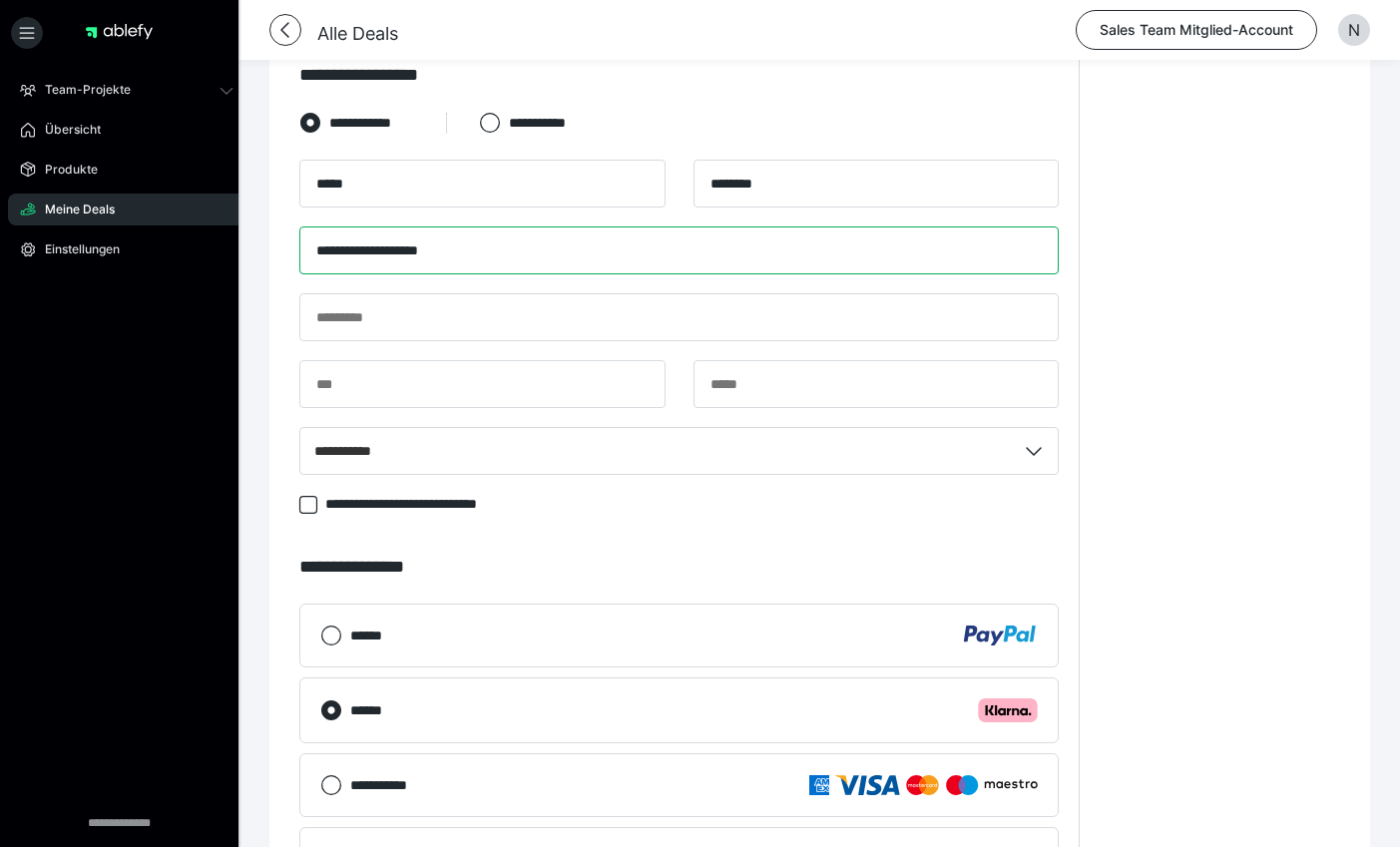 click on "**********" at bounding box center (679, 250) 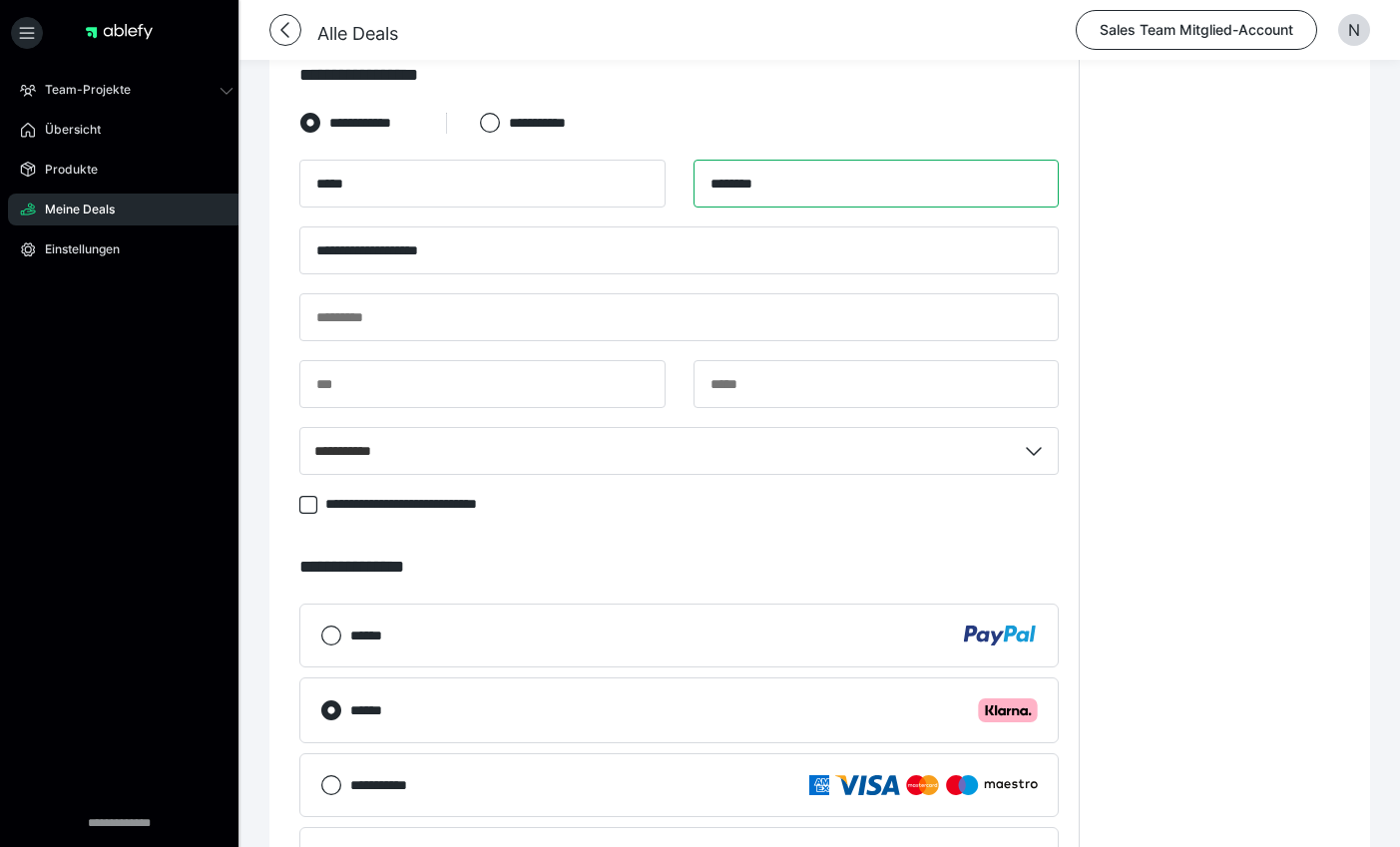 click on "********" at bounding box center (876, 184) 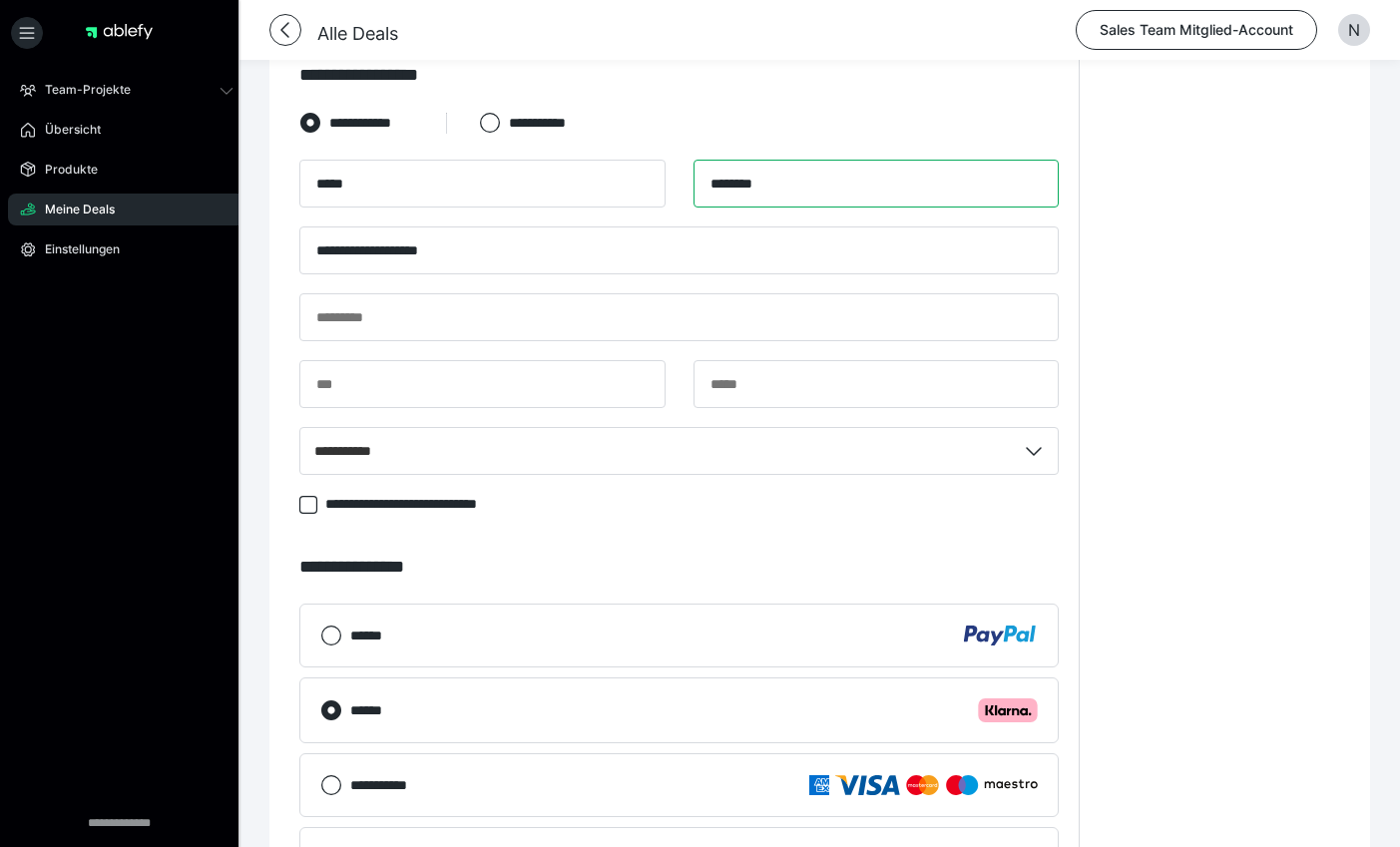 click on "********" at bounding box center (876, 184) 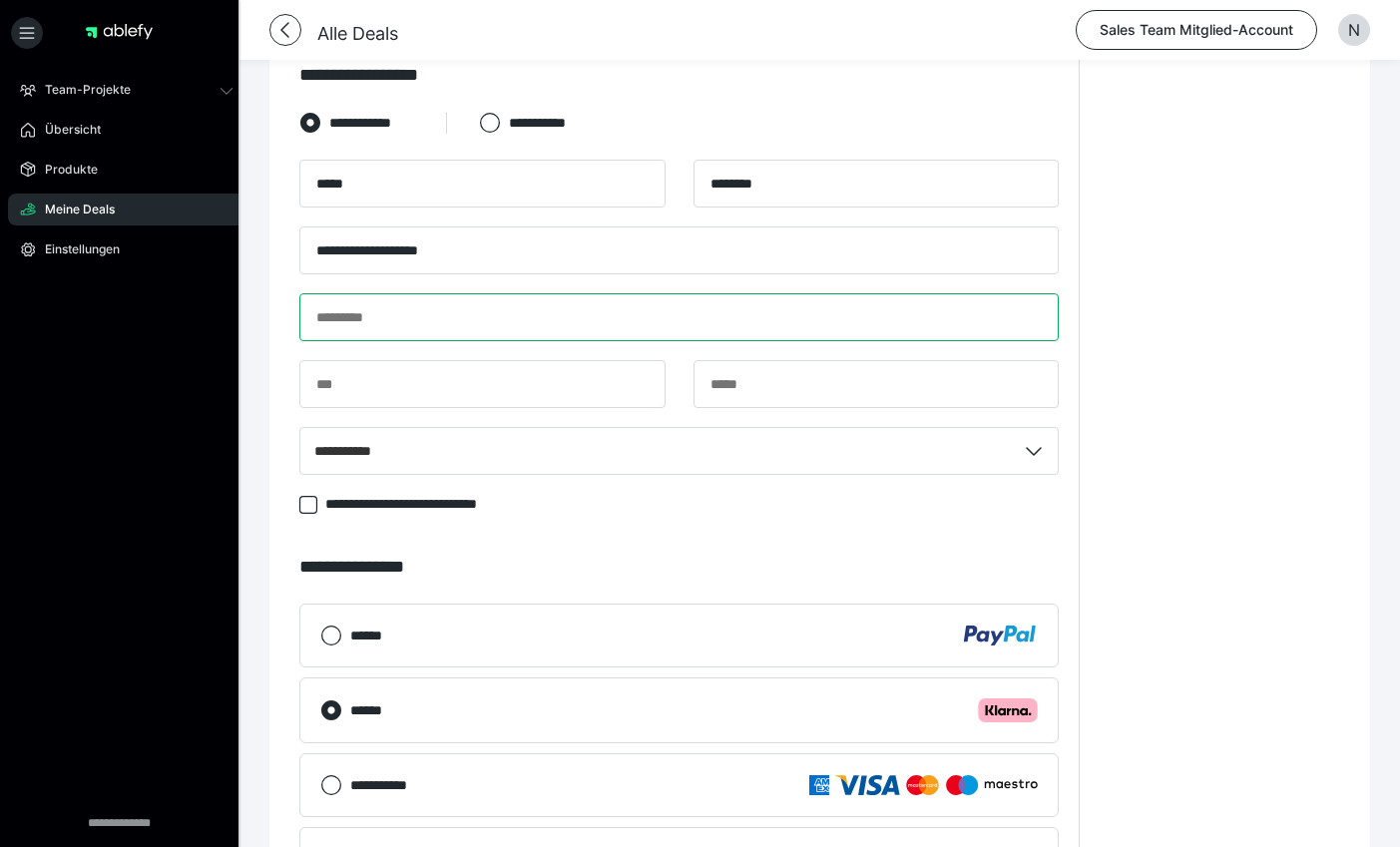 click at bounding box center [679, 317] 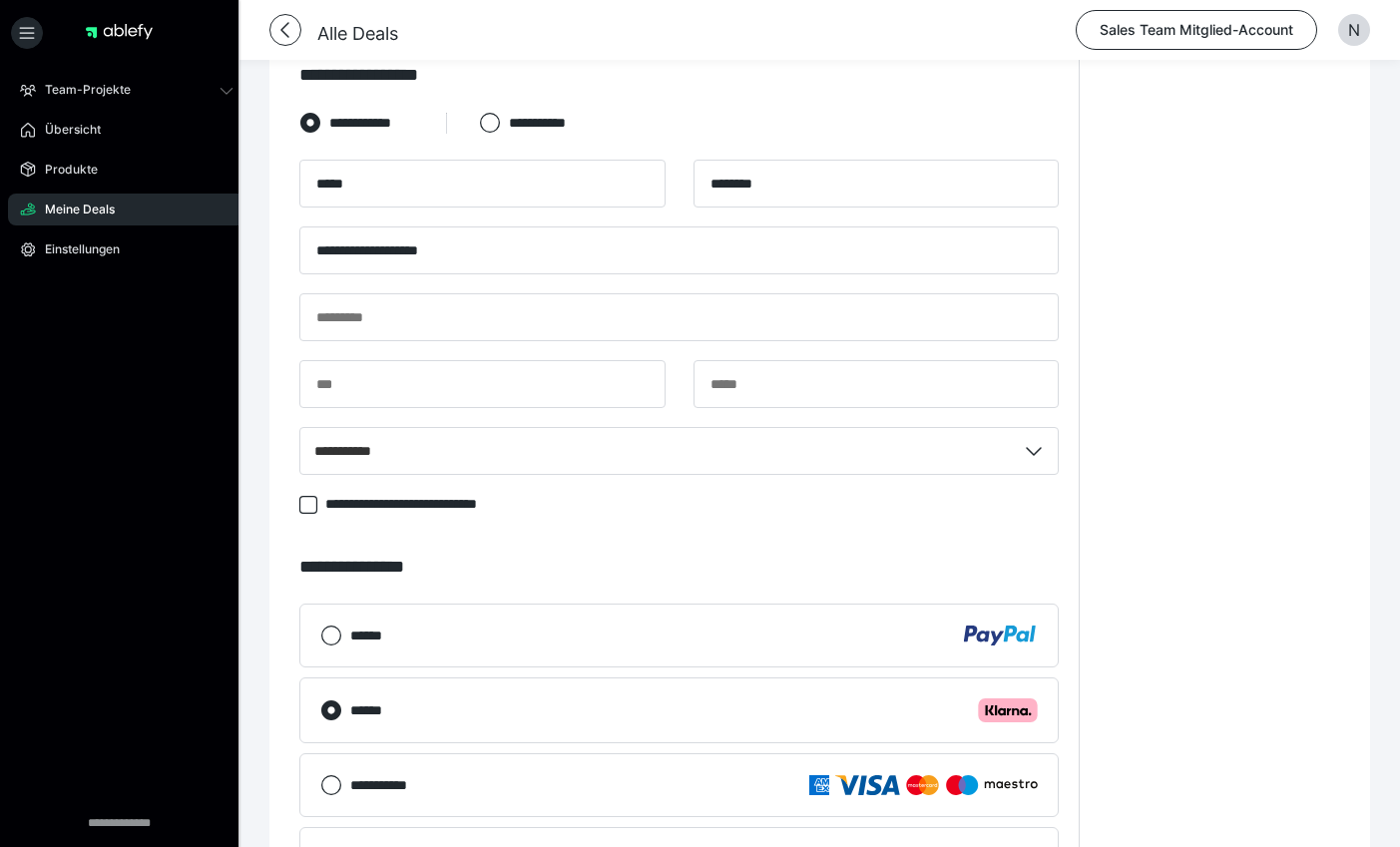 drag, startPoint x: 125, startPoint y: 557, endPoint x: 201, endPoint y: 370, distance: 201.85391 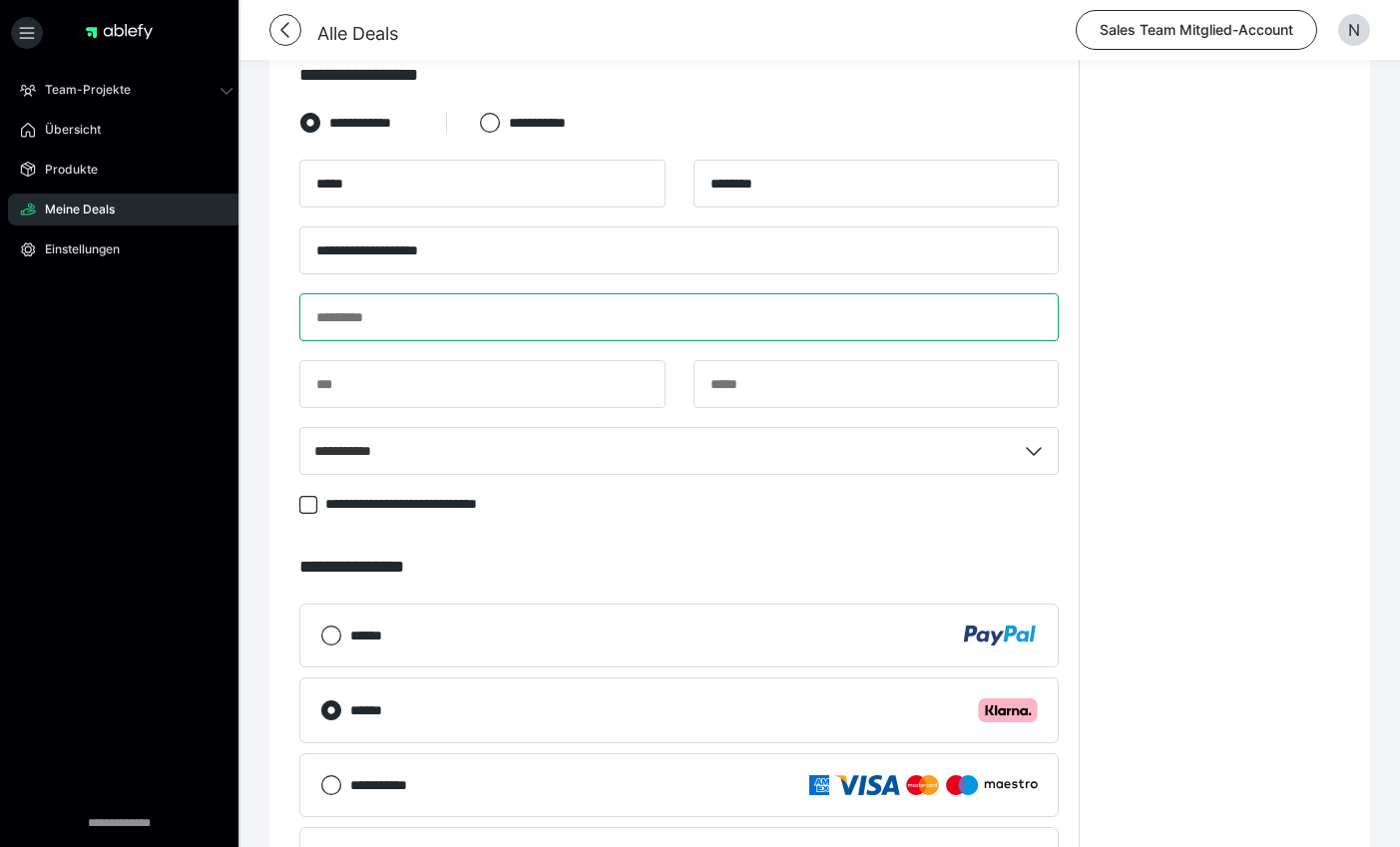 click at bounding box center (679, 317) 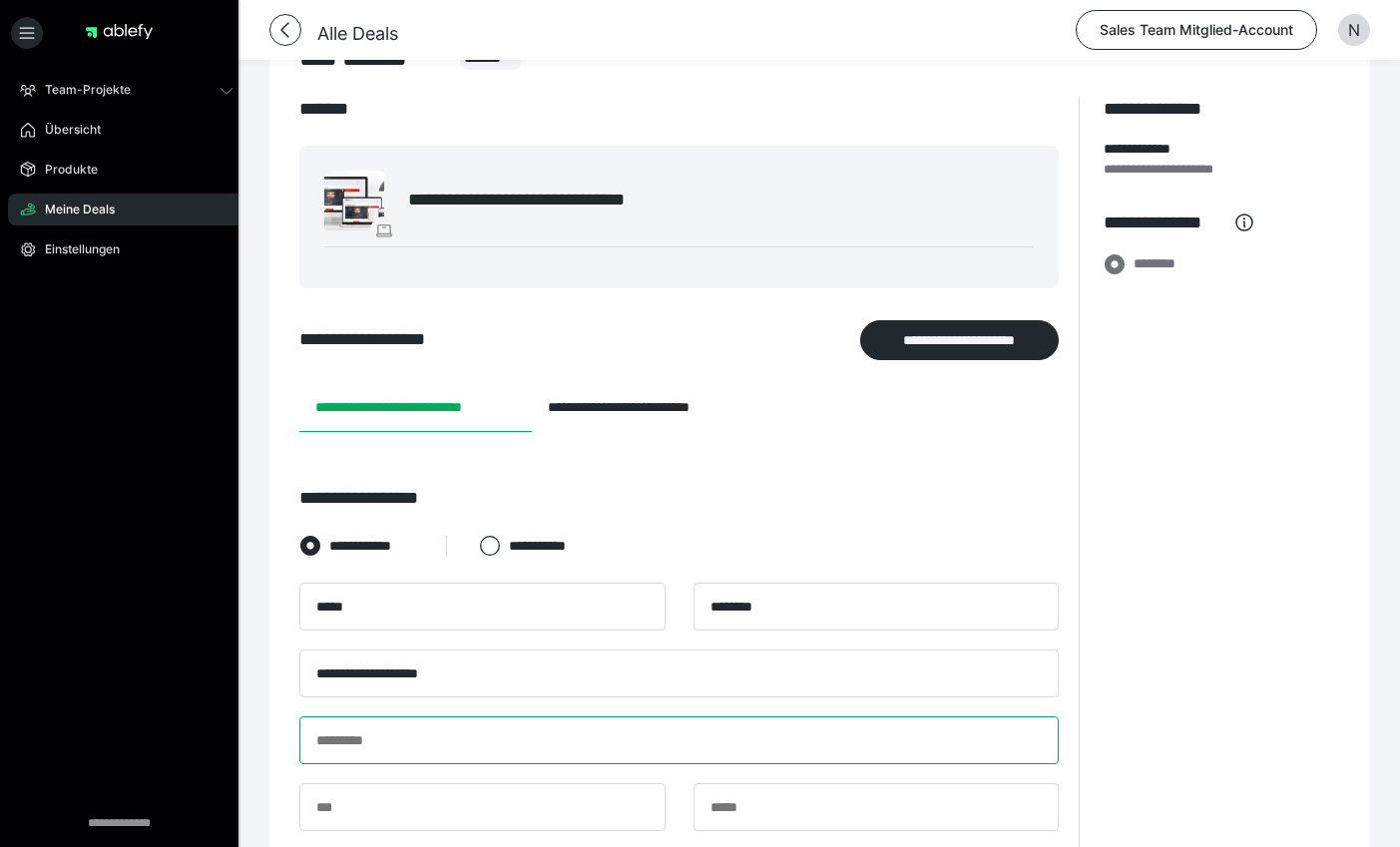scroll, scrollTop: 0, scrollLeft: 0, axis: both 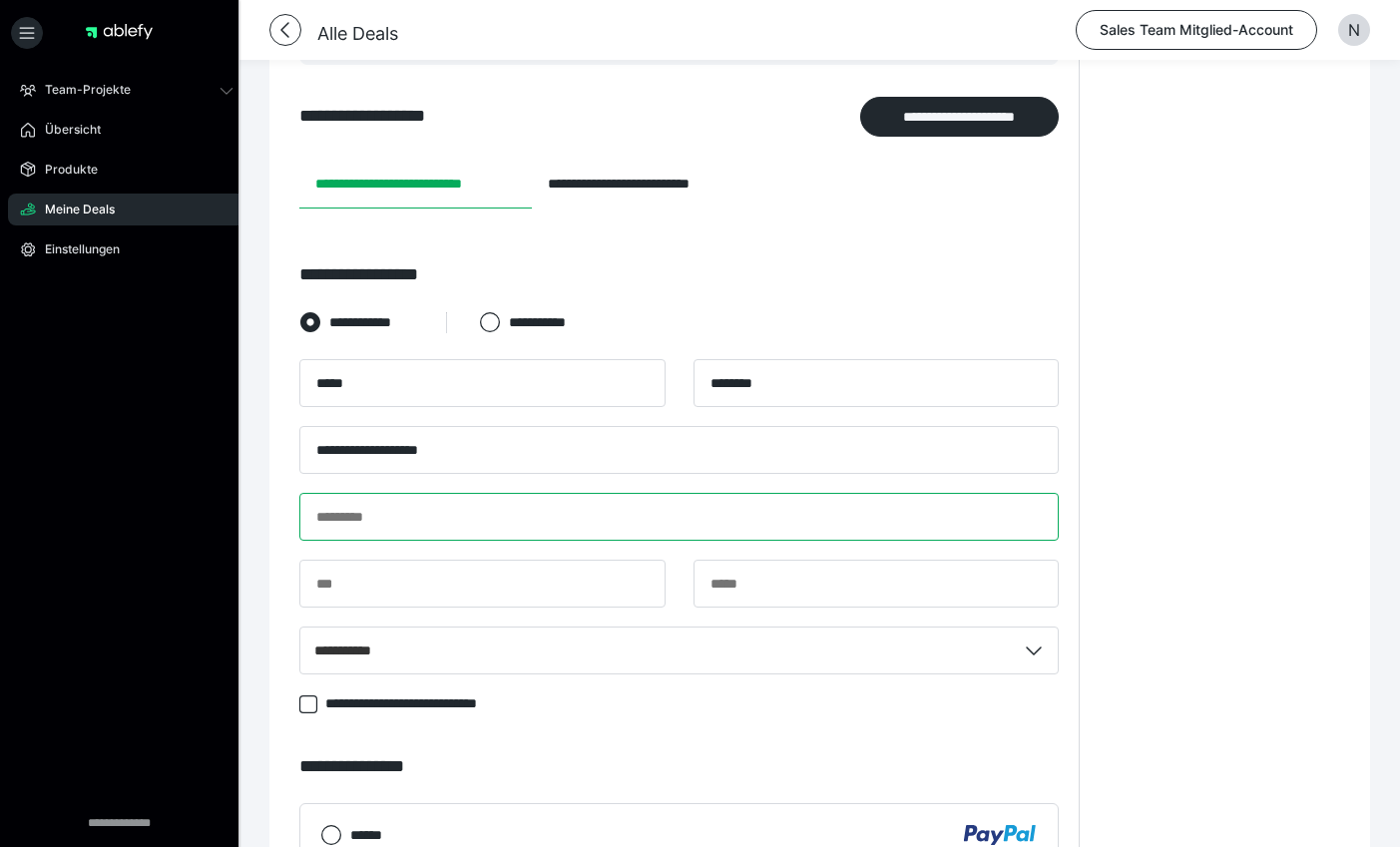 click at bounding box center [679, 517] 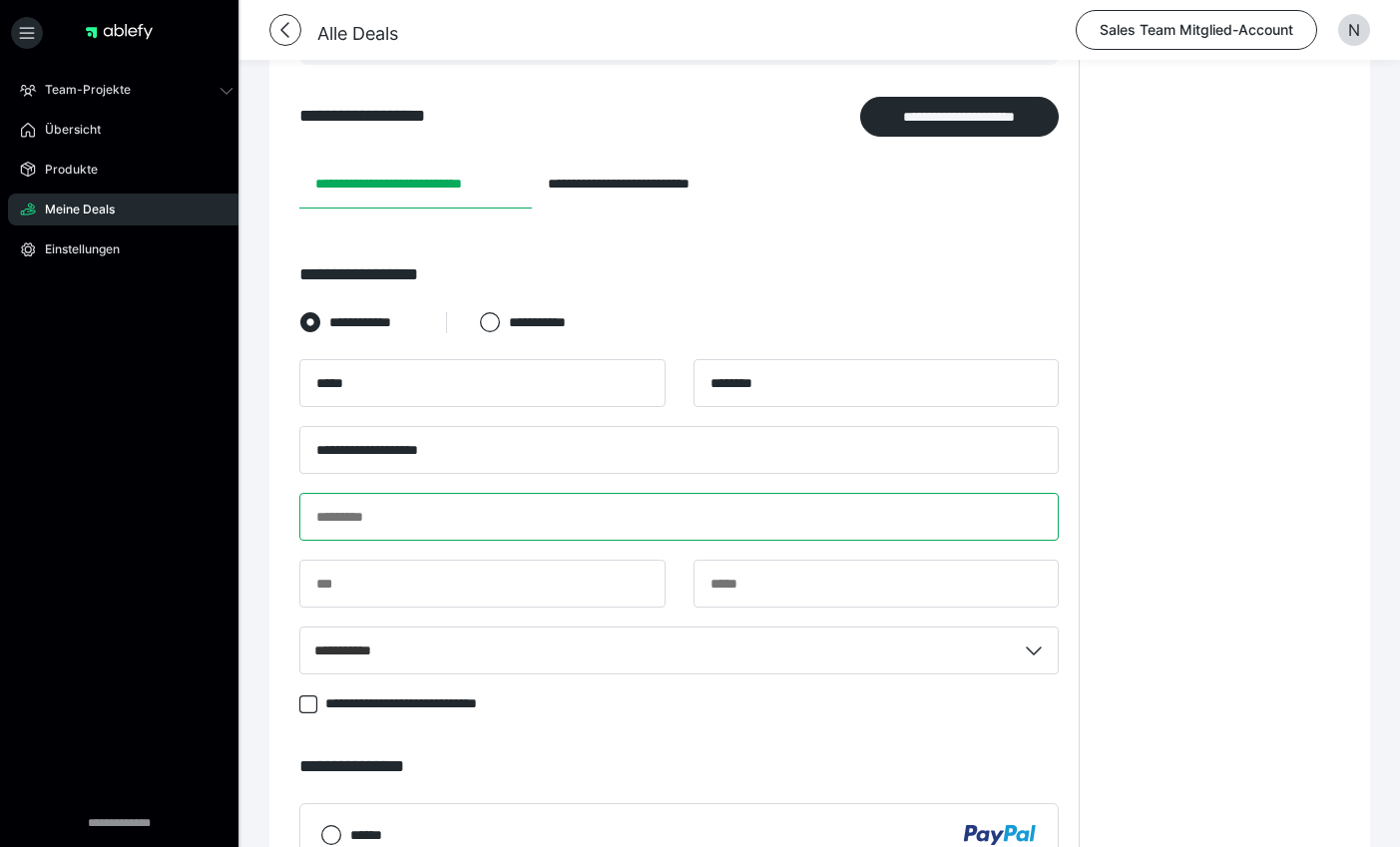 click at bounding box center (679, 517) 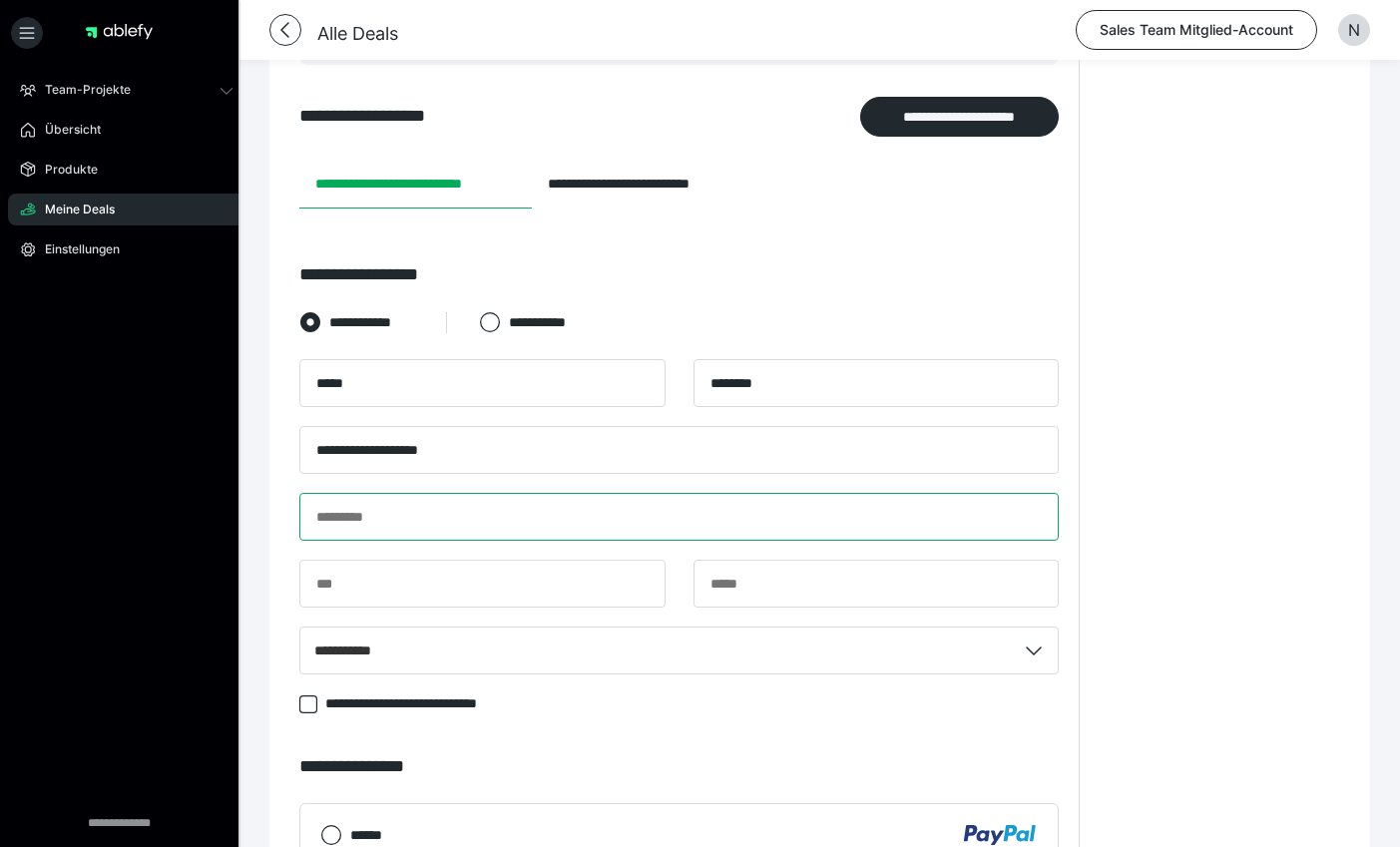 paste on "**********" 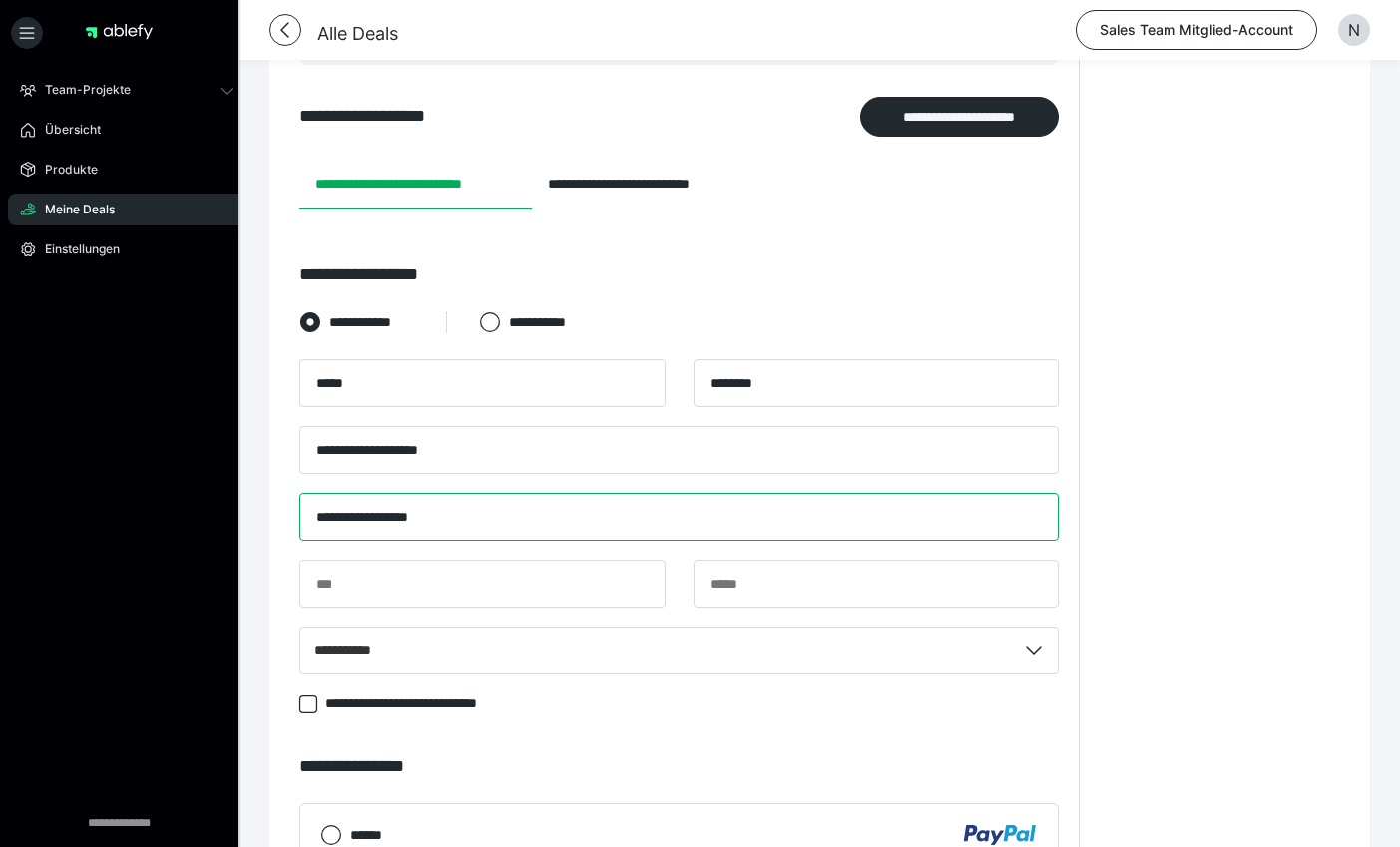 click on "**********" at bounding box center (679, 517) 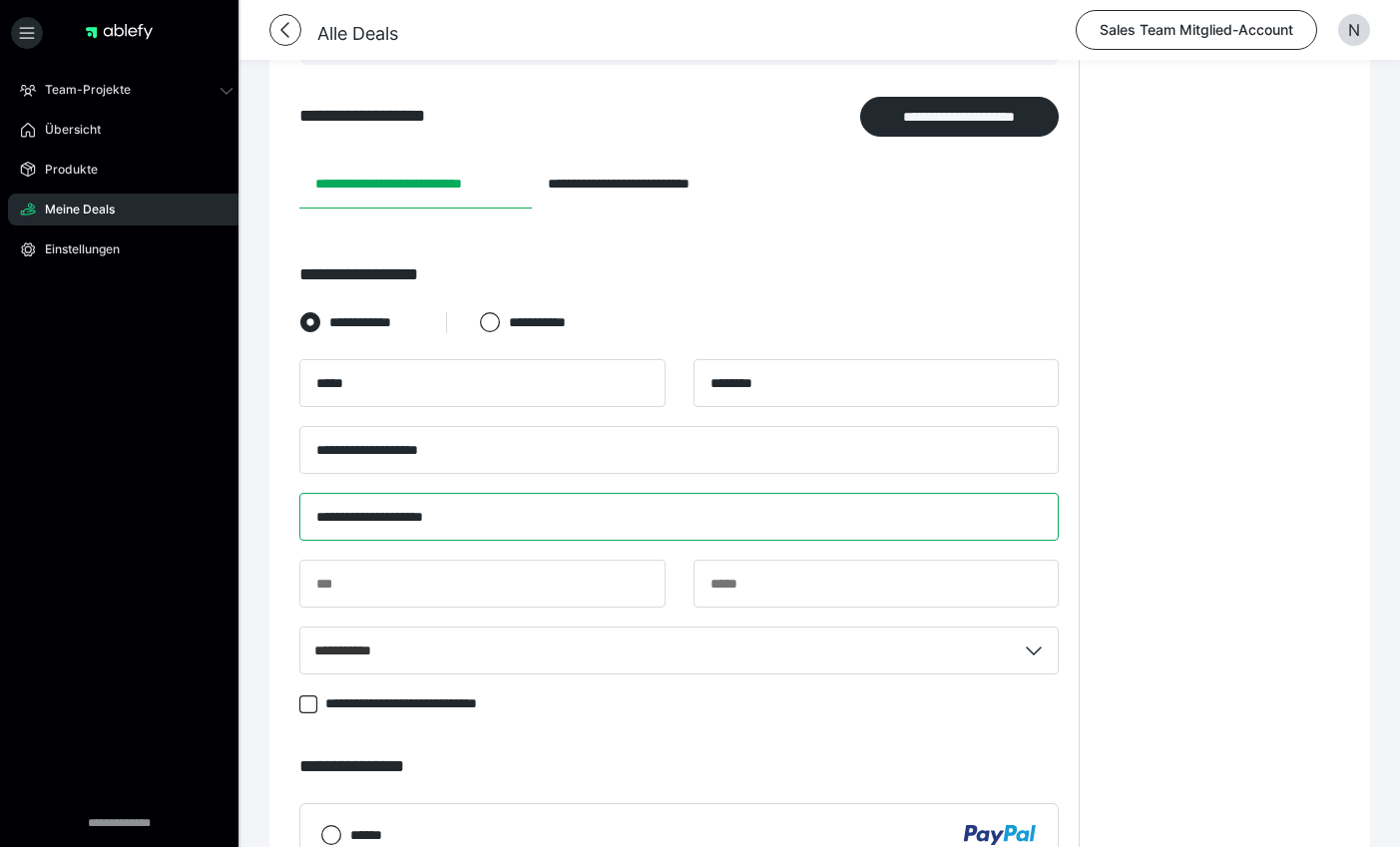 type on "**********" 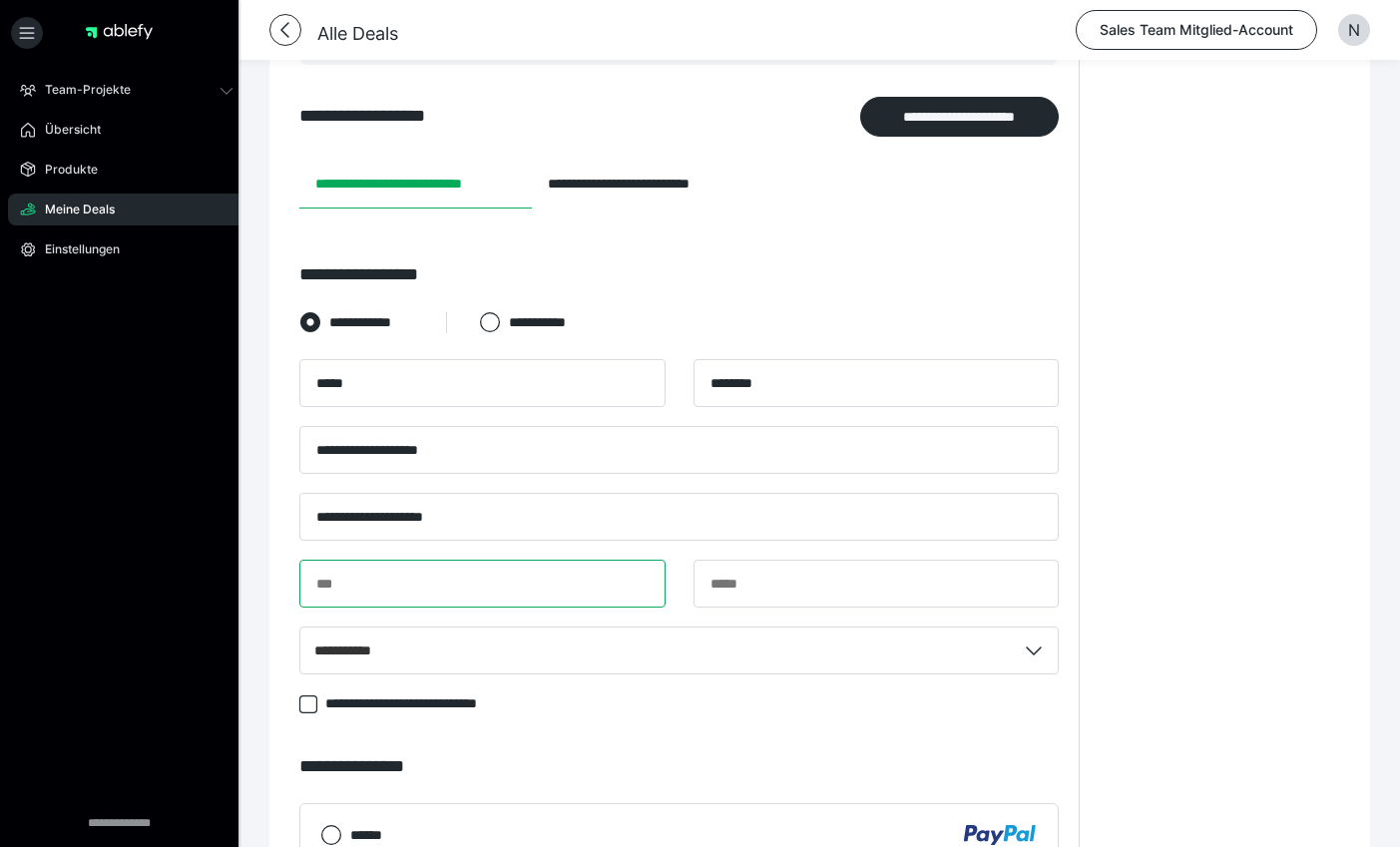 click at bounding box center [482, 584] 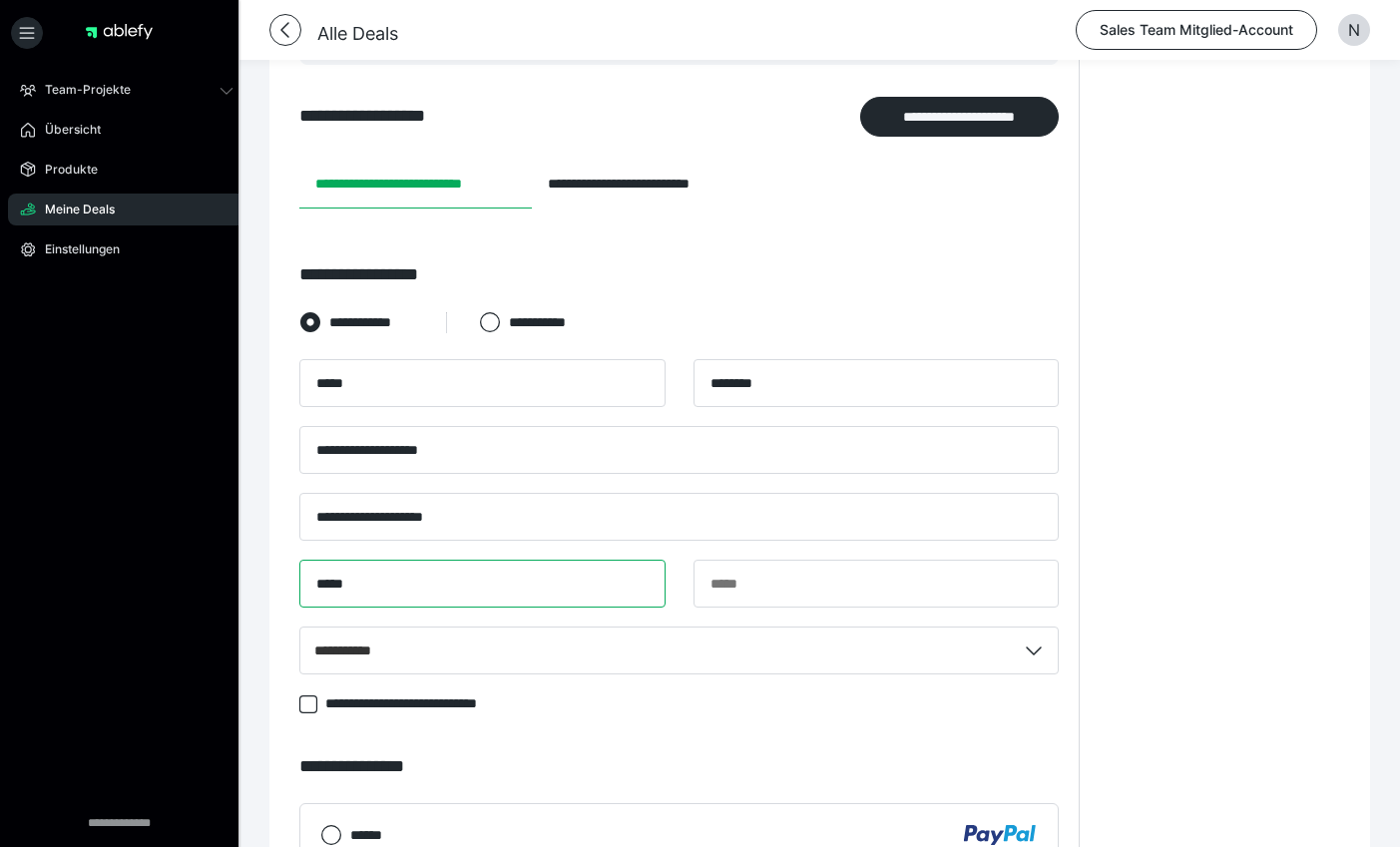 type on "*****" 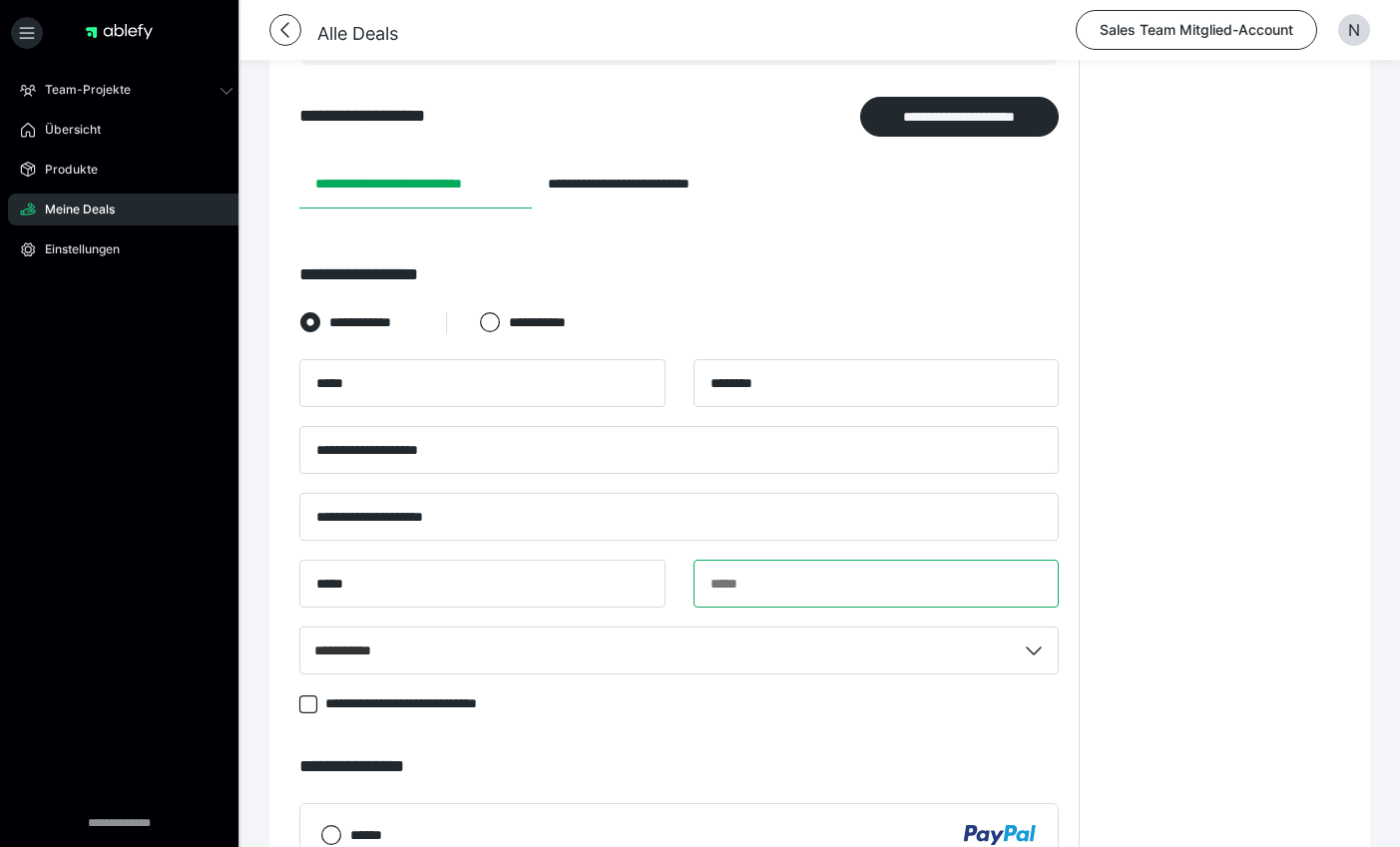 click at bounding box center [876, 584] 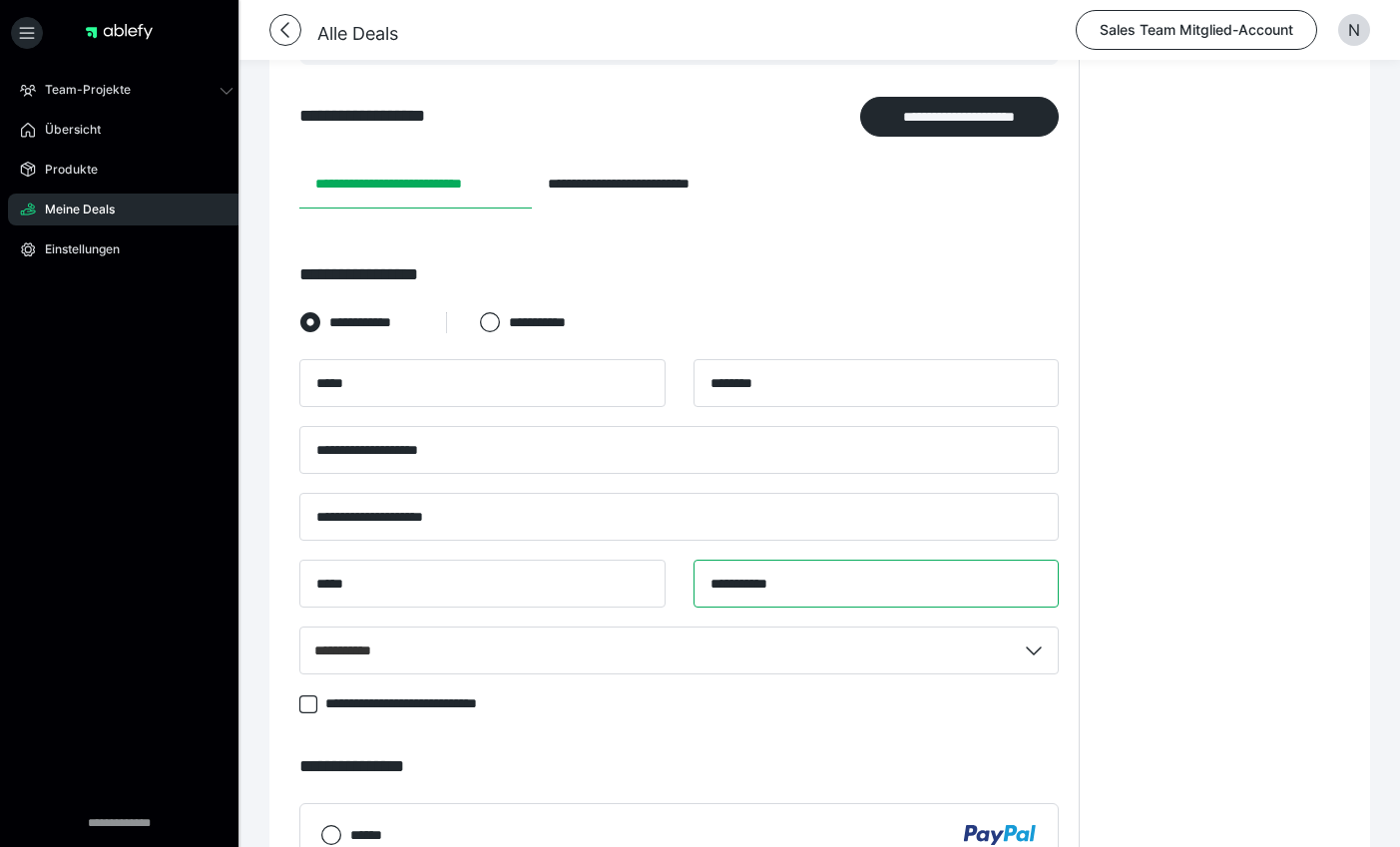 click on "**********" at bounding box center (876, 584) 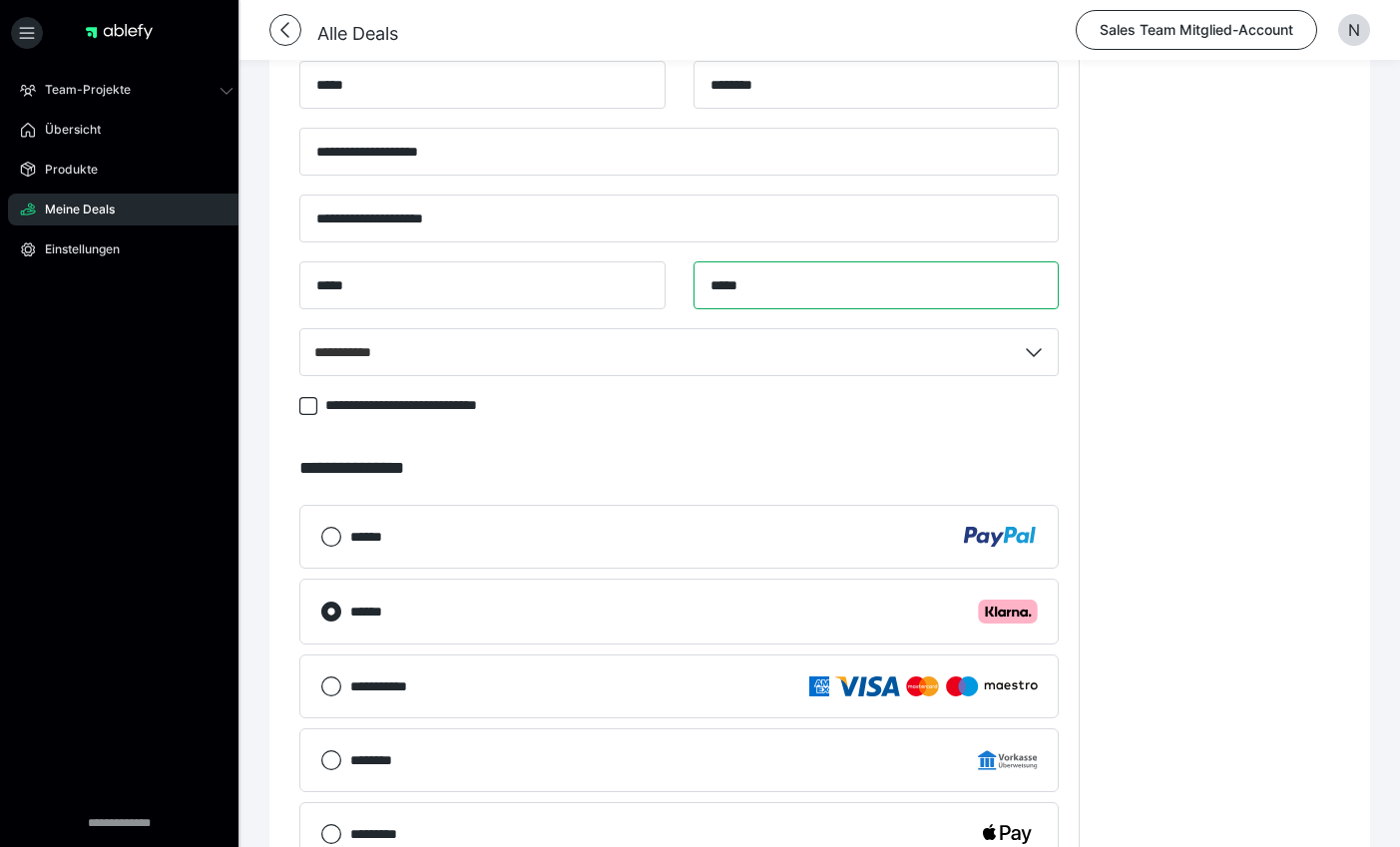 scroll, scrollTop: 599, scrollLeft: 0, axis: vertical 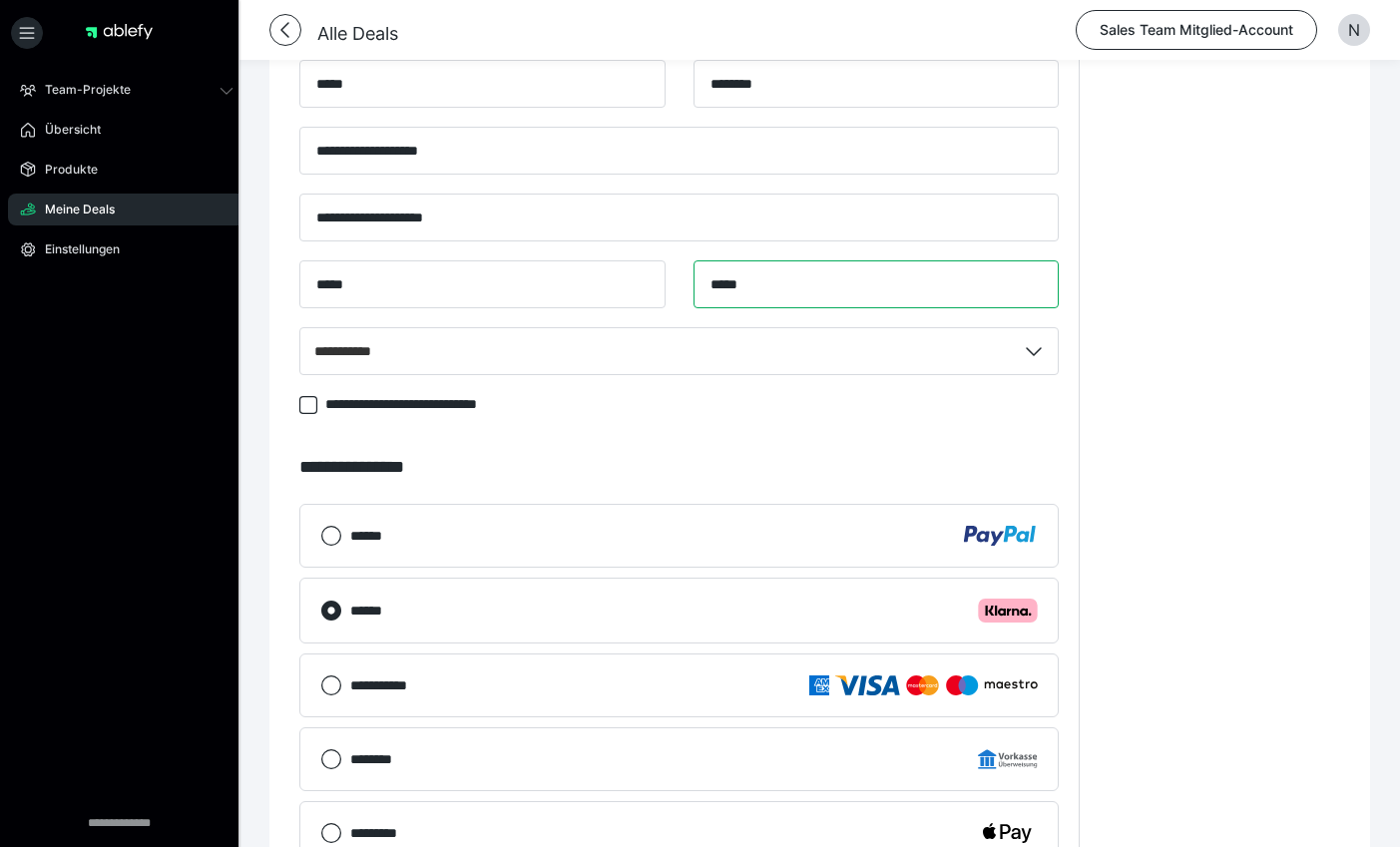 type on "*****" 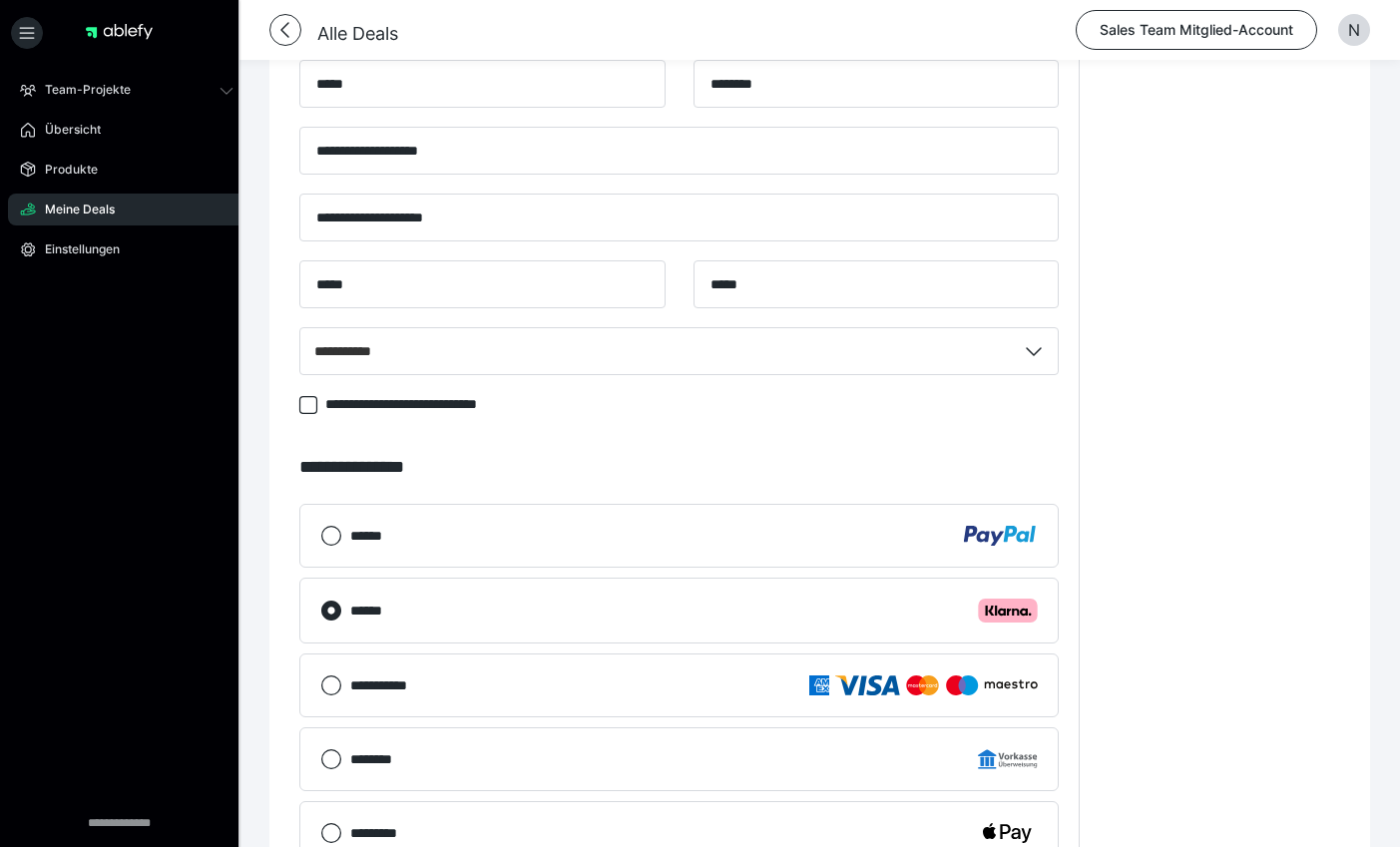 click on "**********" at bounding box center (679, 467) 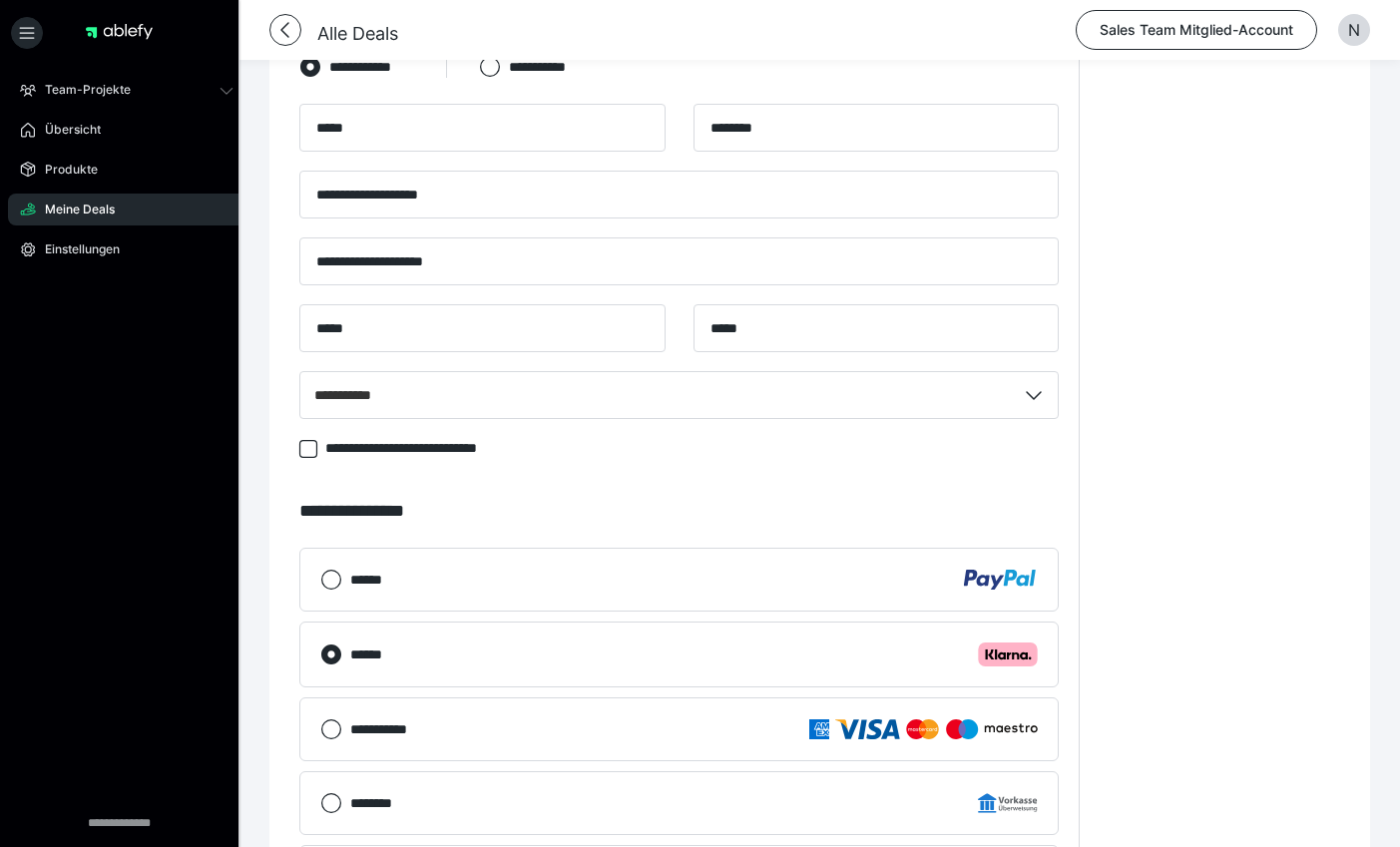 scroll, scrollTop: 698, scrollLeft: 0, axis: vertical 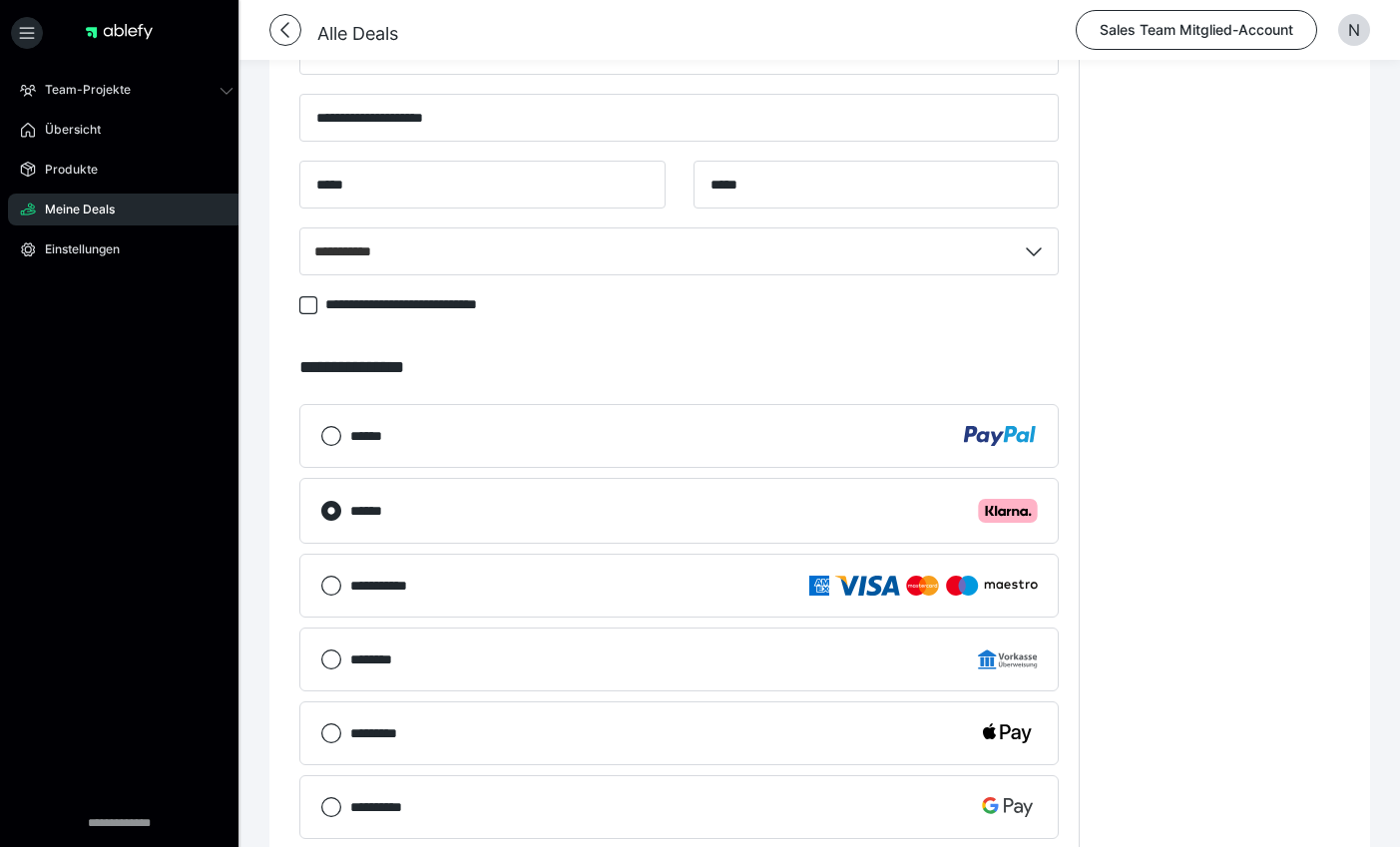 click on "******" at bounding box center [694, 436] 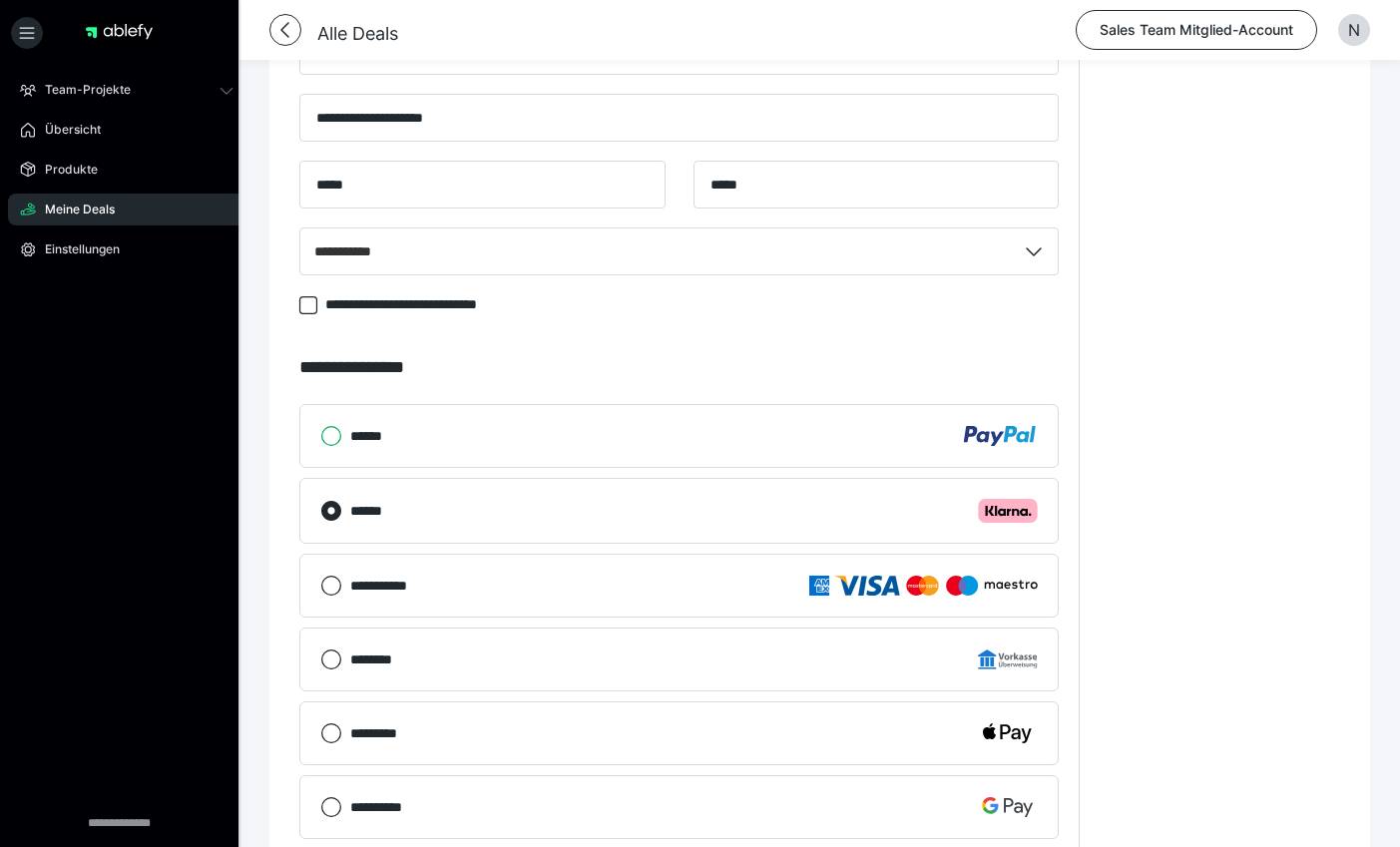 click on "******" at bounding box center (320, 436) 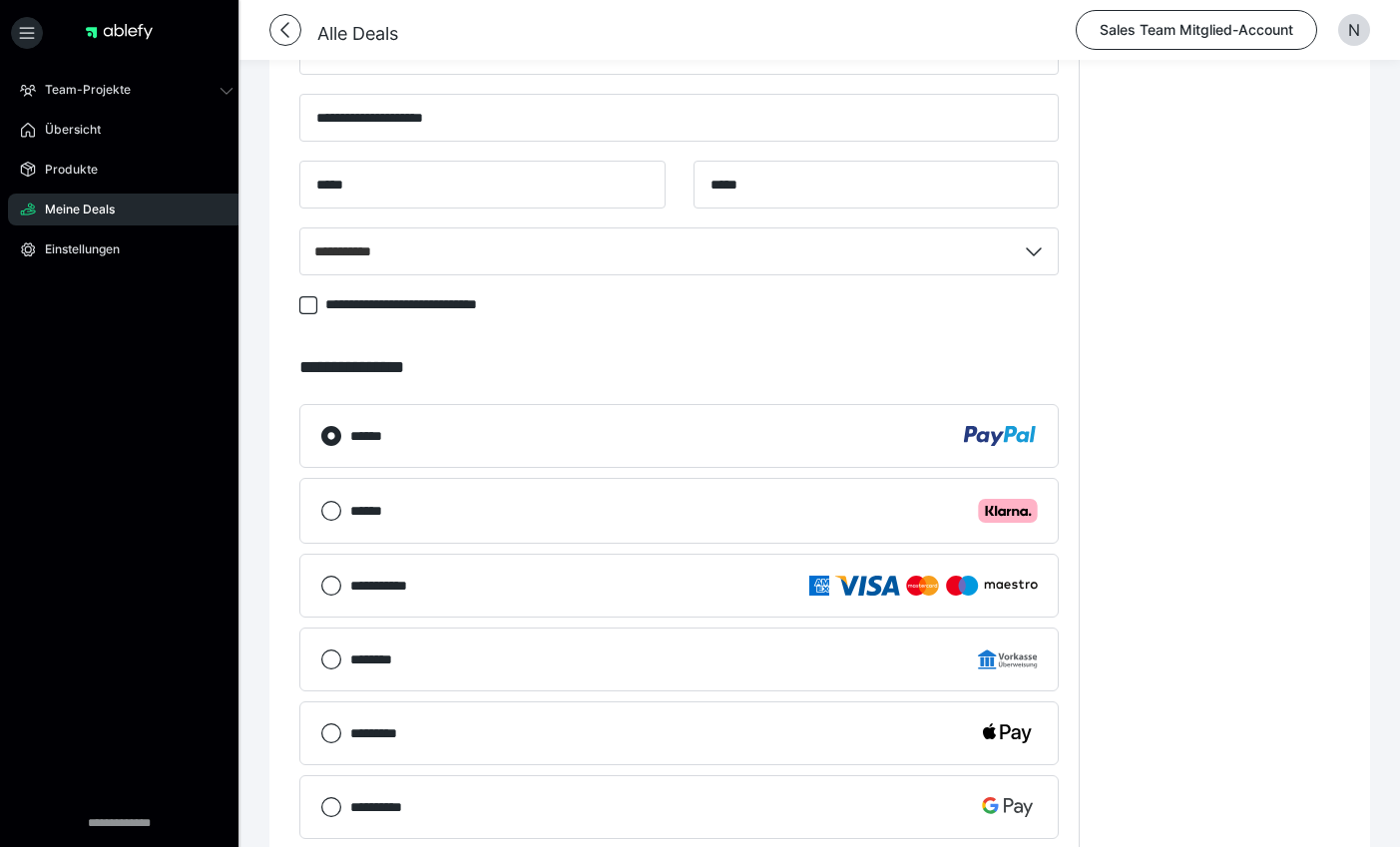 click on "****** .cls-1 {fill: #ffb3c7;}" at bounding box center (694, 511) 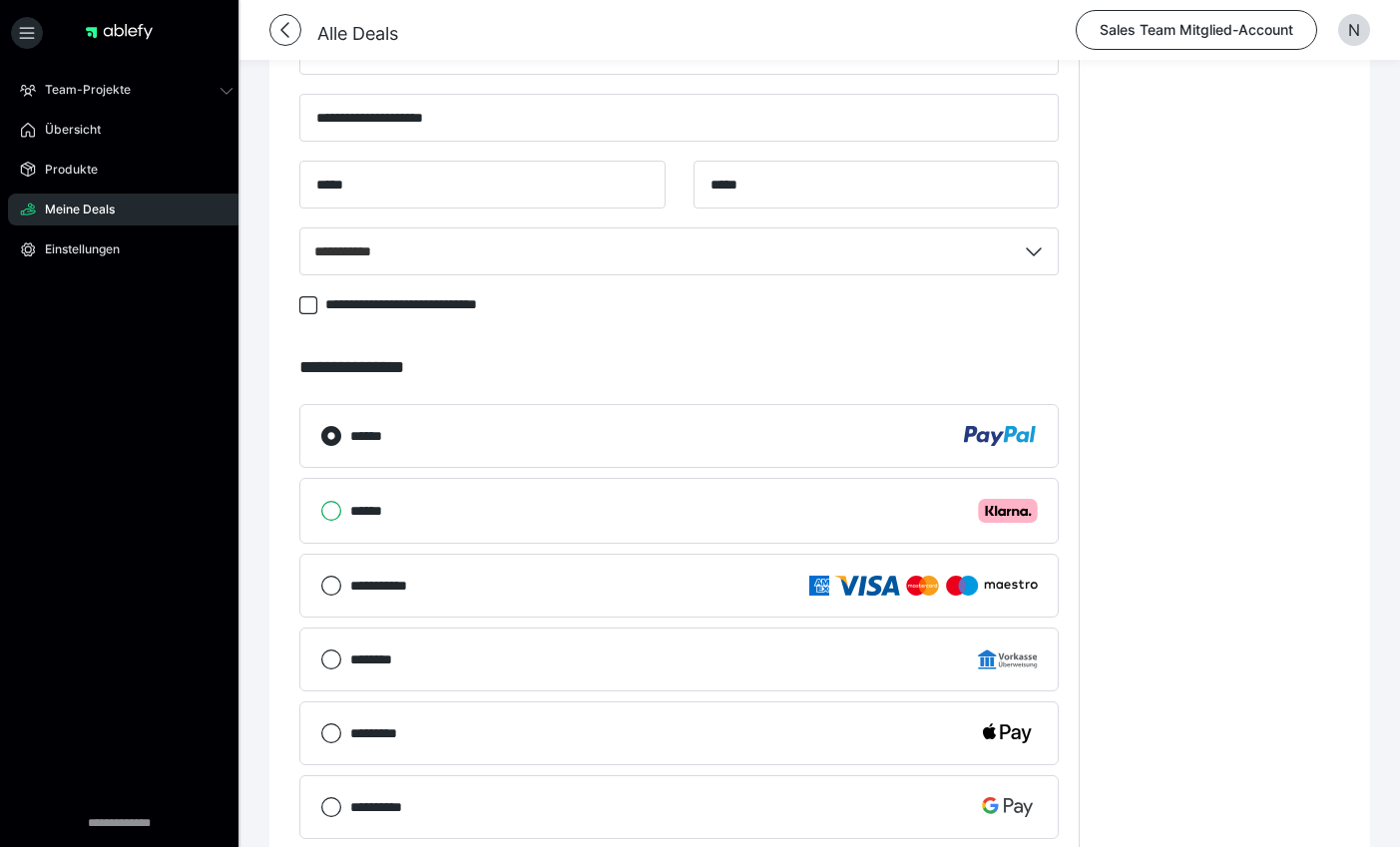 click on "****** .cls-1 {fill: #ffb3c7;}" at bounding box center (320, 511) 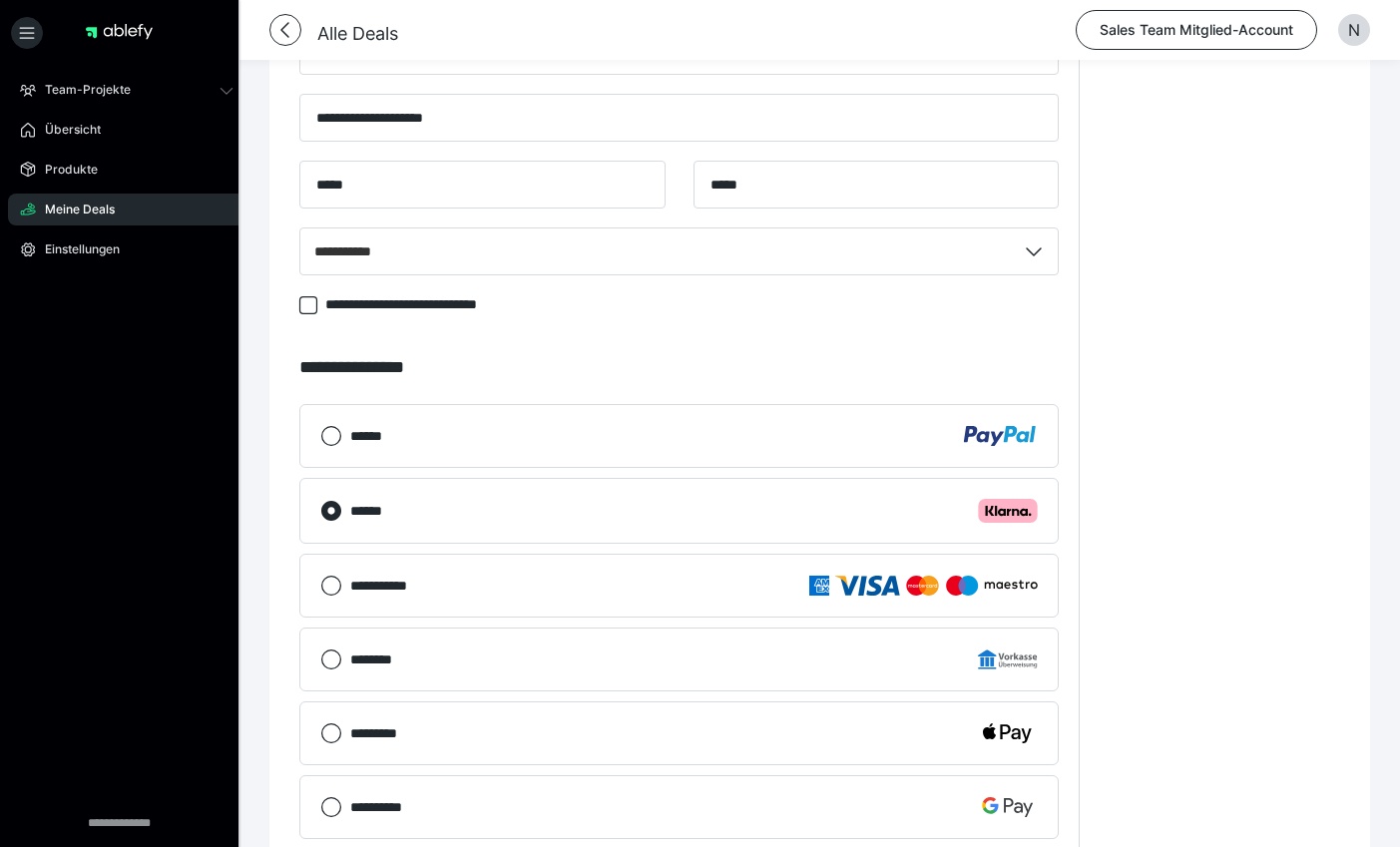 click on "******" at bounding box center [694, 436] 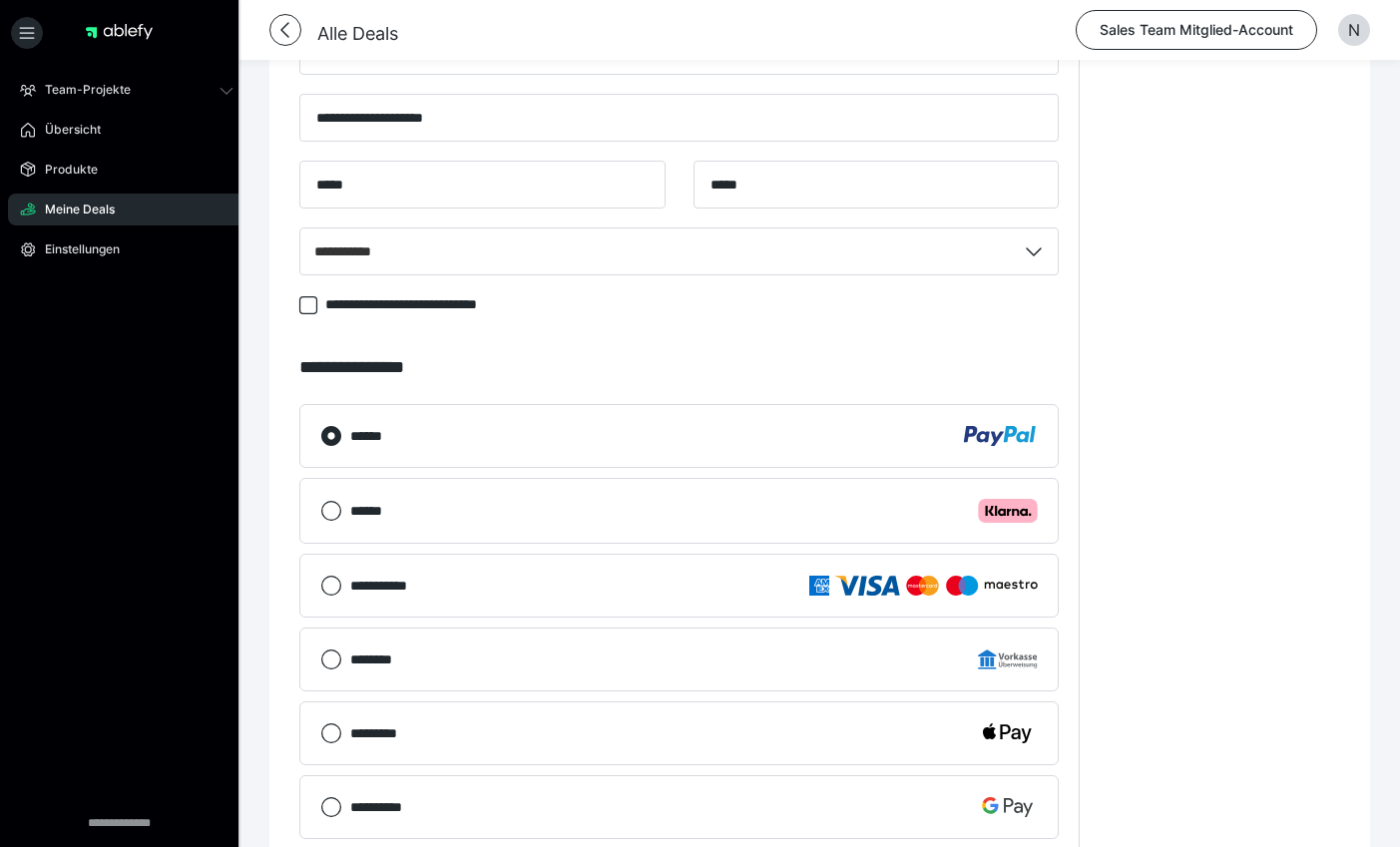 click on "****** .cls-1 {fill: #ffb3c7;}" at bounding box center [694, 511] 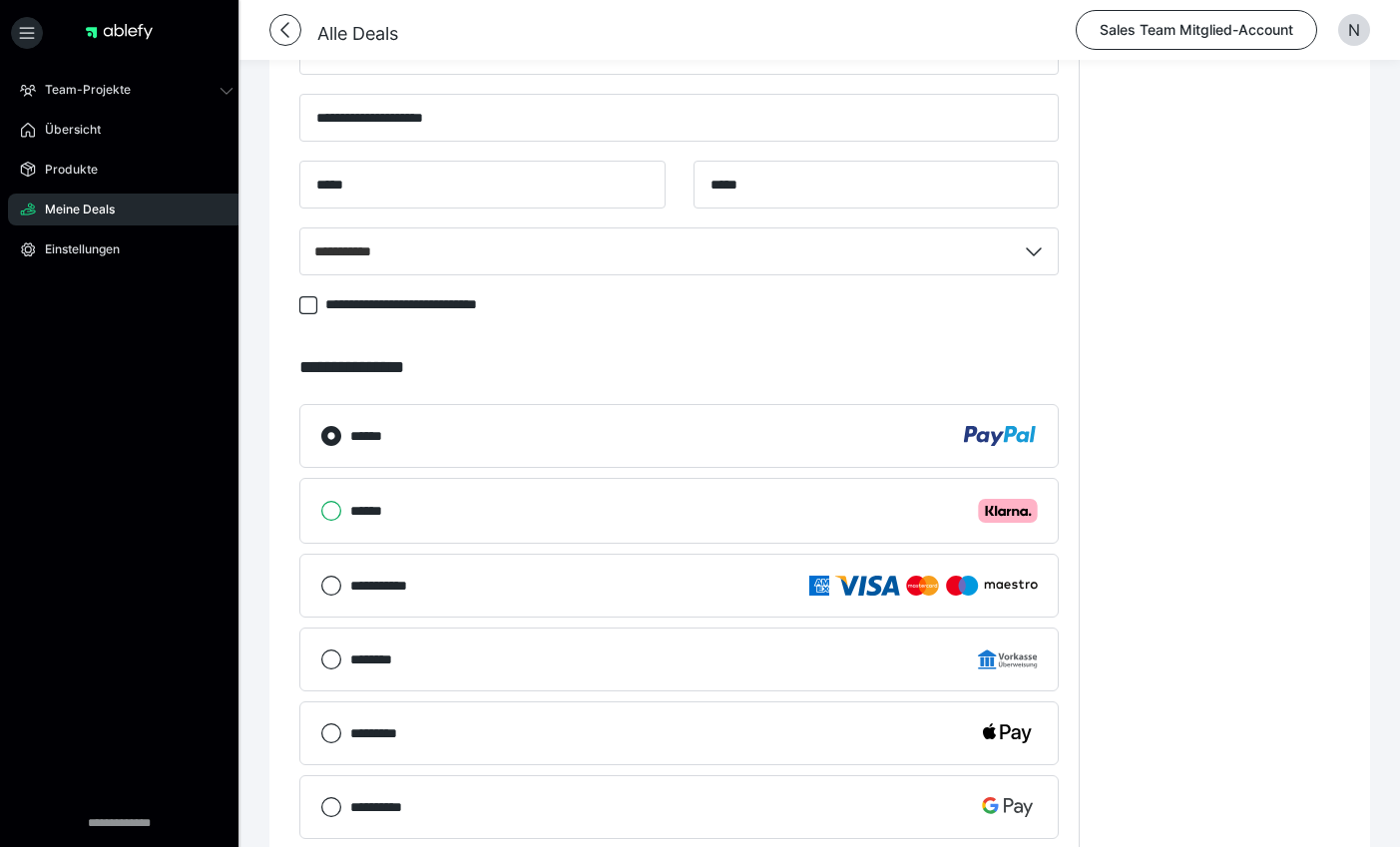click on "****** .cls-1 {fill: #ffb3c7;}" at bounding box center (320, 511) 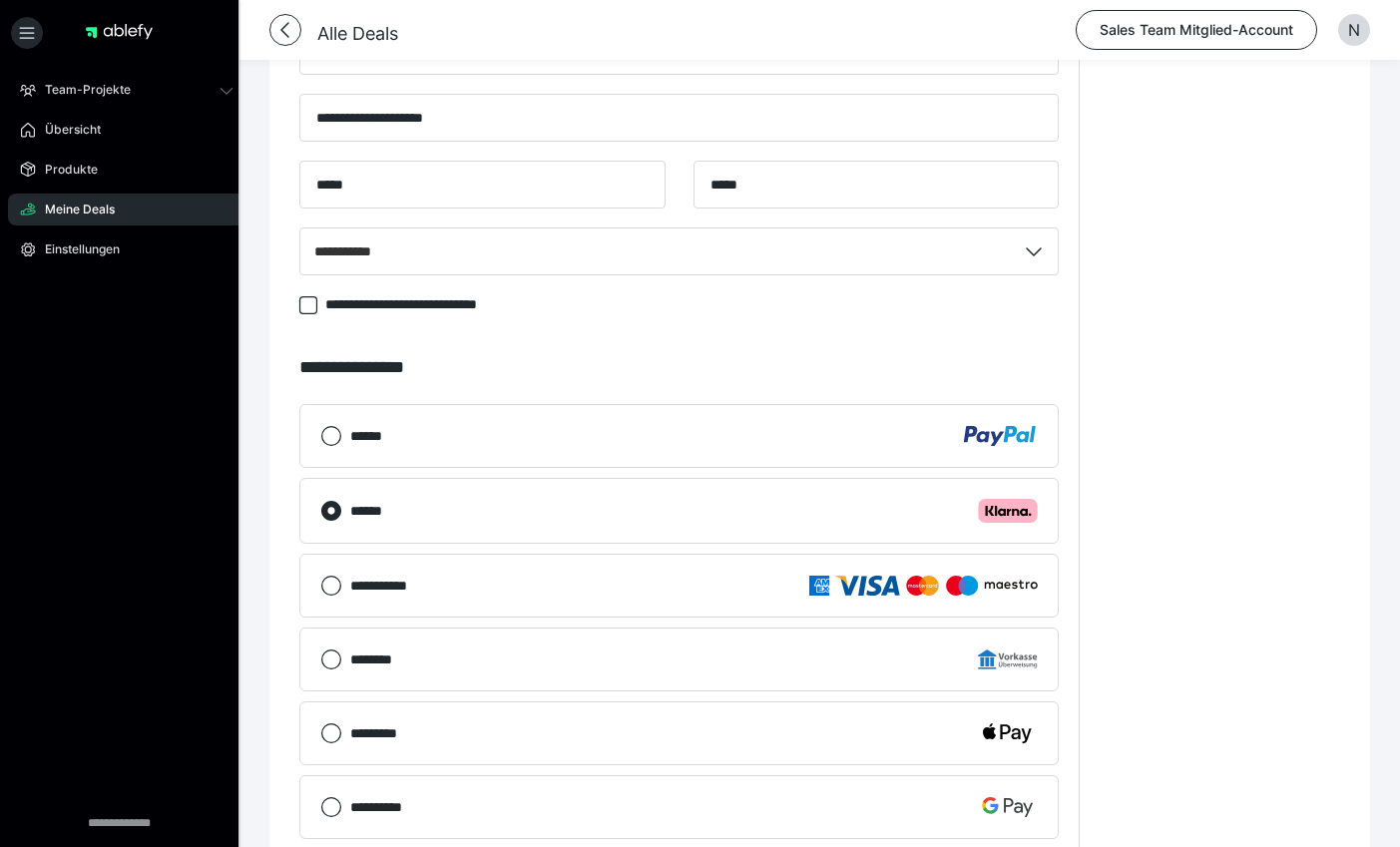click on "******" at bounding box center [679, 436] 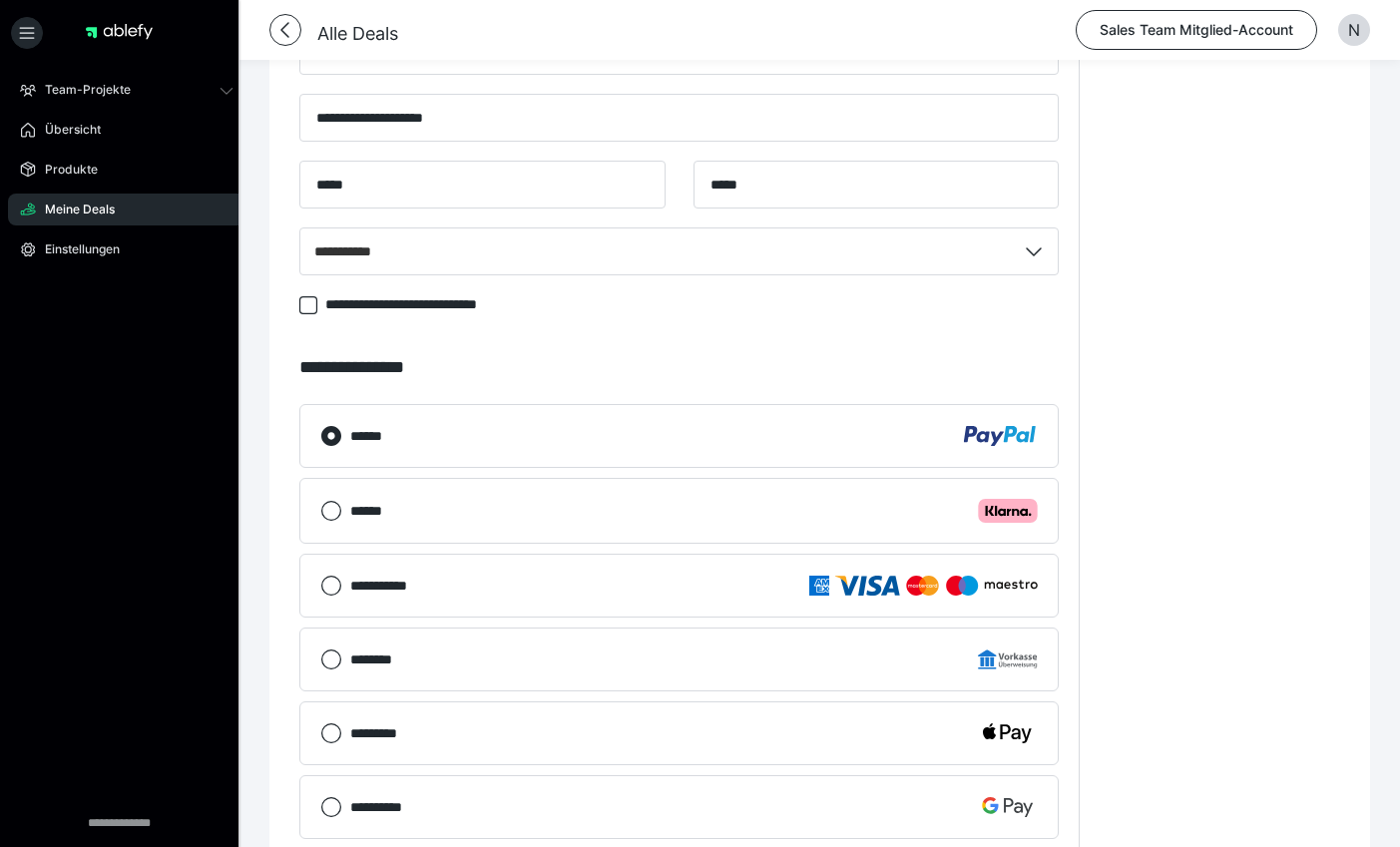 click on "**********" at bounding box center (1219, 187) 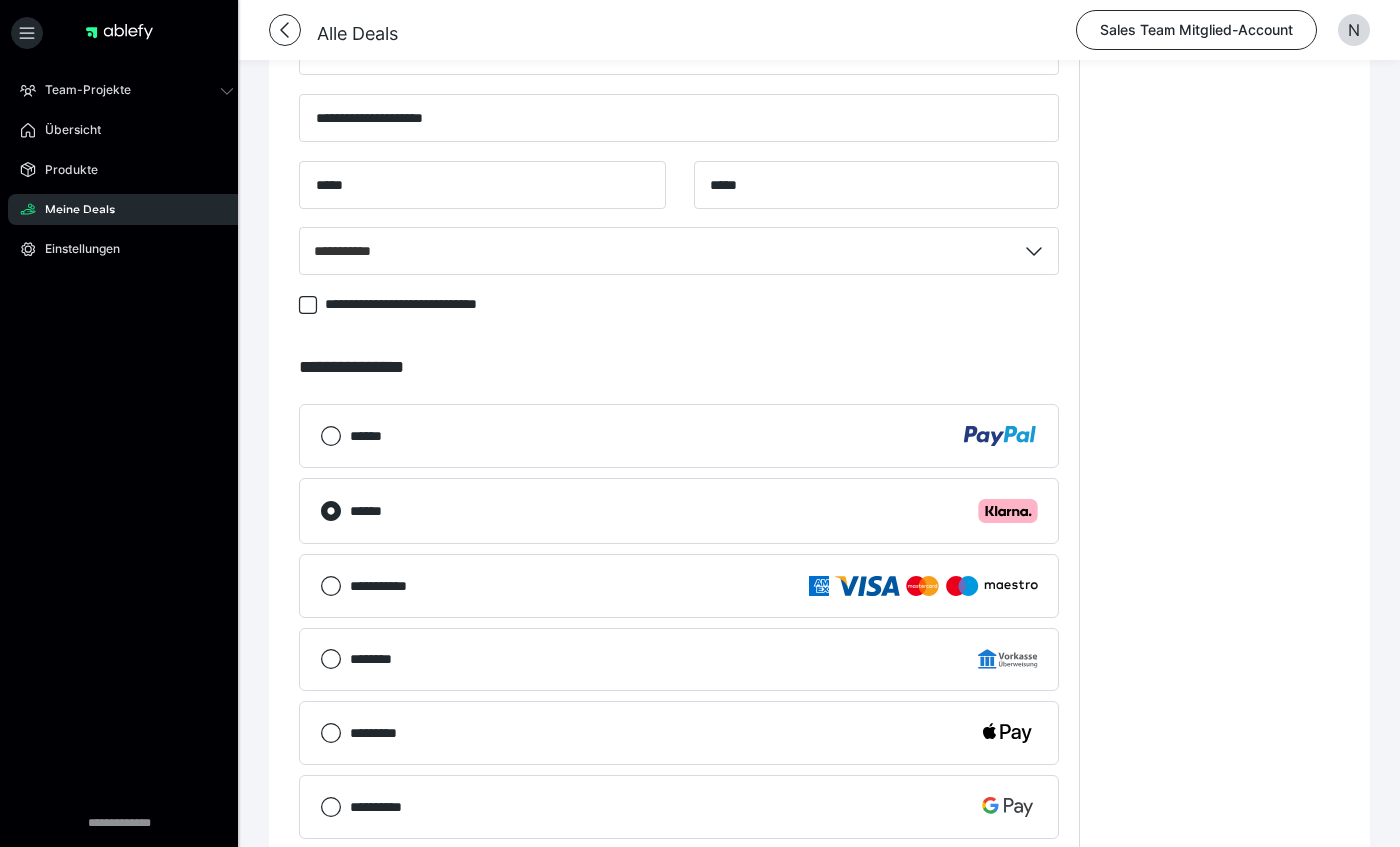 click on "******" at bounding box center (694, 436) 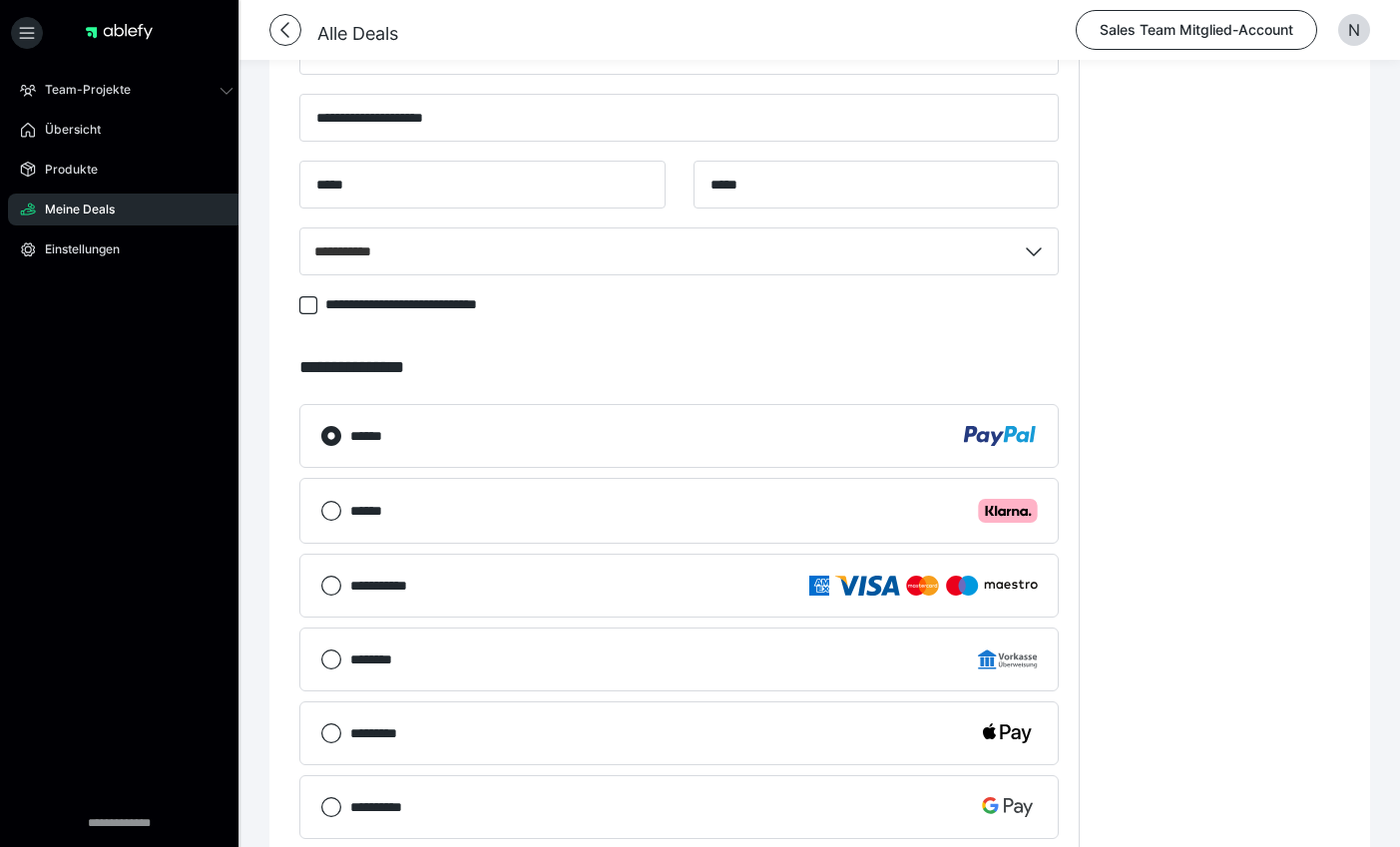 click on "****** .cls-1 {fill: #ffb3c7;}" at bounding box center (679, 511) 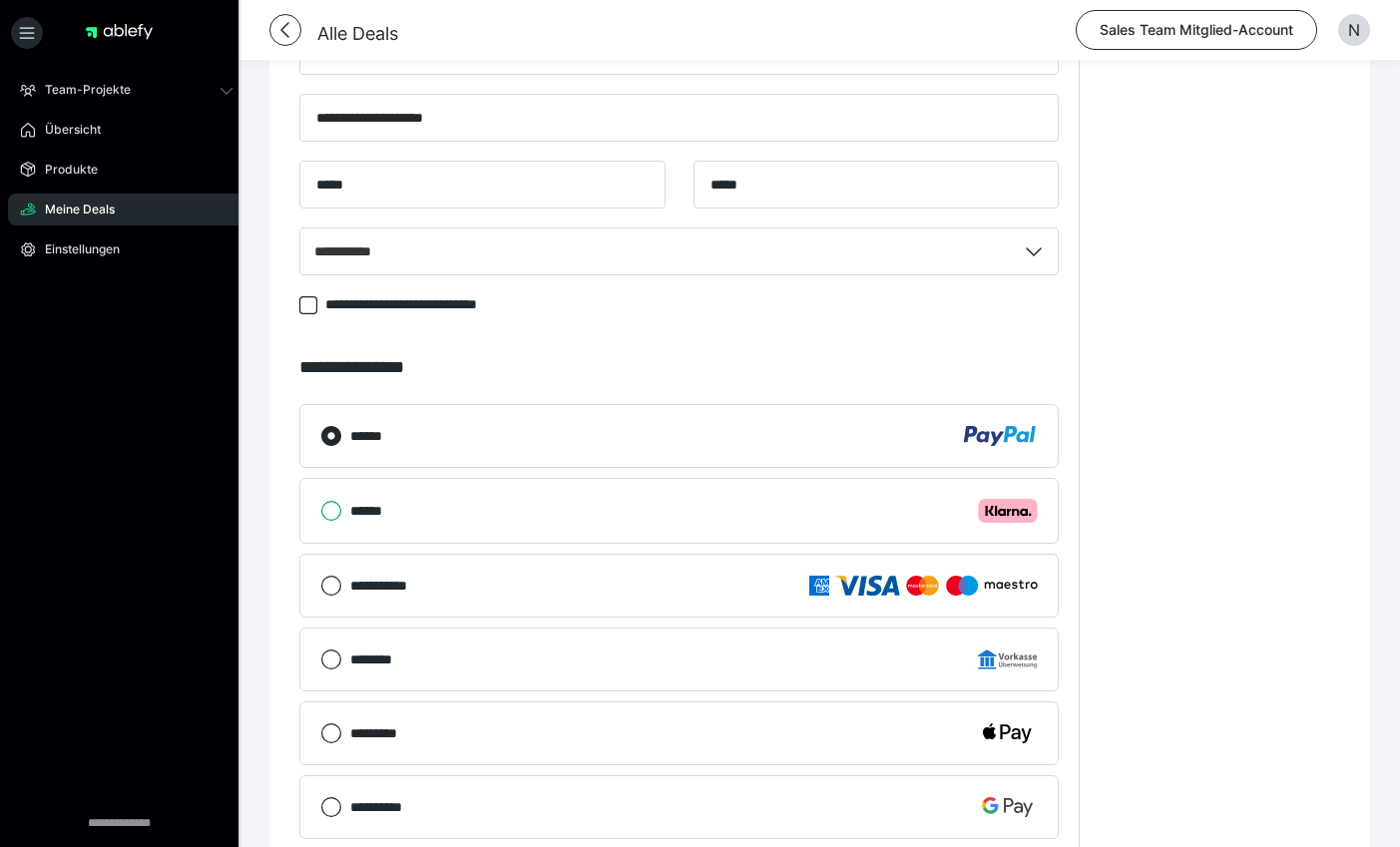 click on "****** .cls-1 {fill: #ffb3c7;}" at bounding box center [320, 511] 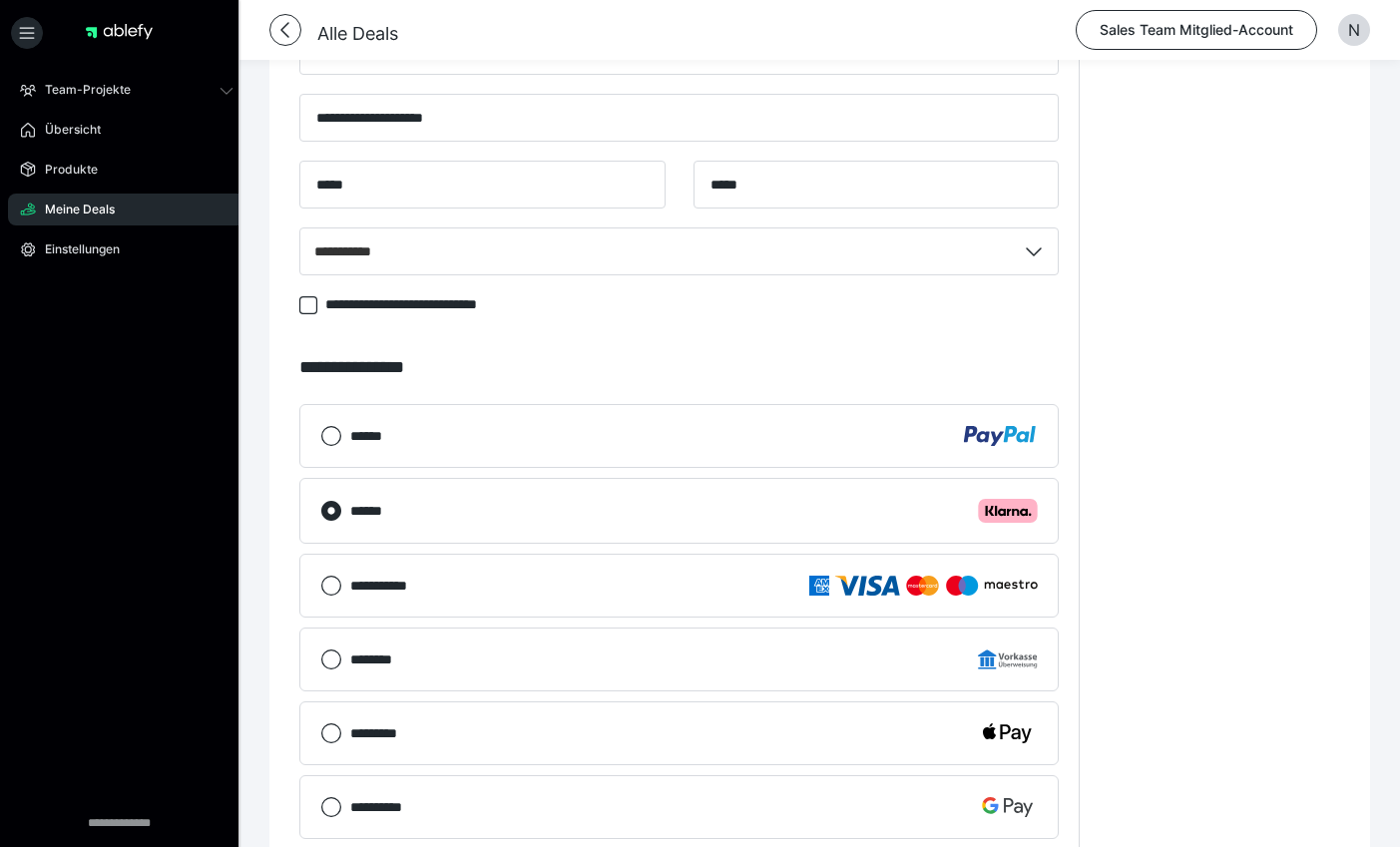 click on "******" at bounding box center [694, 436] 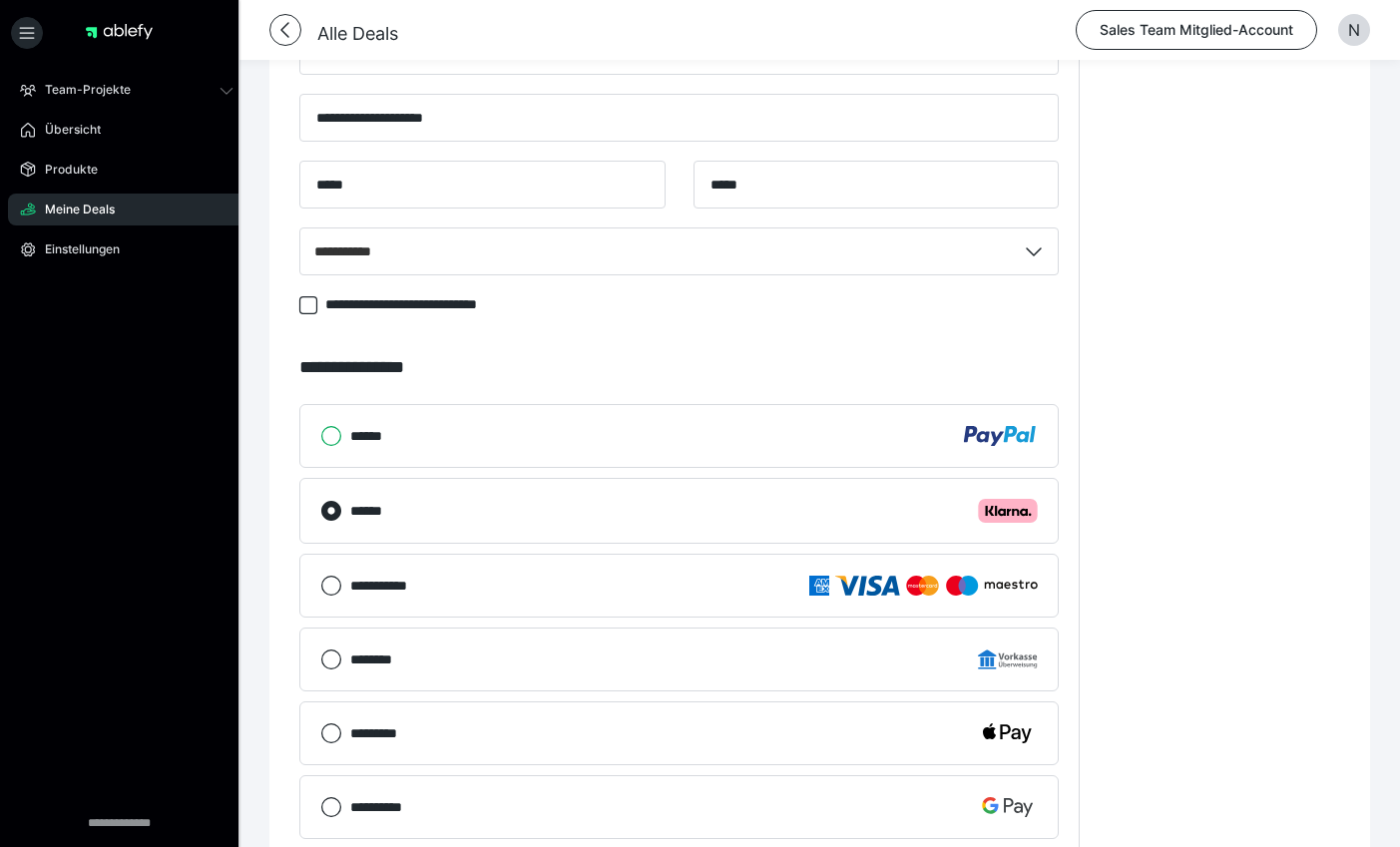 click on "******" at bounding box center (320, 436) 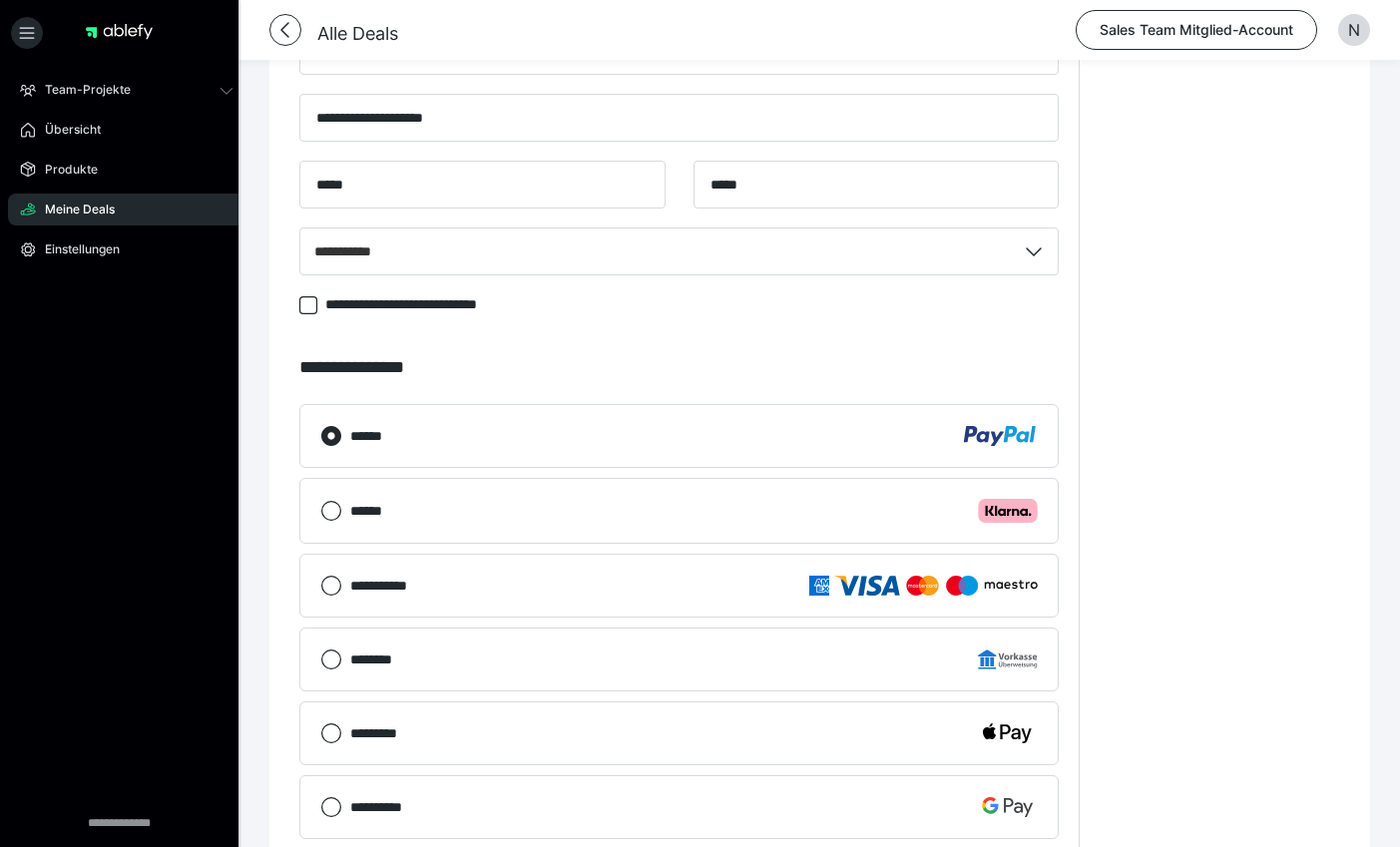 click on "****** .cls-1 {fill: #ffb3c7;}" at bounding box center [679, 511] 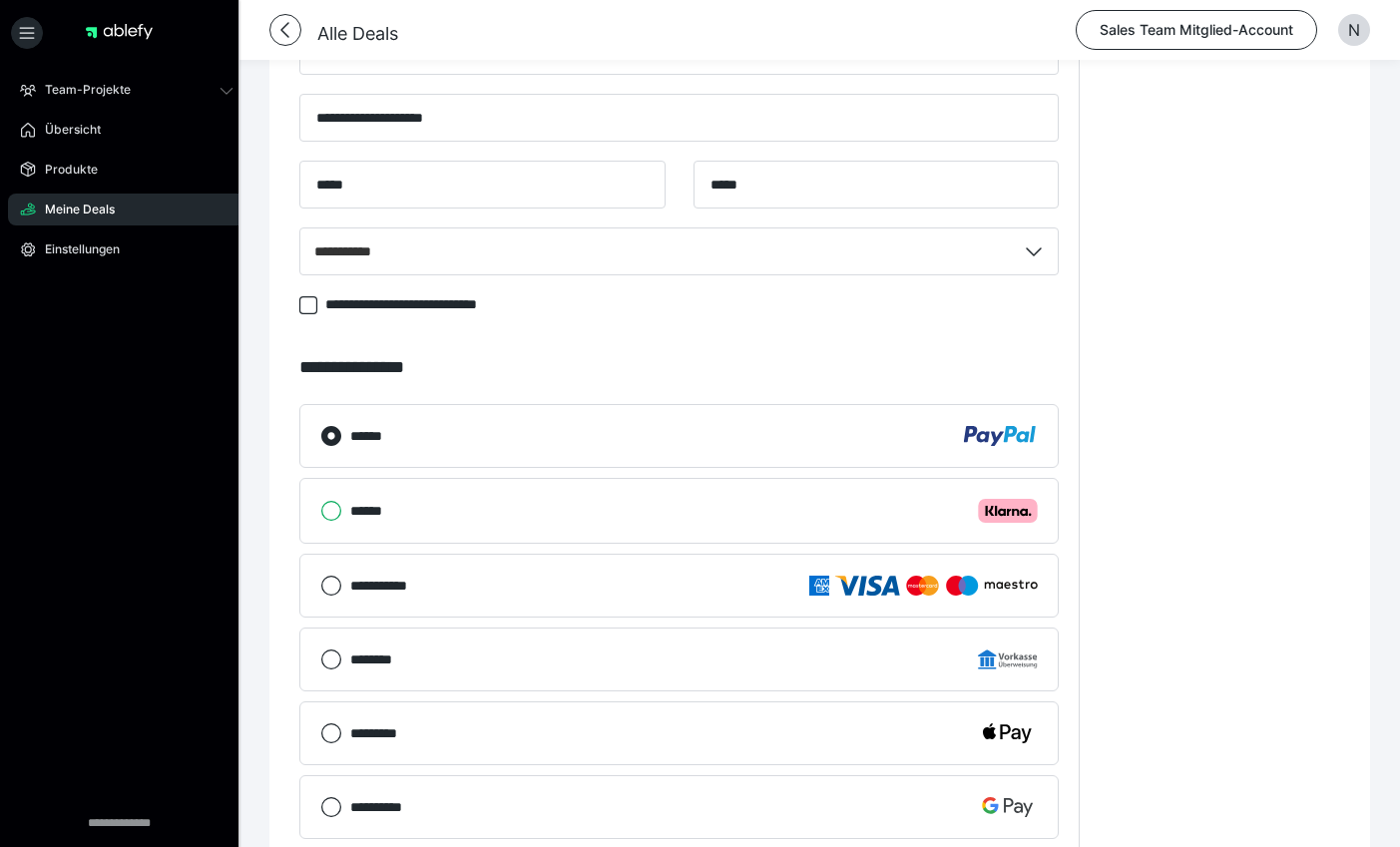 click on "****** .cls-1 {fill: #ffb3c7;}" at bounding box center (320, 511) 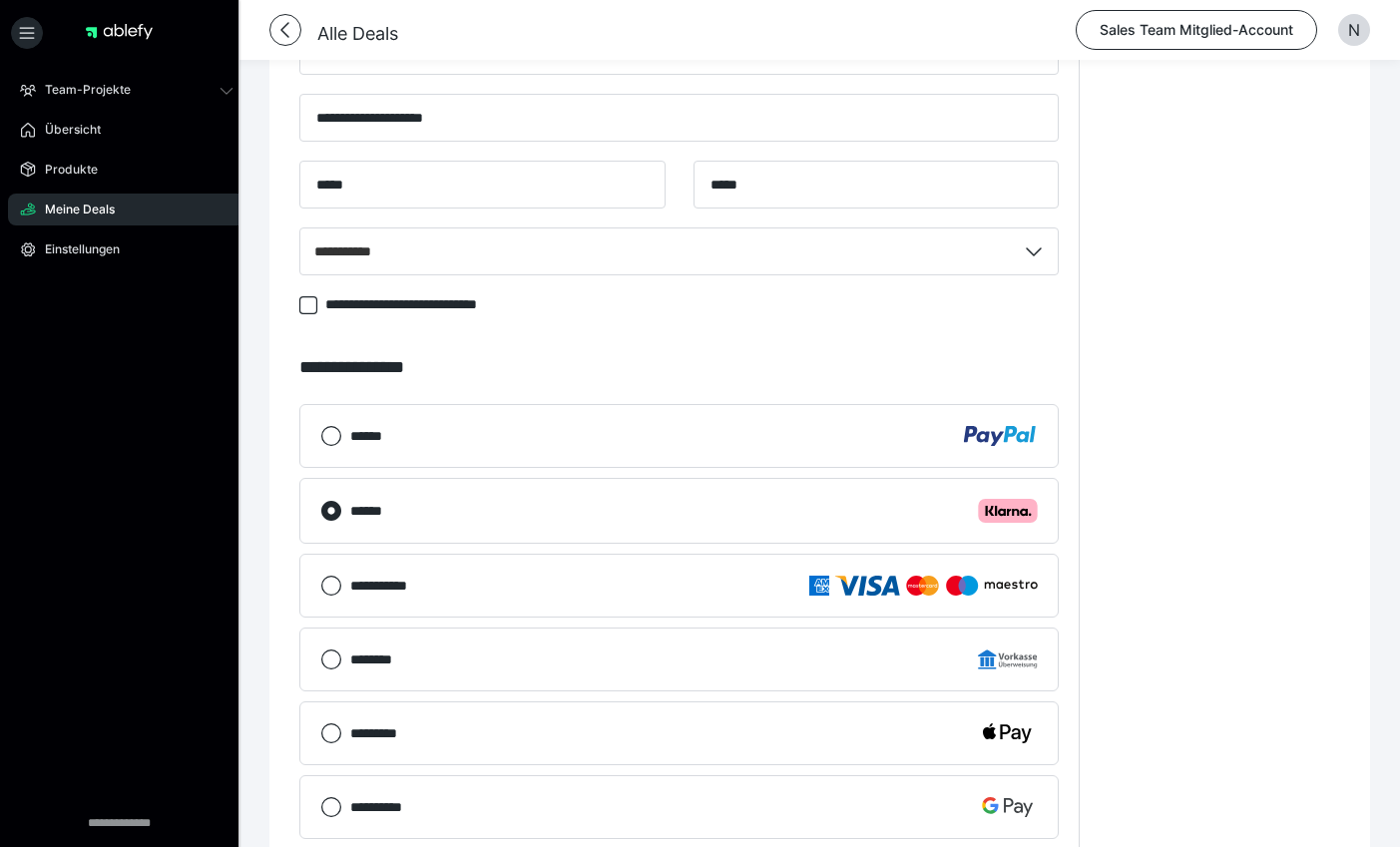 click on "******" at bounding box center (694, 436) 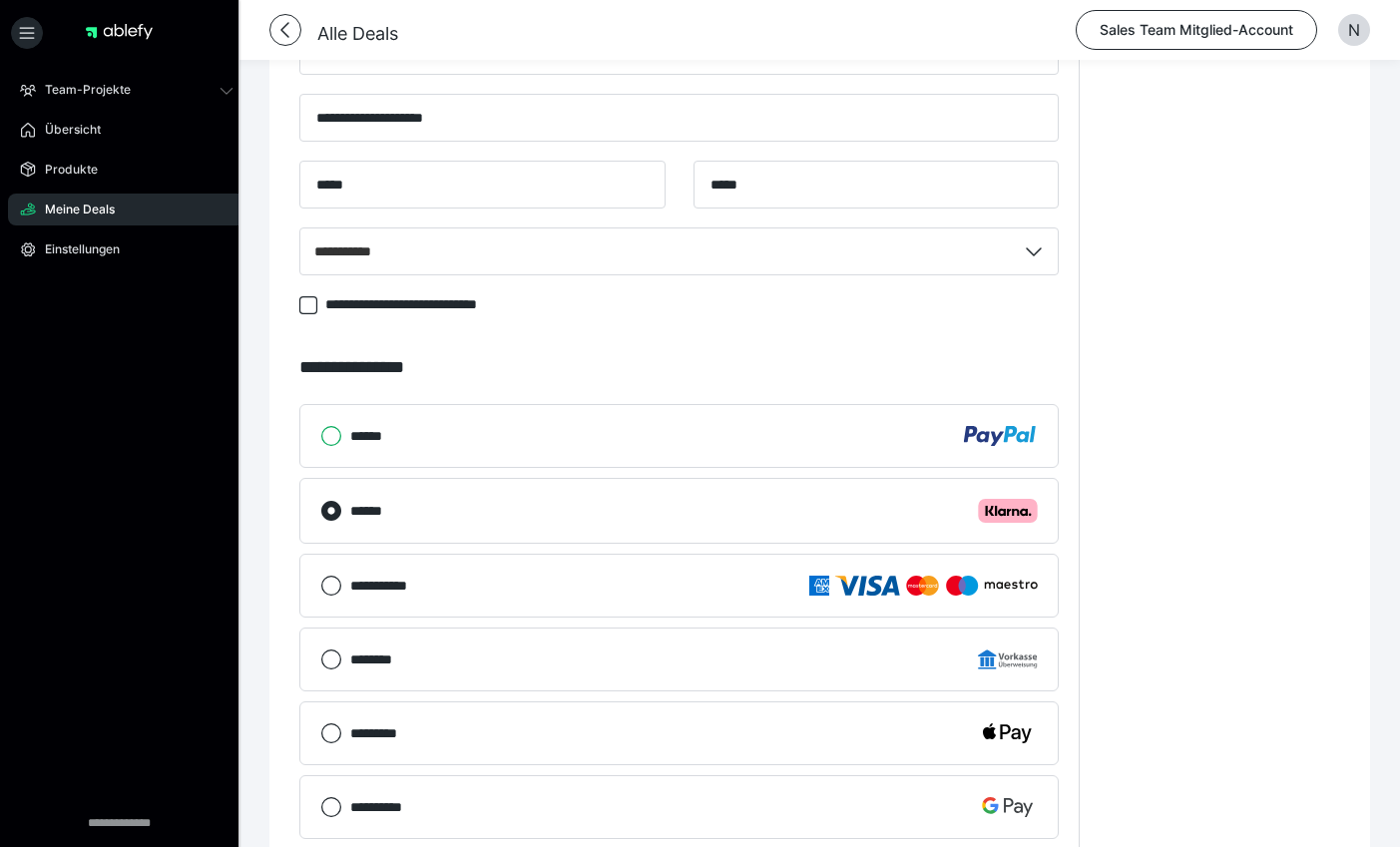 click on "******" at bounding box center [320, 436] 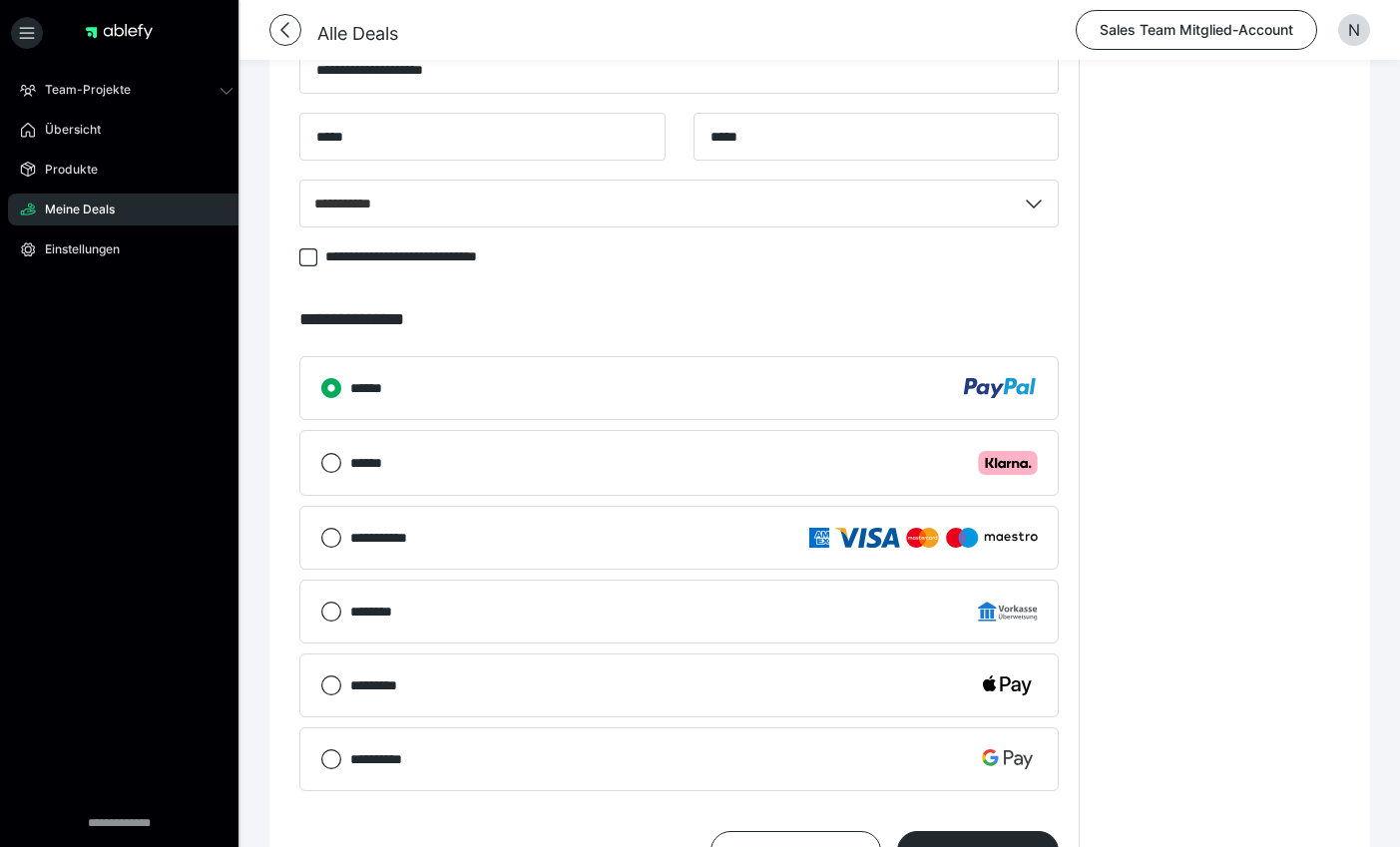 scroll, scrollTop: 946, scrollLeft: 0, axis: vertical 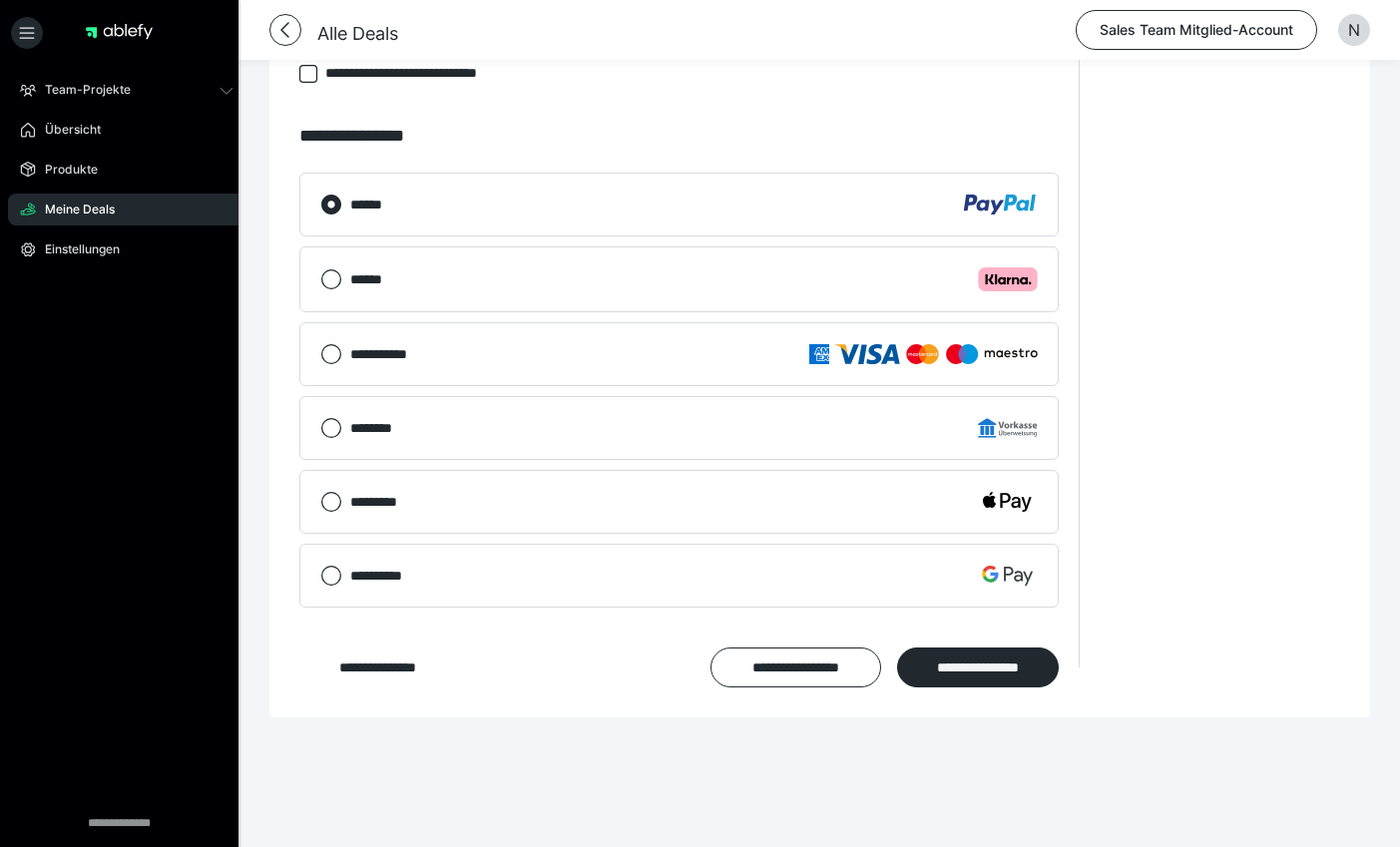 click on "**********" at bounding box center [679, -35] 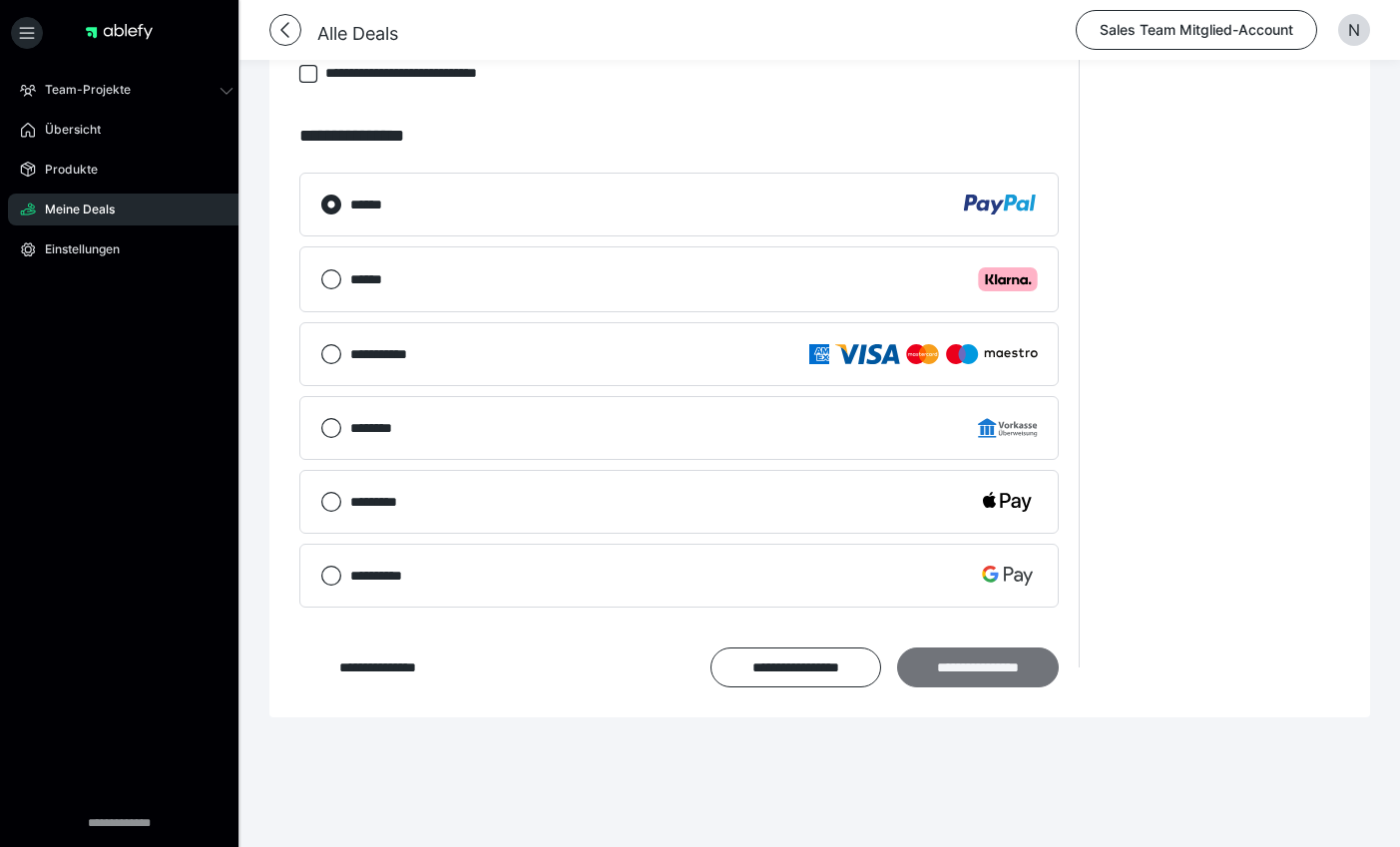 click on "**********" at bounding box center [978, 667] 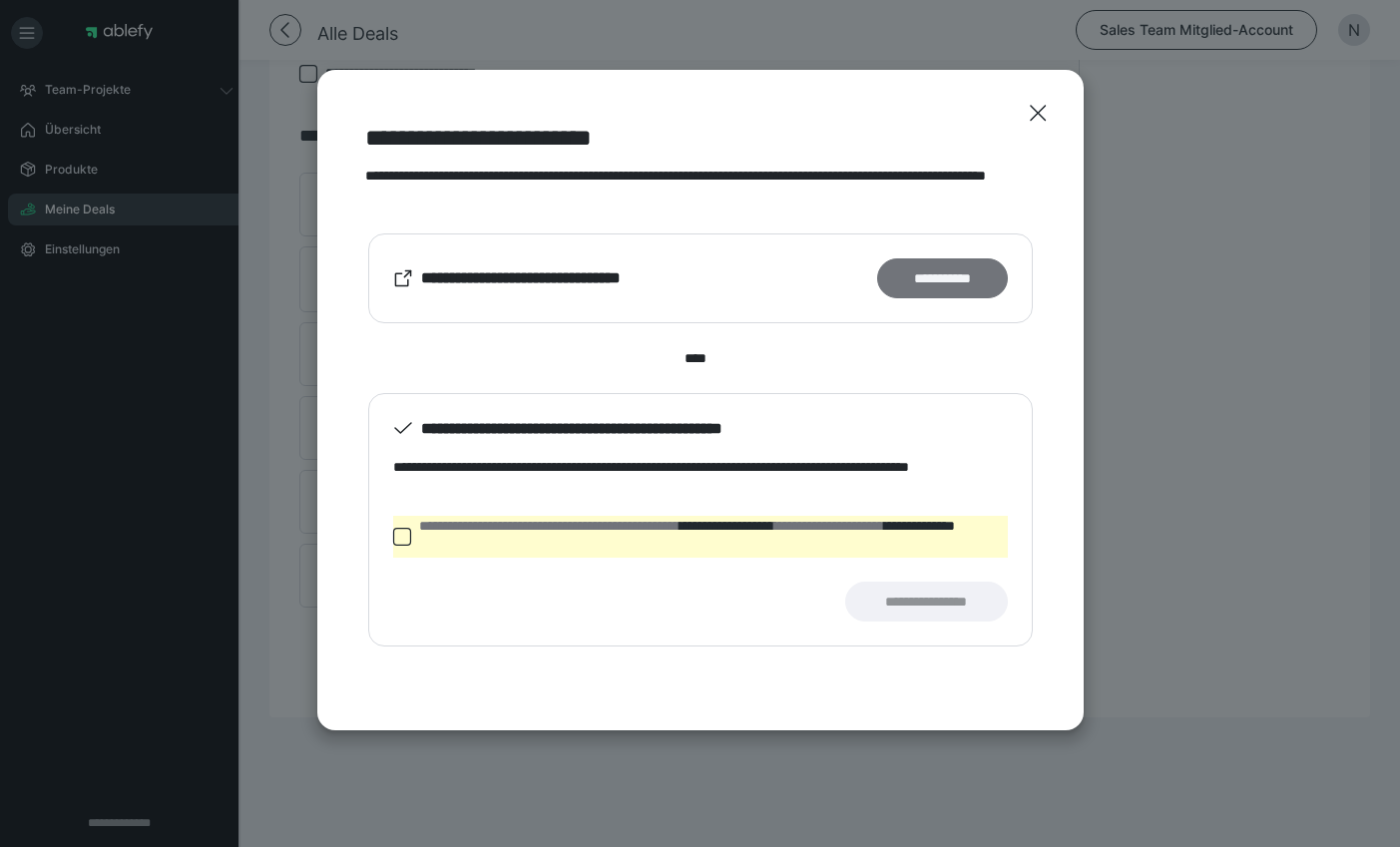 click on "**********" at bounding box center [942, 278] 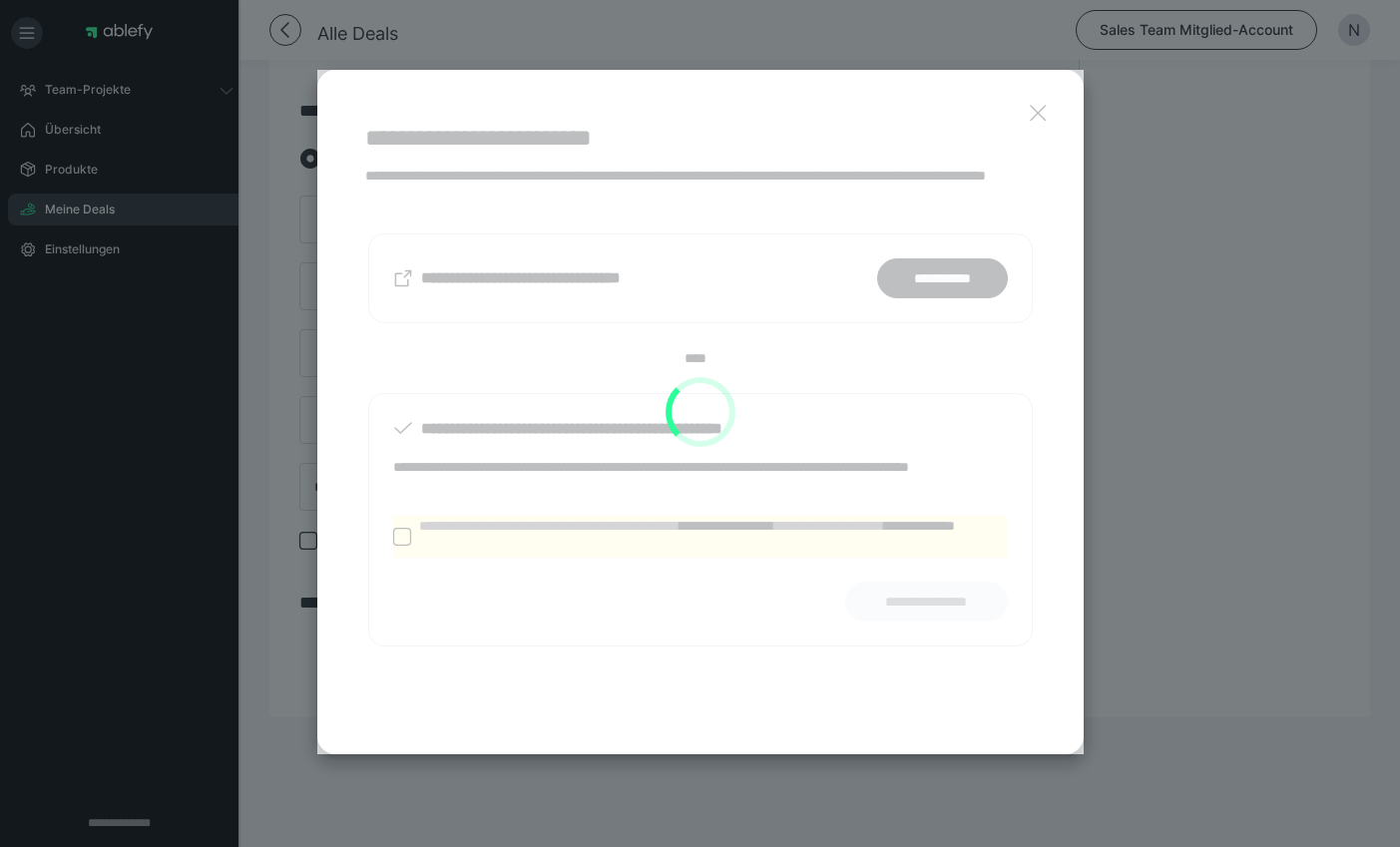 scroll, scrollTop: 478, scrollLeft: 0, axis: vertical 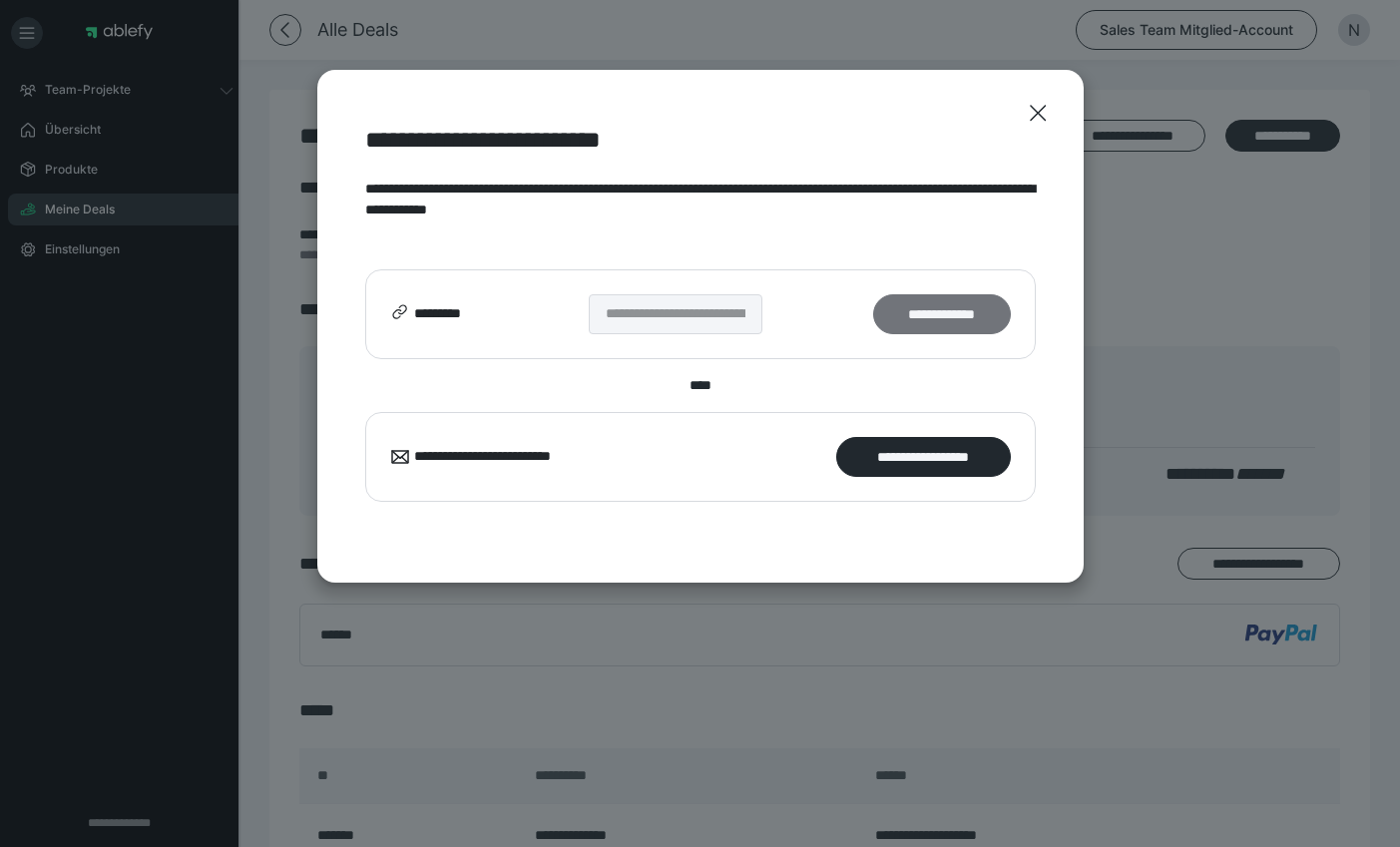 click on "**********" at bounding box center [941, 314] 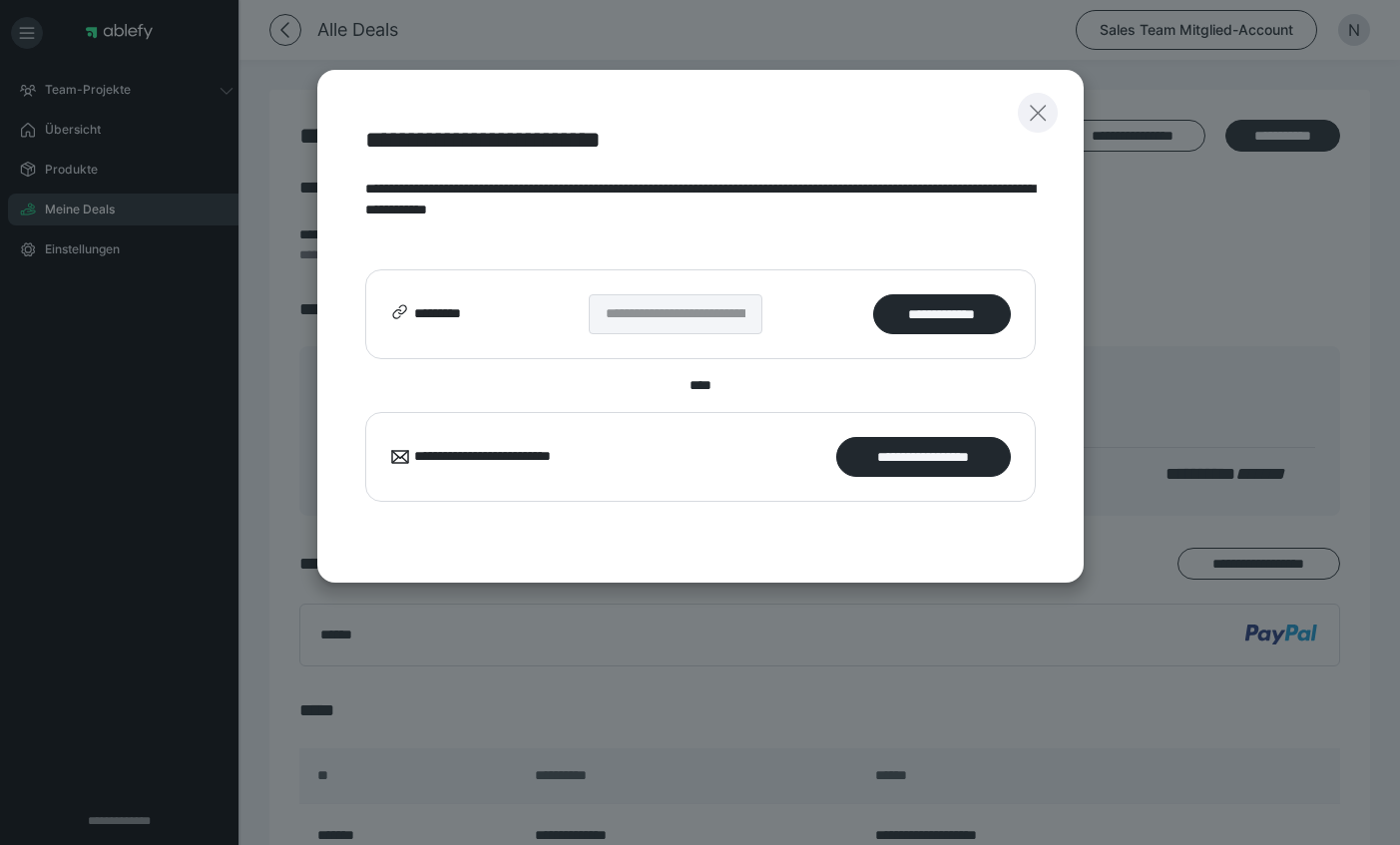 click 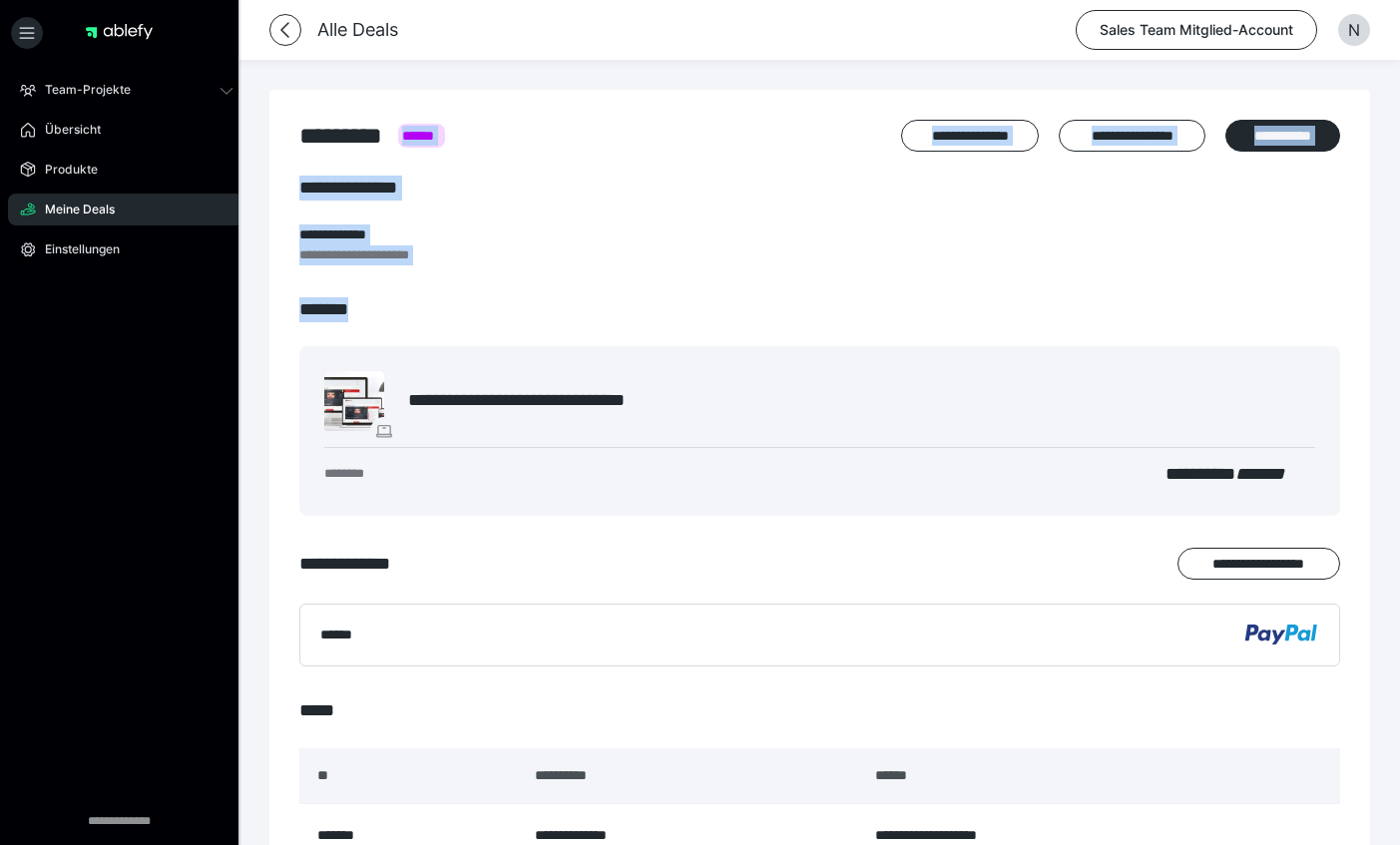 drag, startPoint x: 511, startPoint y: 219, endPoint x: 517, endPoint y: 138, distance: 81.221918 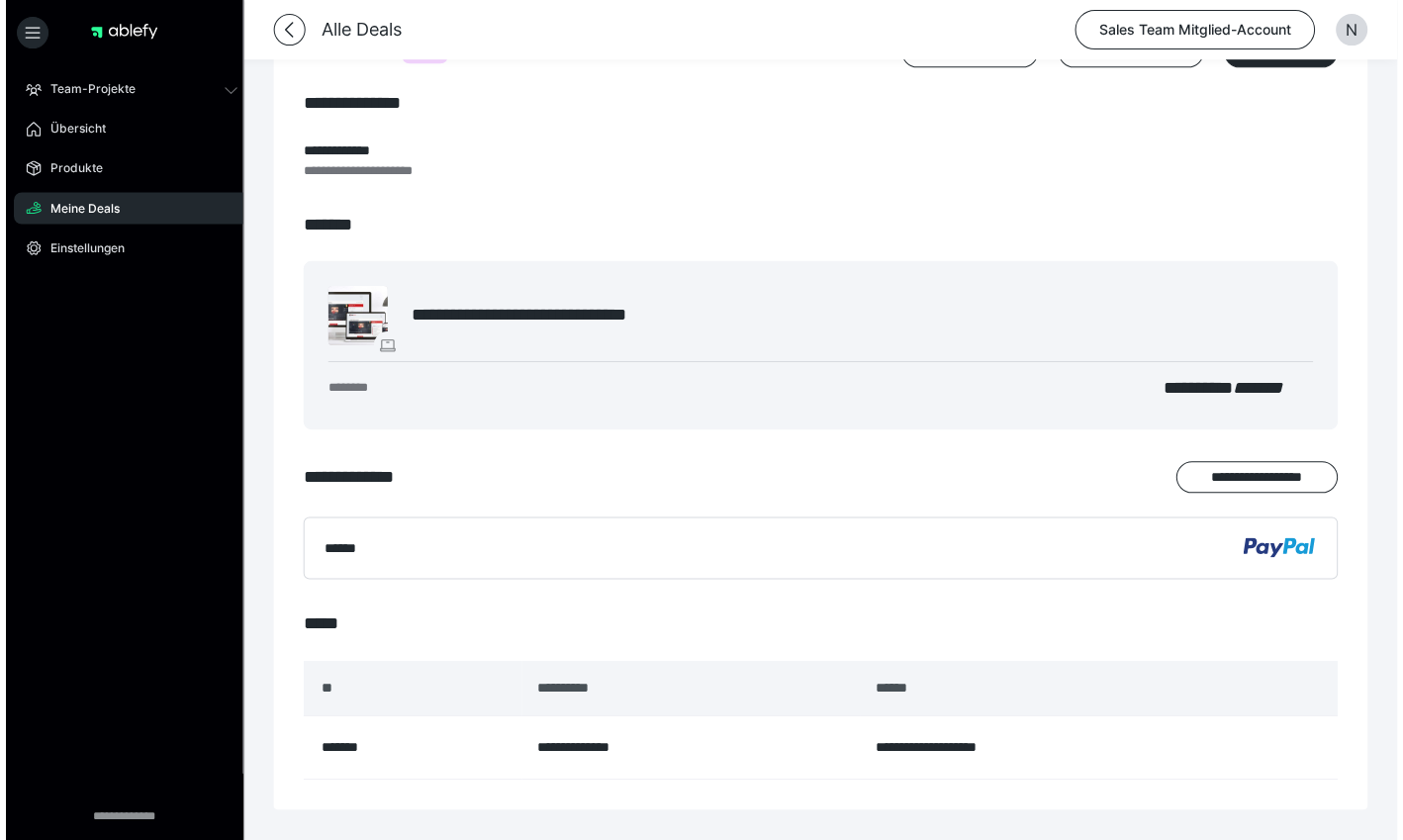 scroll, scrollTop: 0, scrollLeft: 0, axis: both 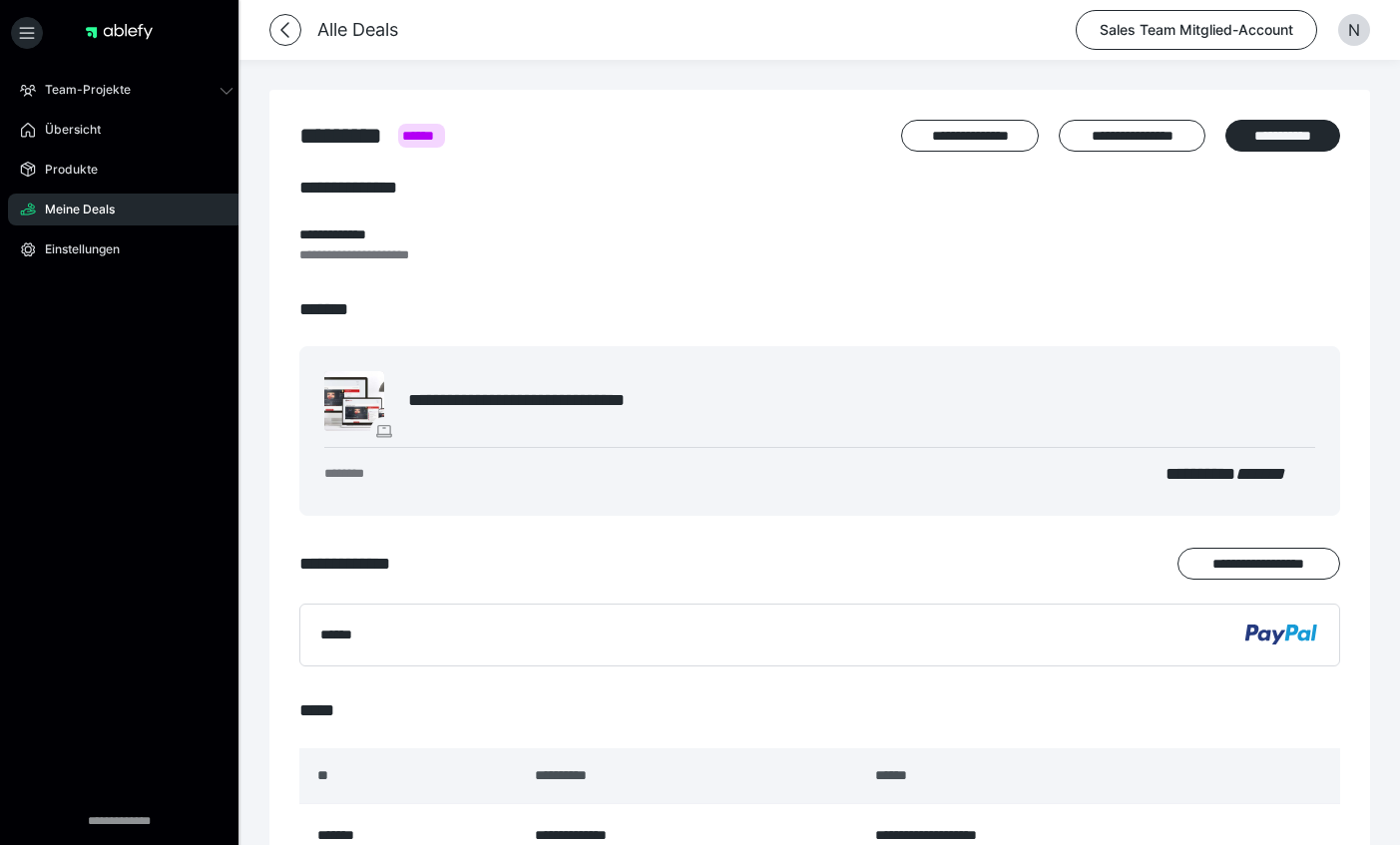 click on "Meine Deals" at bounding box center [73, 210] 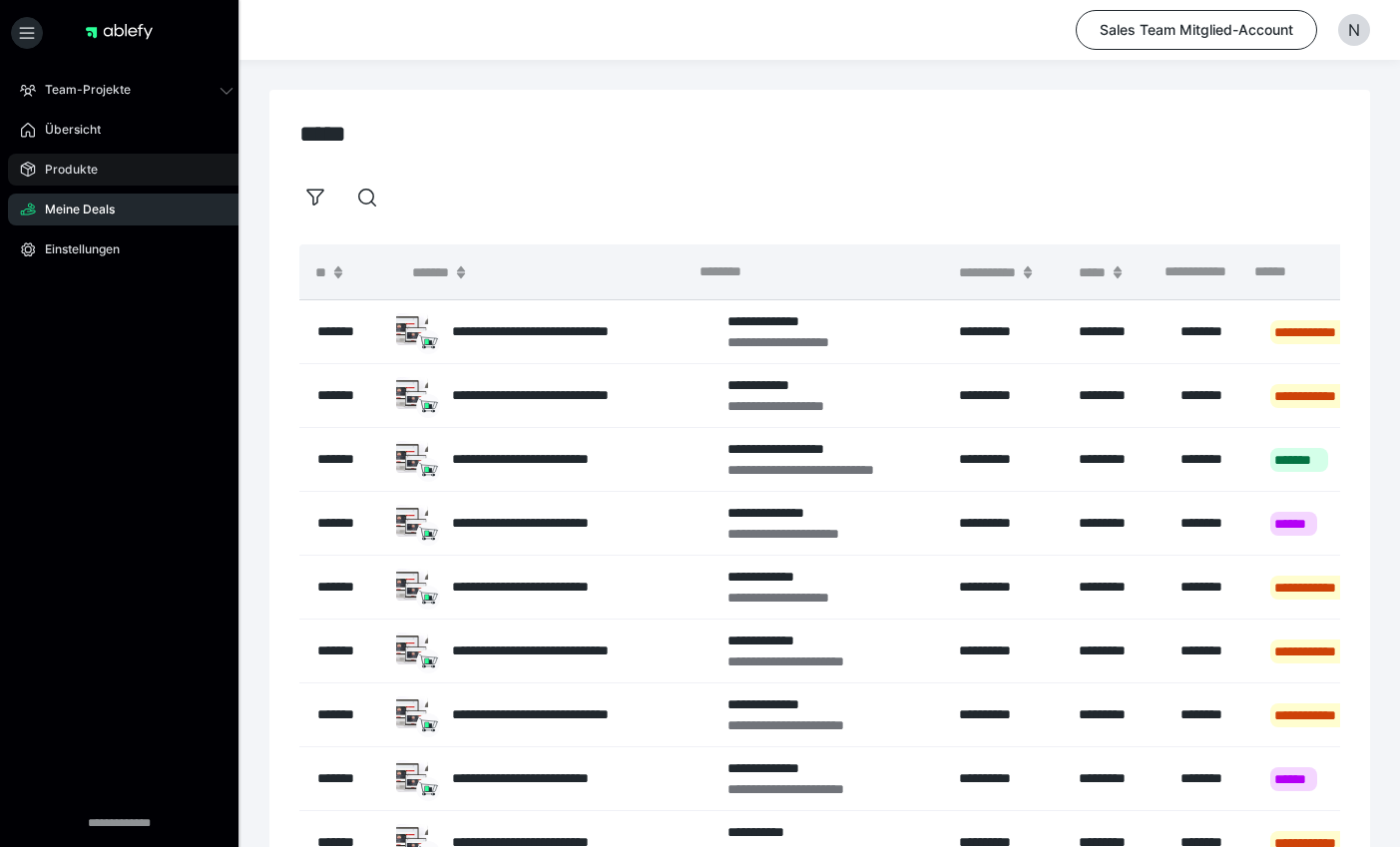 click on "Produkte" at bounding box center [127, 170] 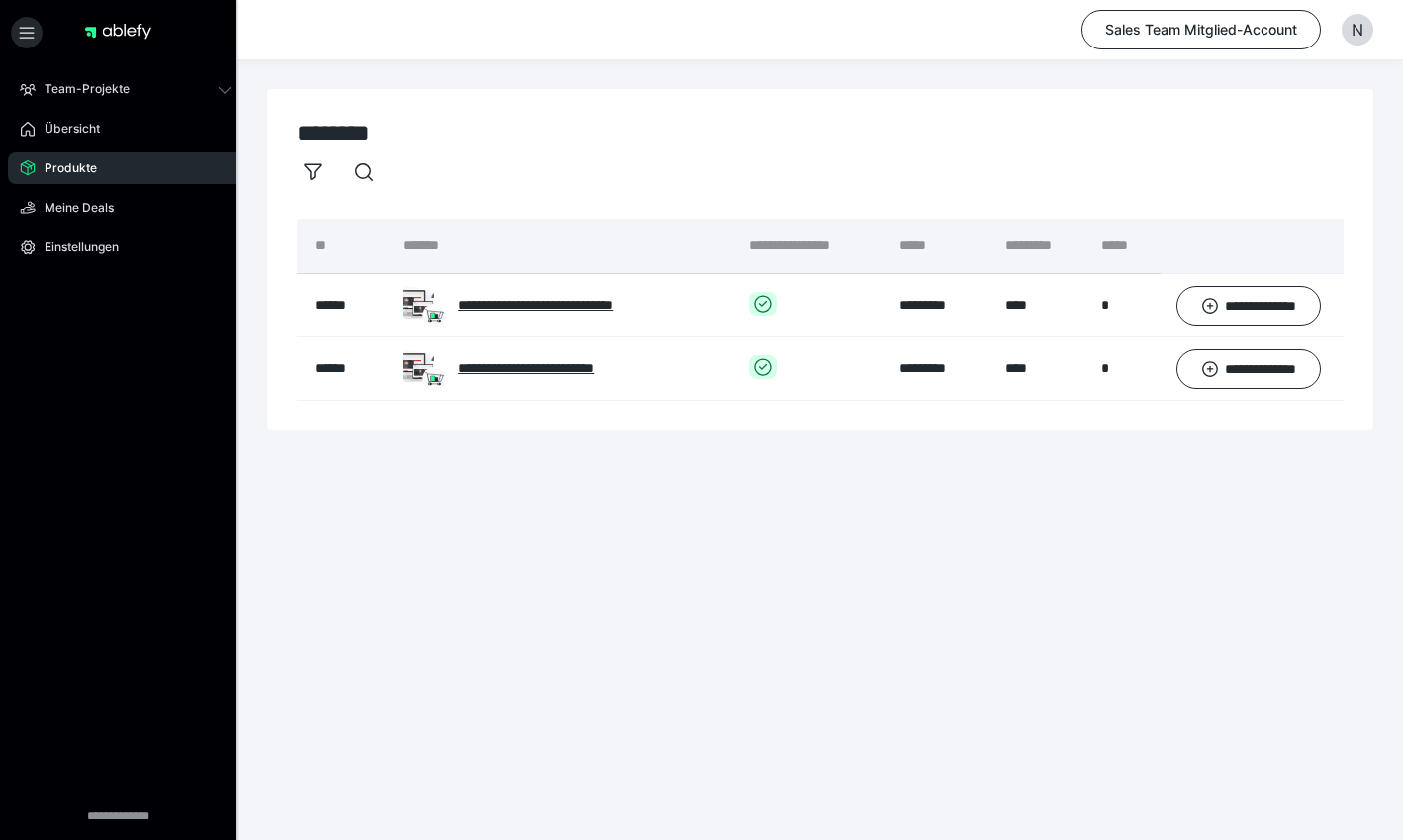 click on "**********" at bounding box center (702, 279) 